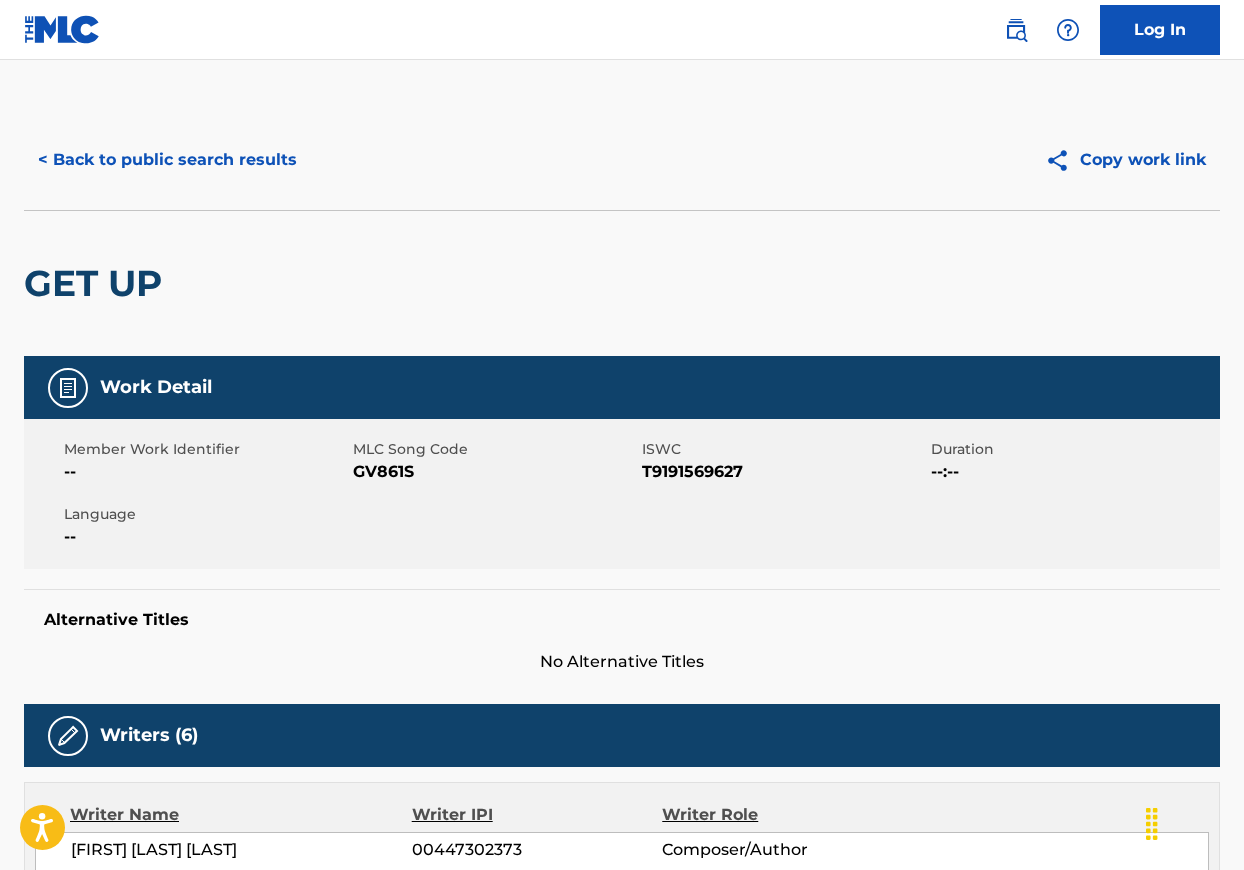scroll, scrollTop: 784, scrollLeft: 0, axis: vertical 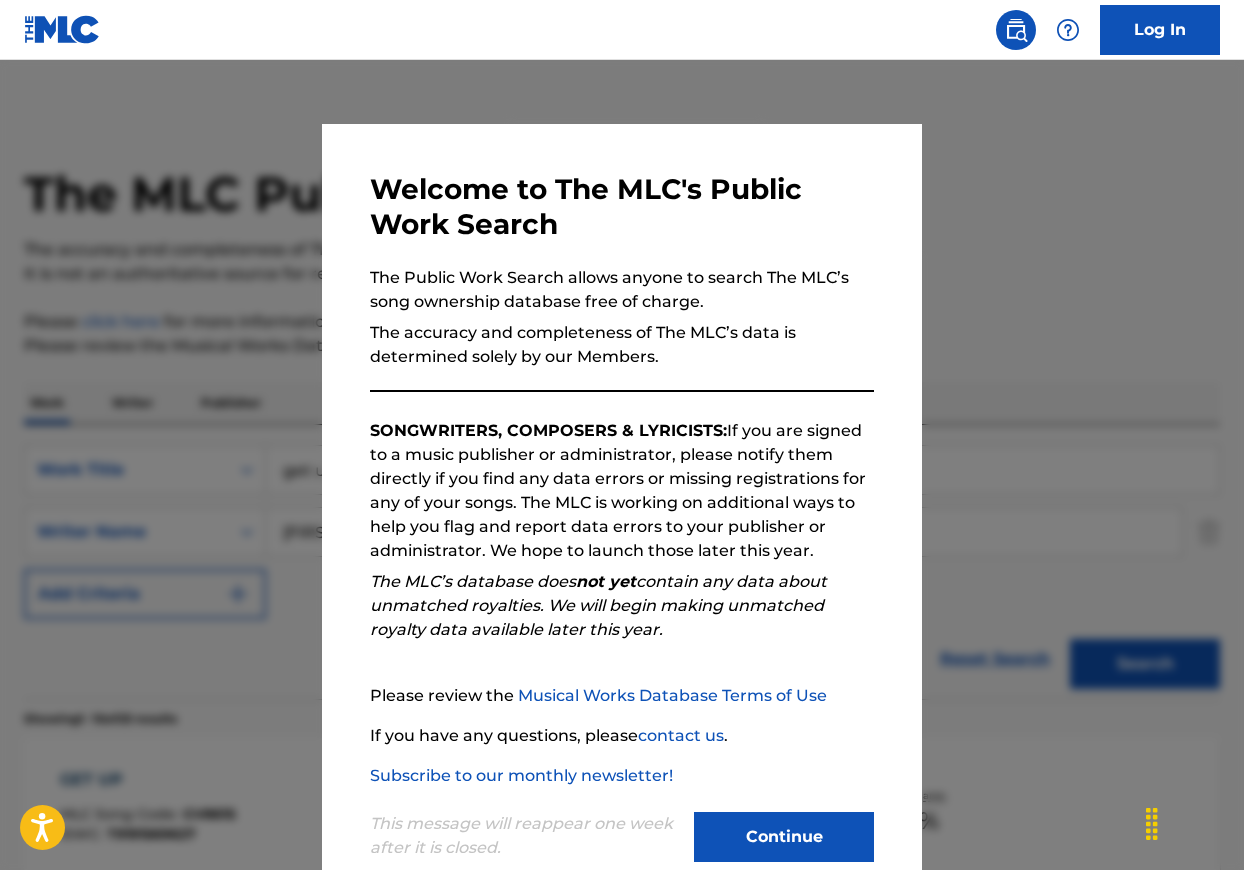 click at bounding box center [622, 495] 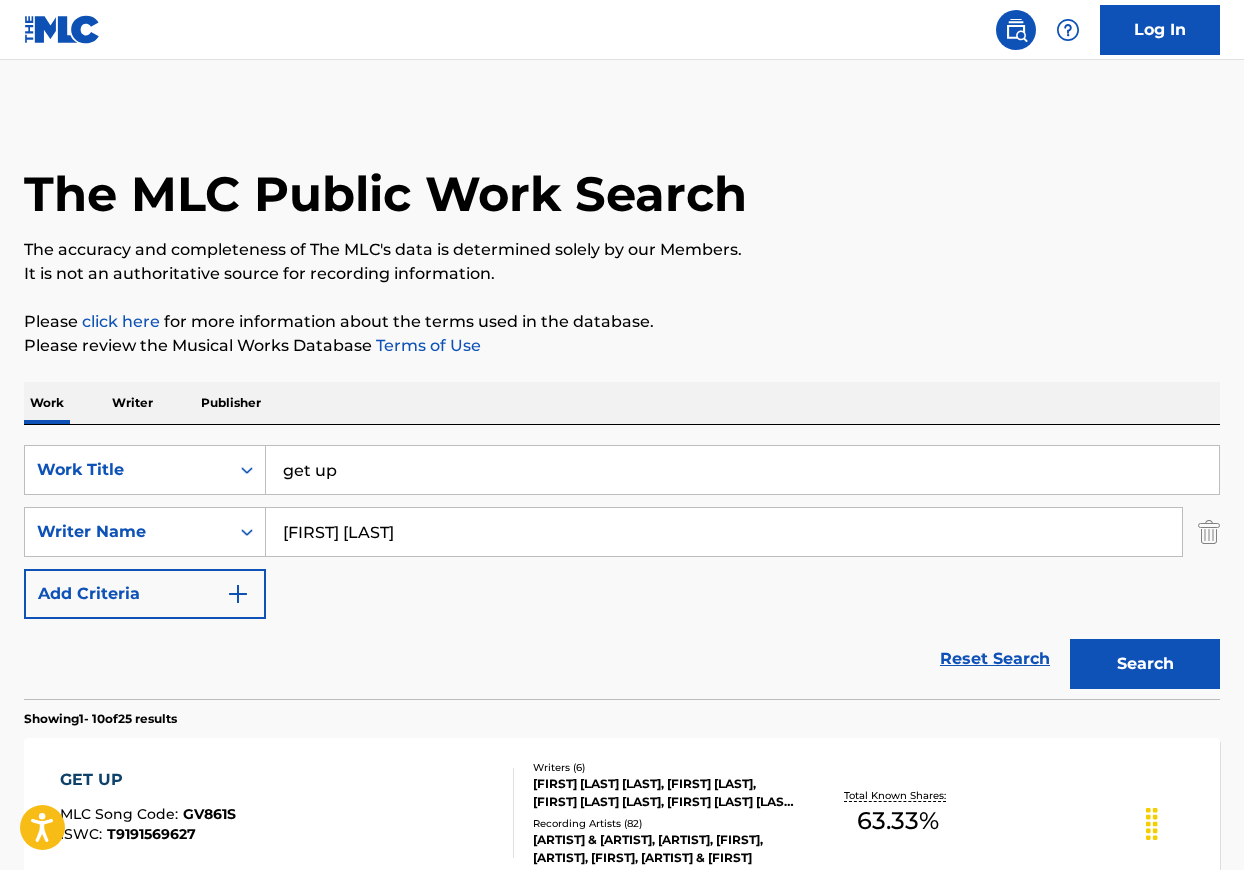 drag, startPoint x: 540, startPoint y: 472, endPoint x: 282, endPoint y: 471, distance: 258.00195 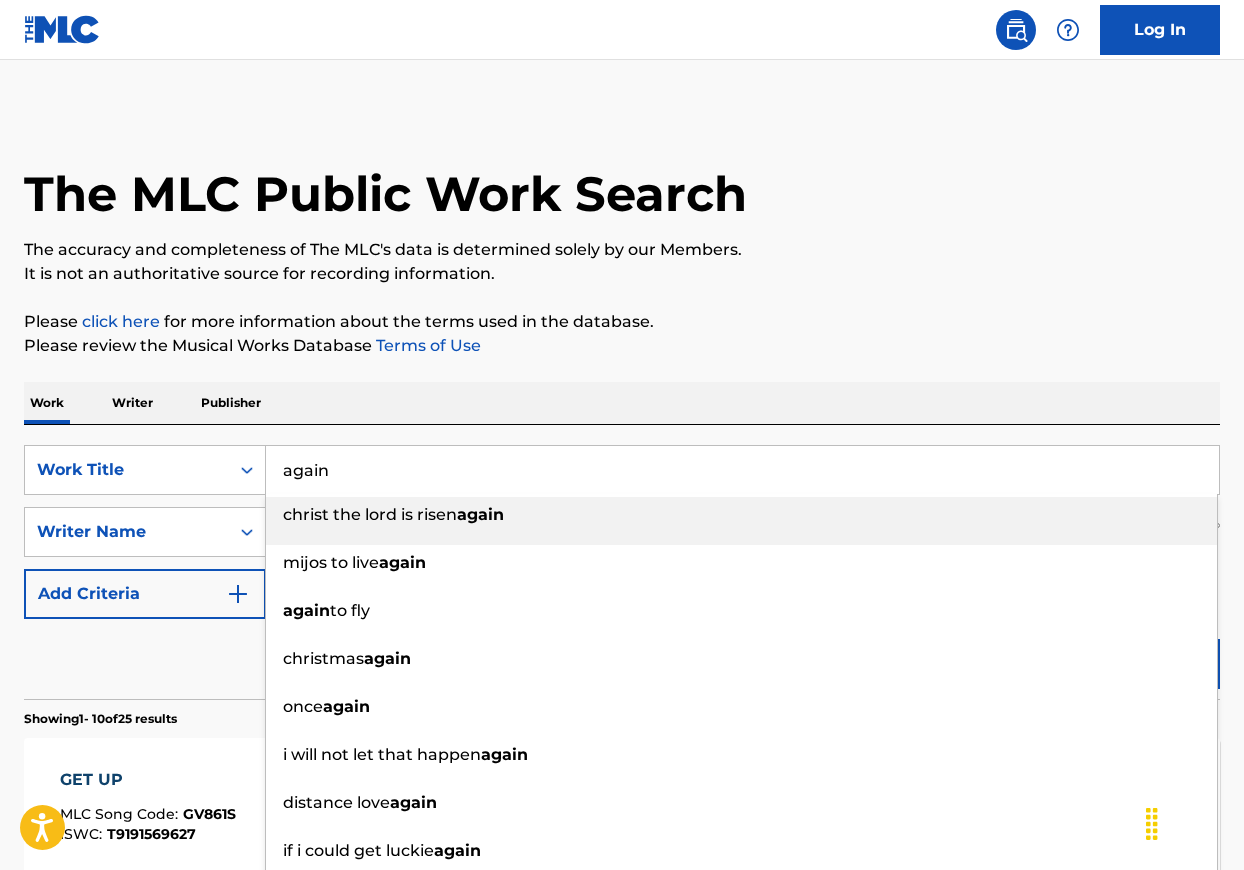 type on "again" 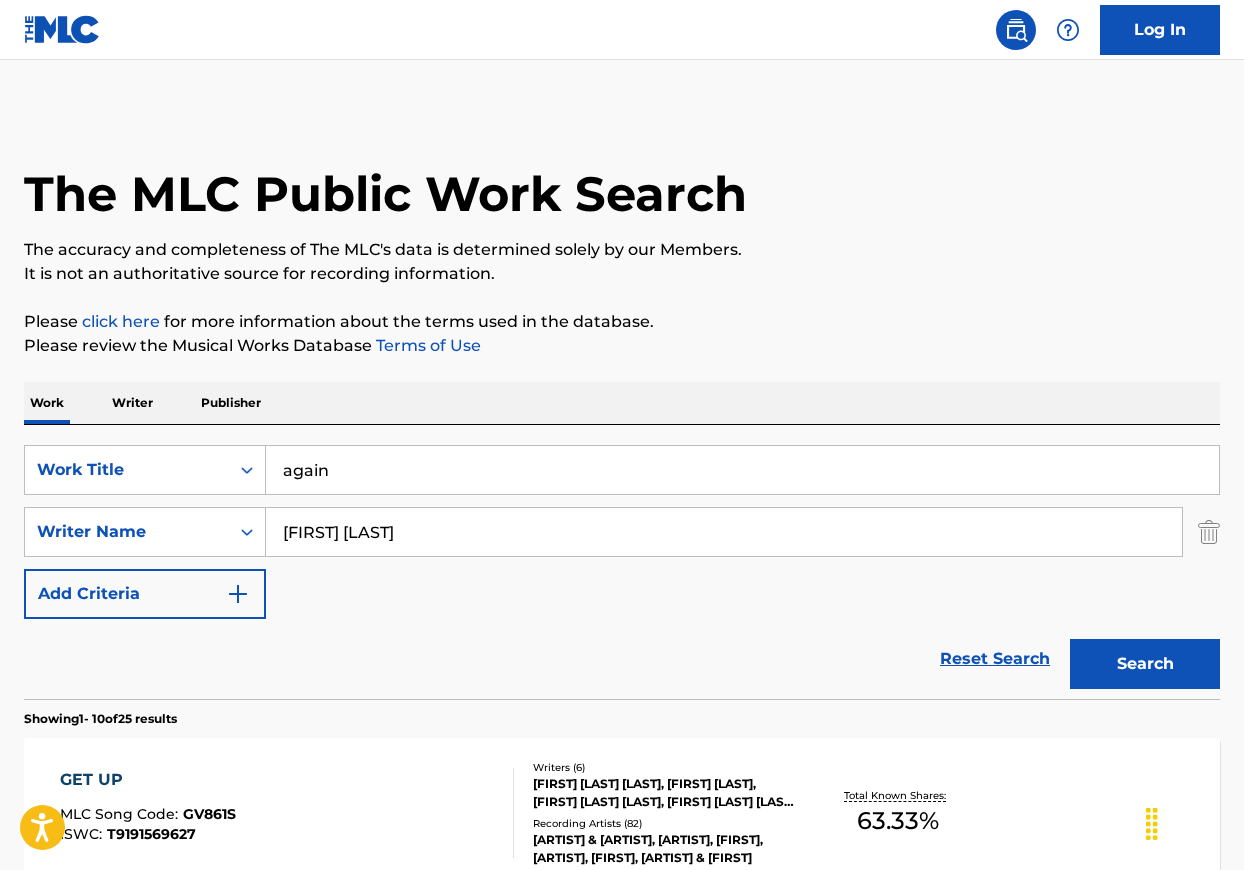 drag, startPoint x: 455, startPoint y: 535, endPoint x: 287, endPoint y: 535, distance: 168 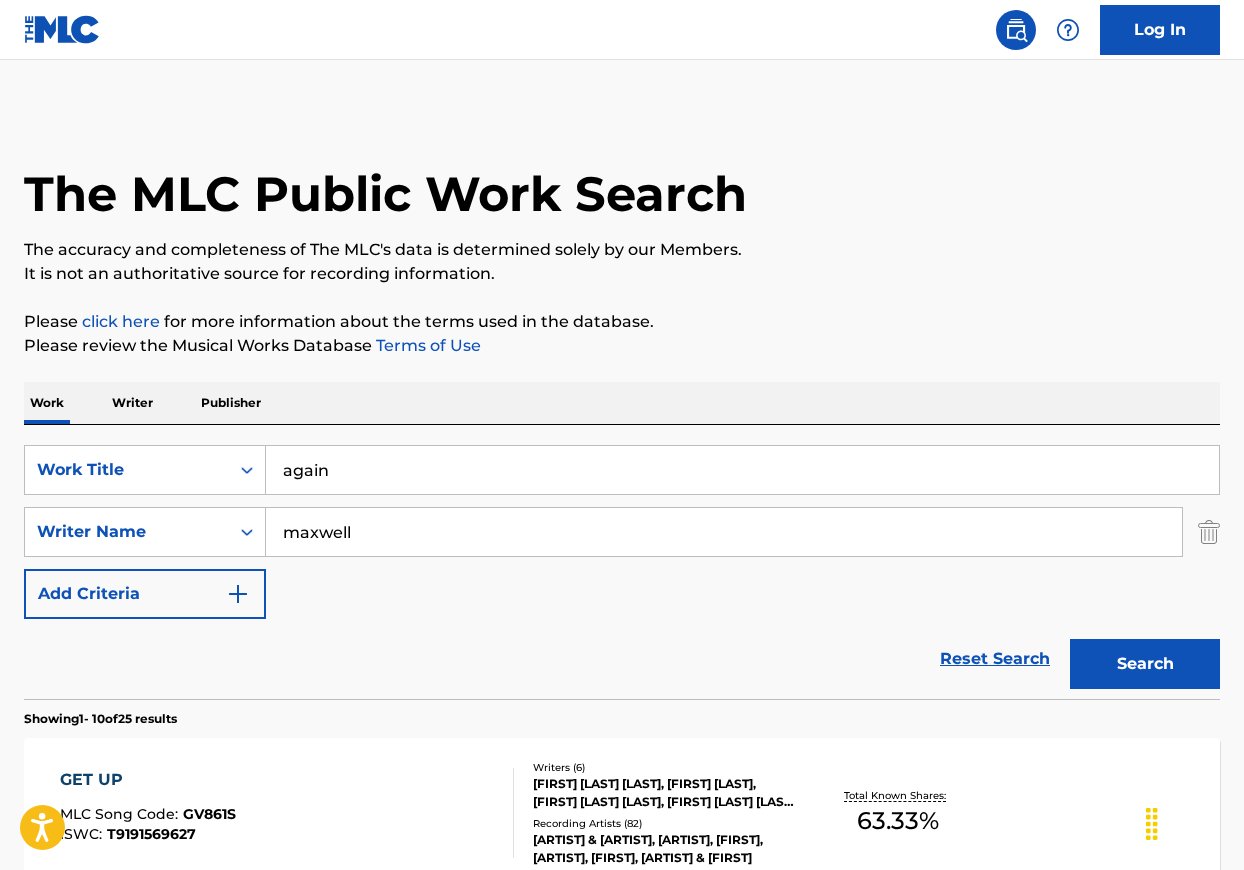 type on "maxwell" 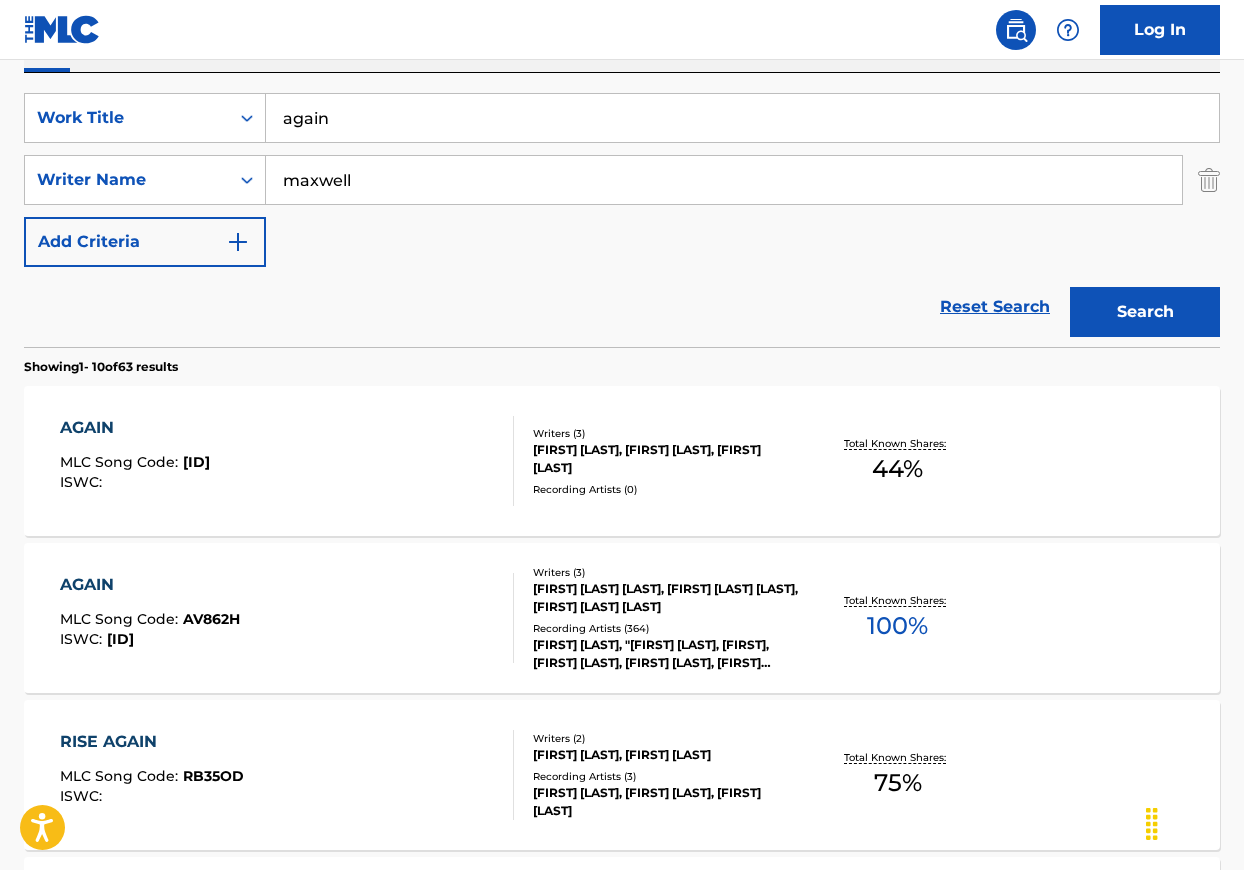 scroll, scrollTop: 358, scrollLeft: 0, axis: vertical 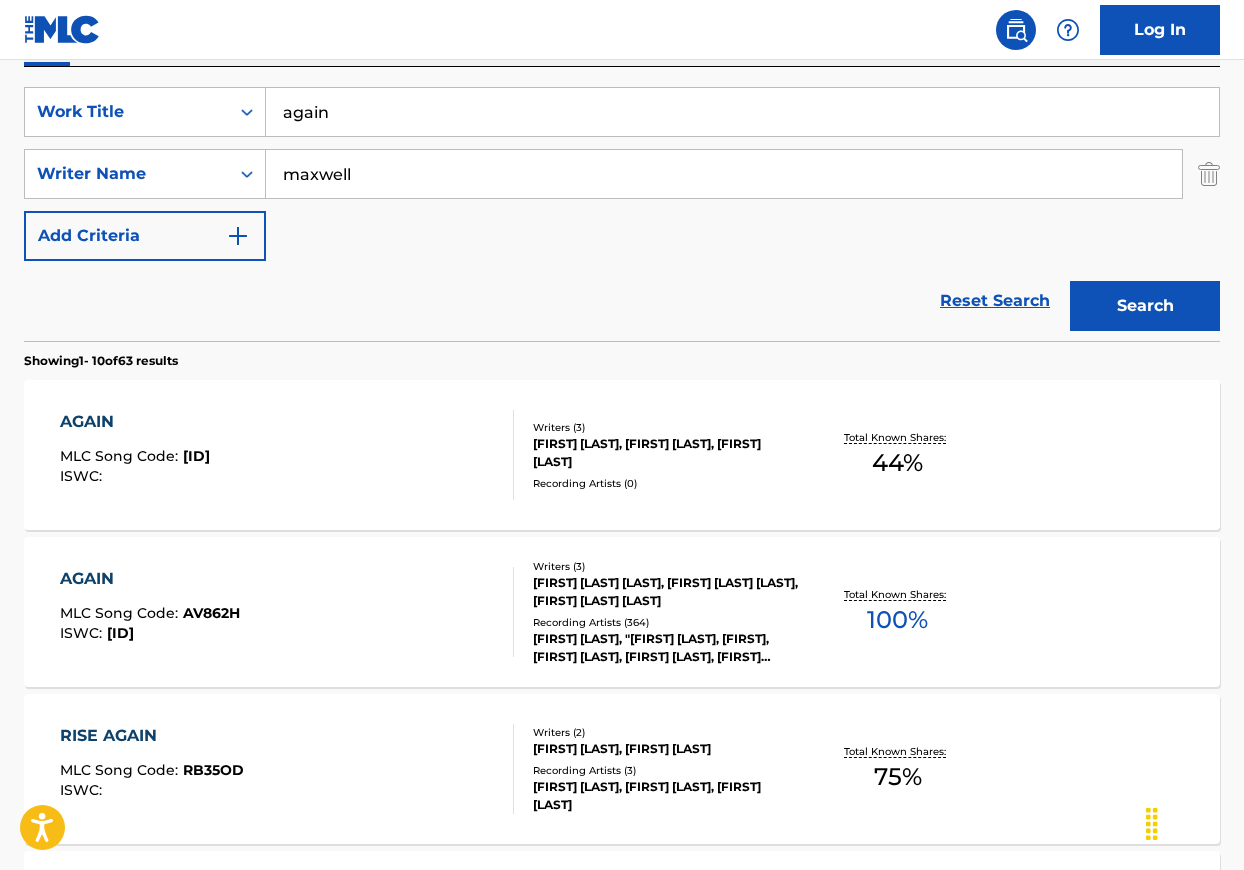 click on "AGAIN" at bounding box center (150, 579) 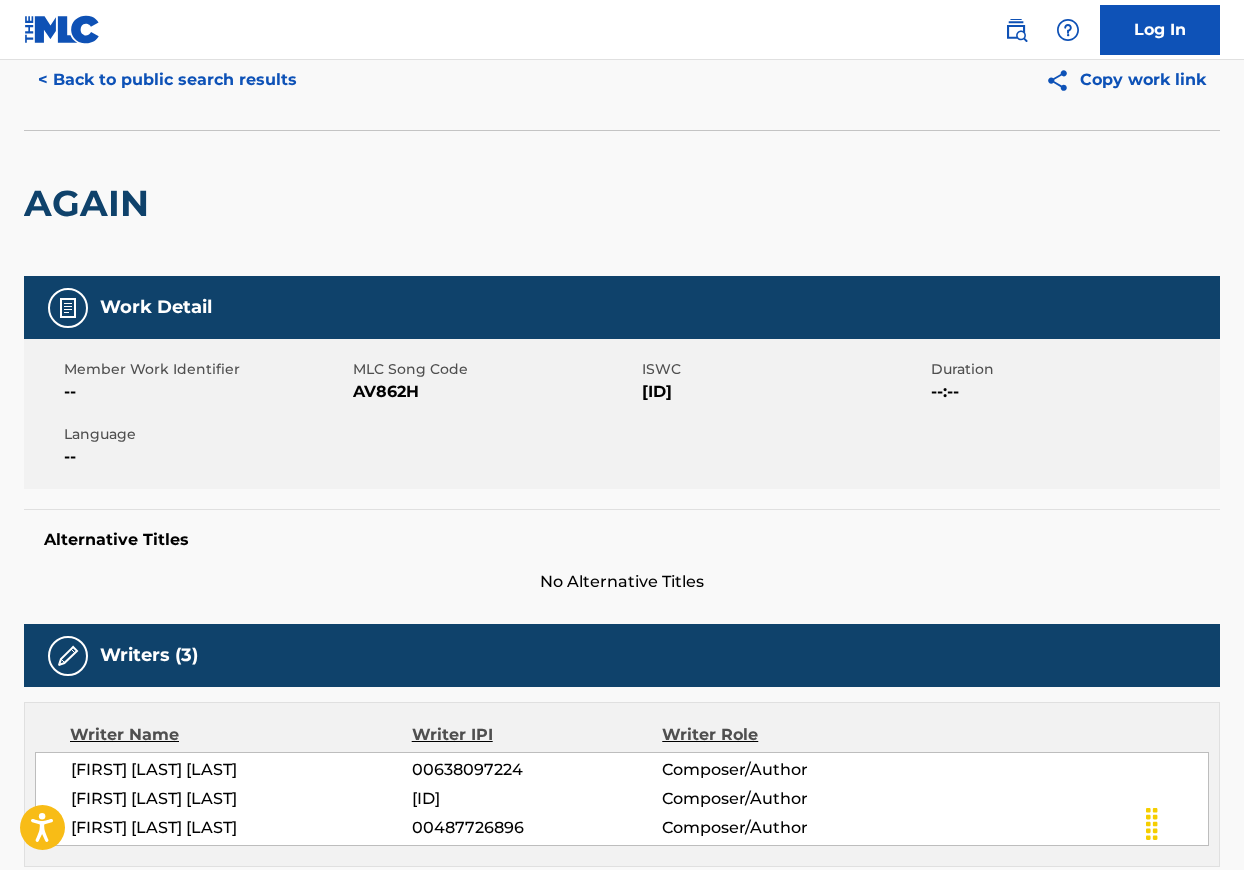 scroll, scrollTop: 232, scrollLeft: 0, axis: vertical 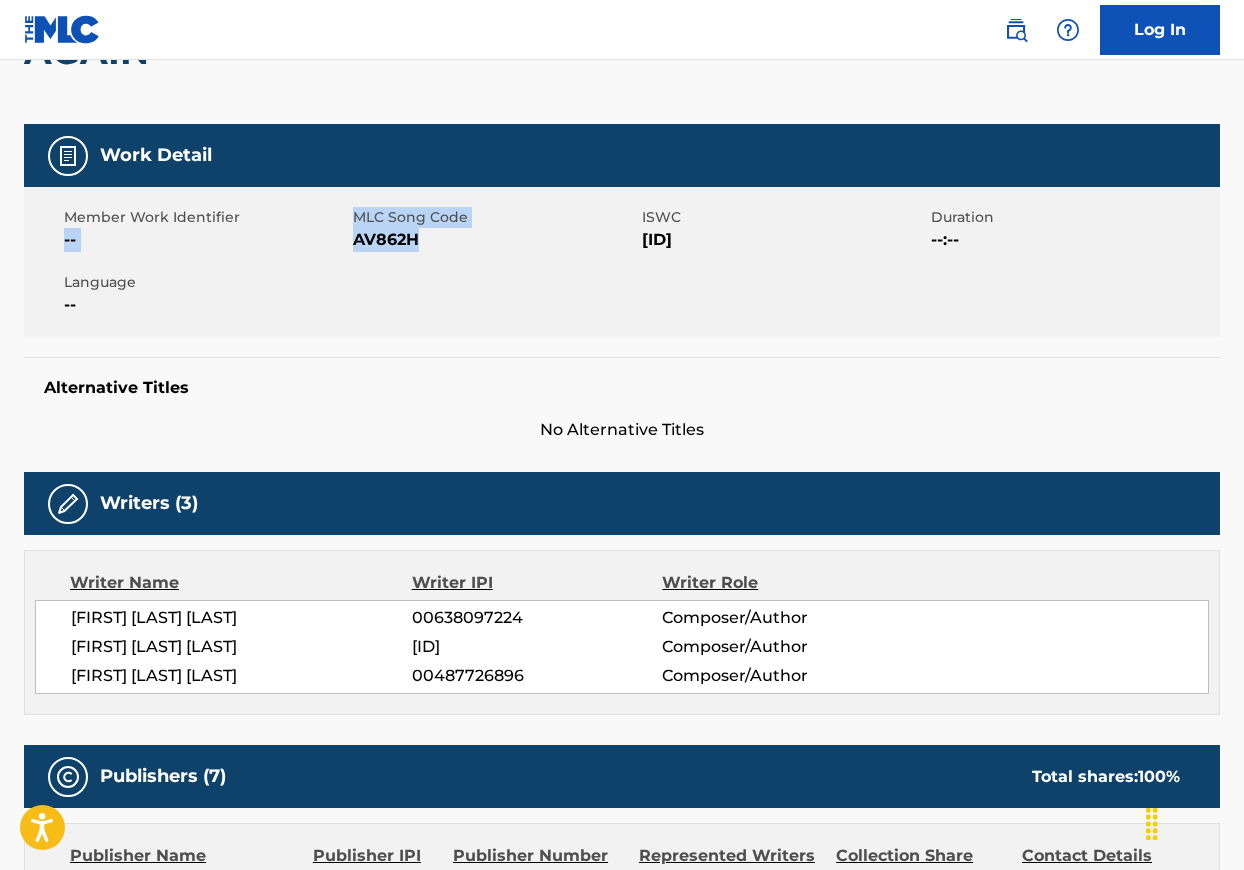 drag, startPoint x: 350, startPoint y: 219, endPoint x: 475, endPoint y: 254, distance: 129.80756 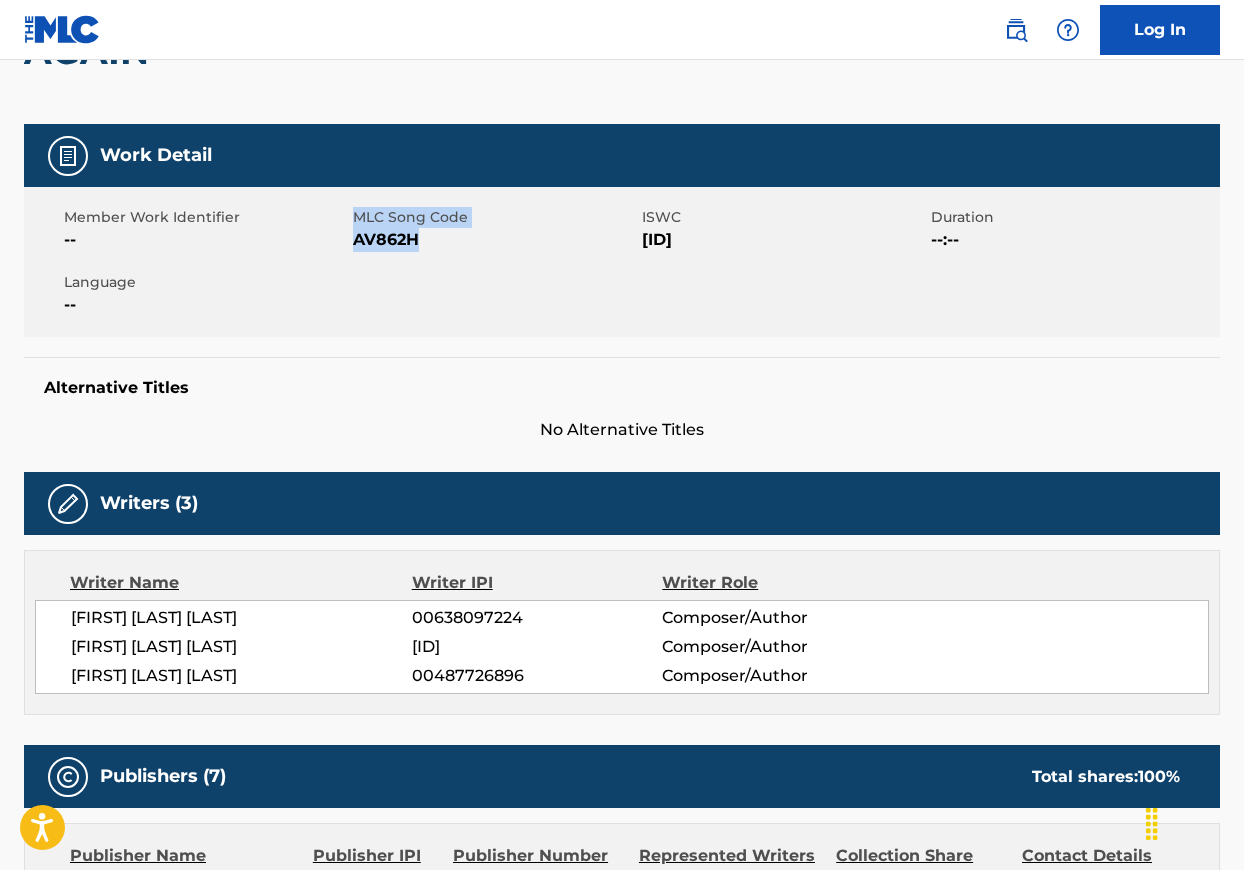 drag, startPoint x: 428, startPoint y: 239, endPoint x: 355, endPoint y: 219, distance: 75.690155 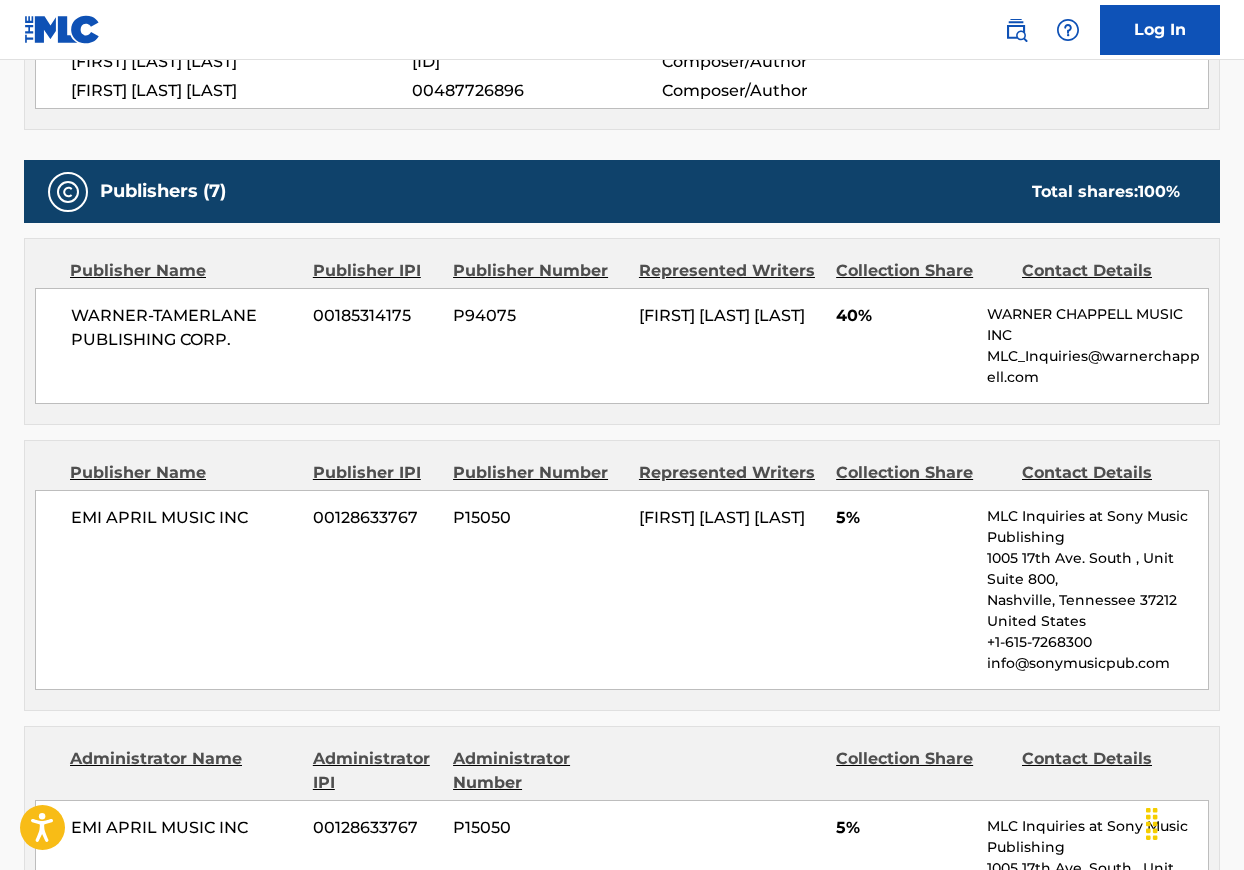 scroll, scrollTop: 880, scrollLeft: 0, axis: vertical 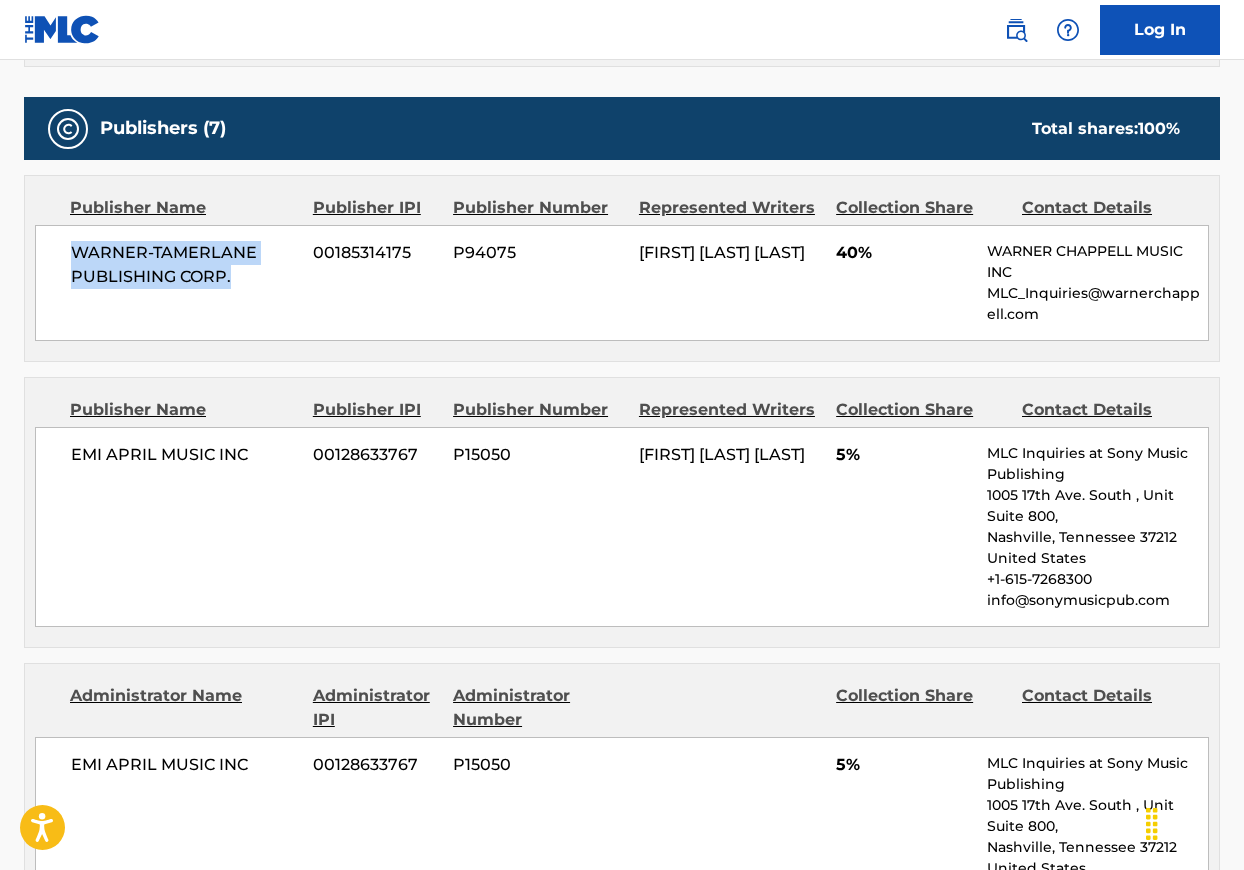 drag, startPoint x: 69, startPoint y: 257, endPoint x: 246, endPoint y: 277, distance: 178.12636 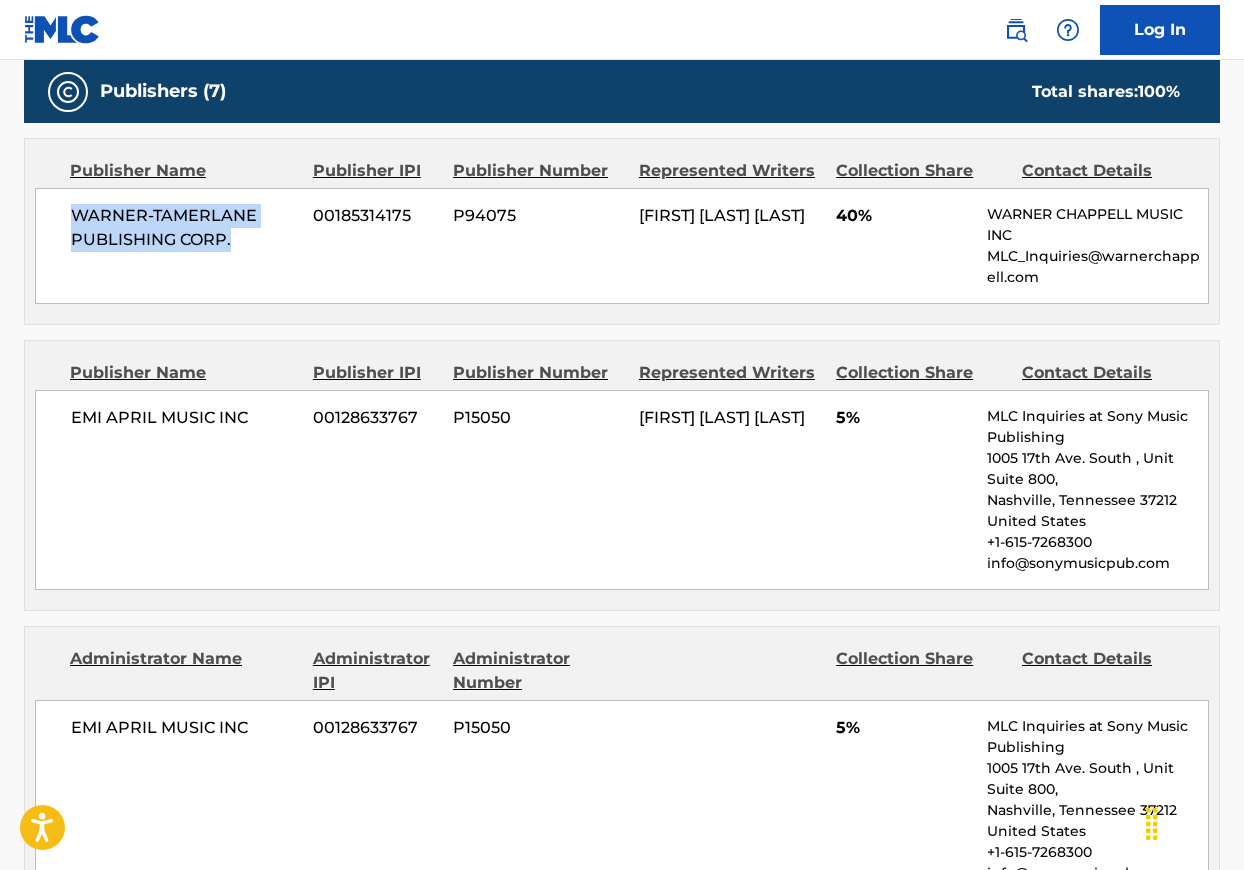 scroll, scrollTop: 975, scrollLeft: 0, axis: vertical 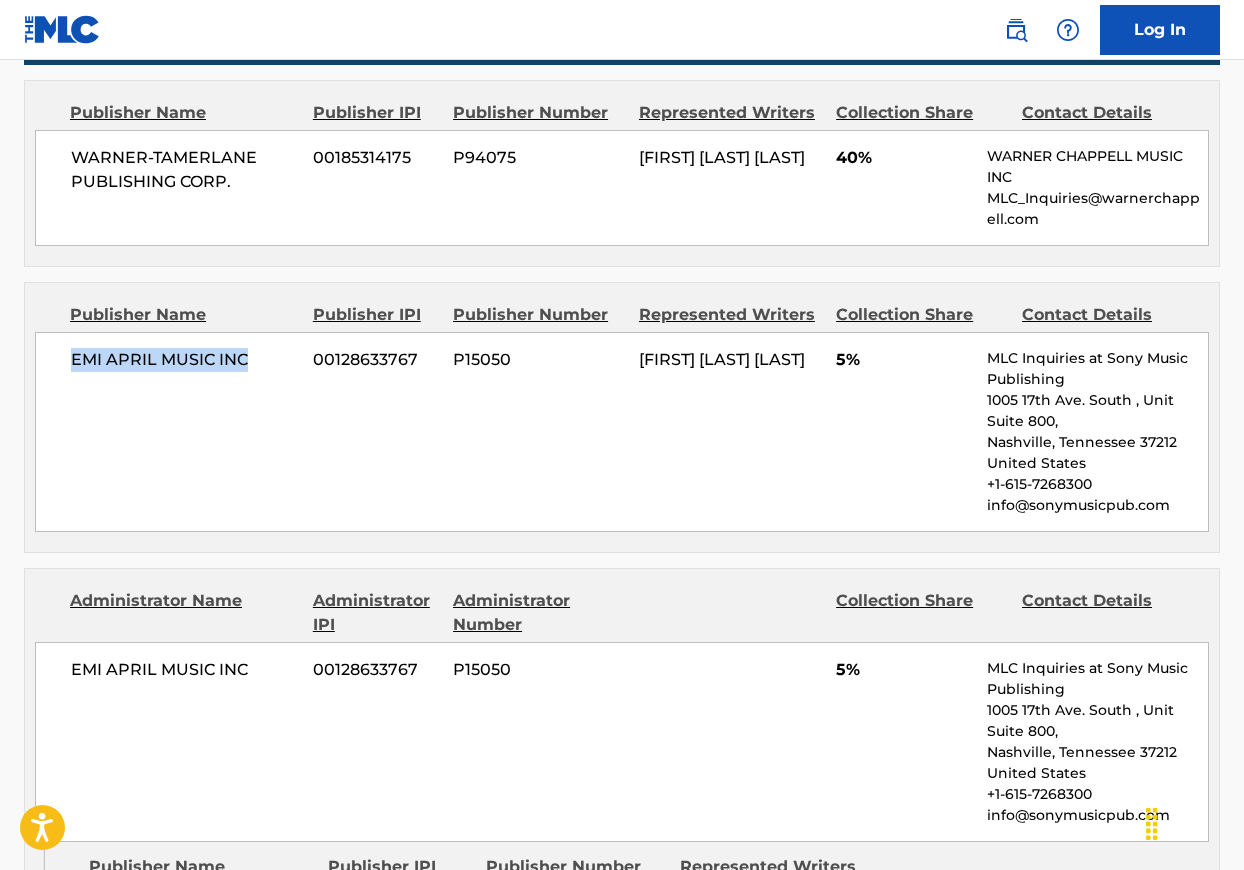 drag, startPoint x: 71, startPoint y: 359, endPoint x: 267, endPoint y: 359, distance: 196 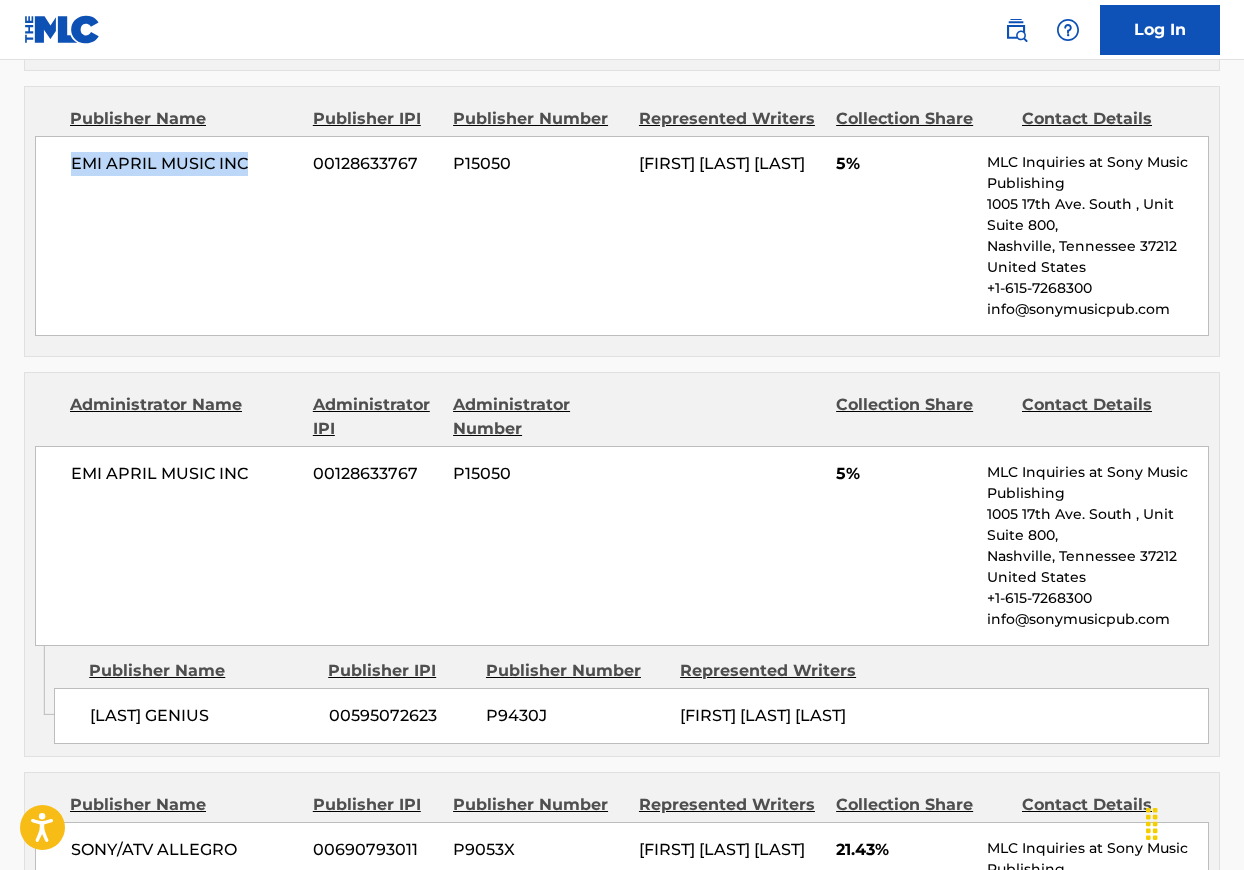 scroll, scrollTop: 1175, scrollLeft: 0, axis: vertical 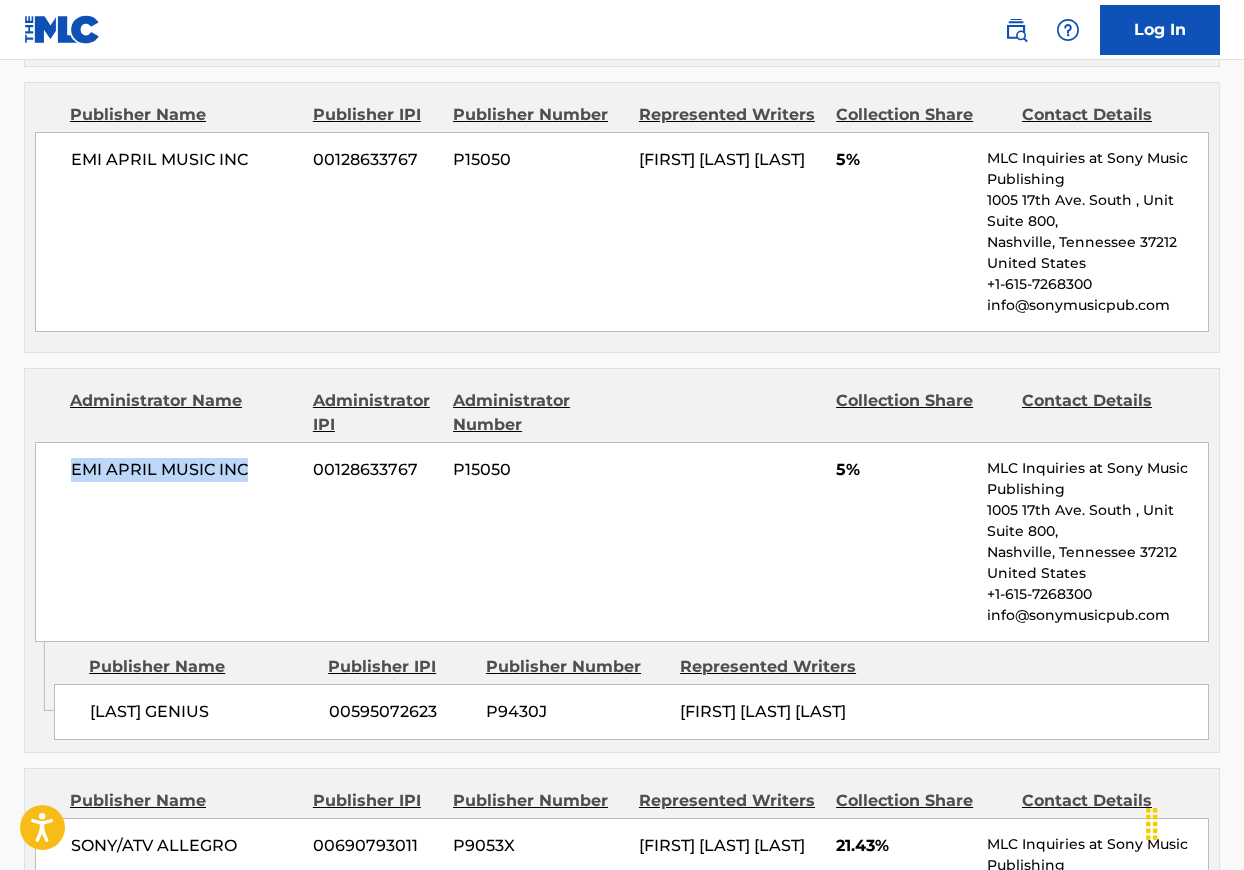 drag, startPoint x: 73, startPoint y: 463, endPoint x: 281, endPoint y: 463, distance: 208 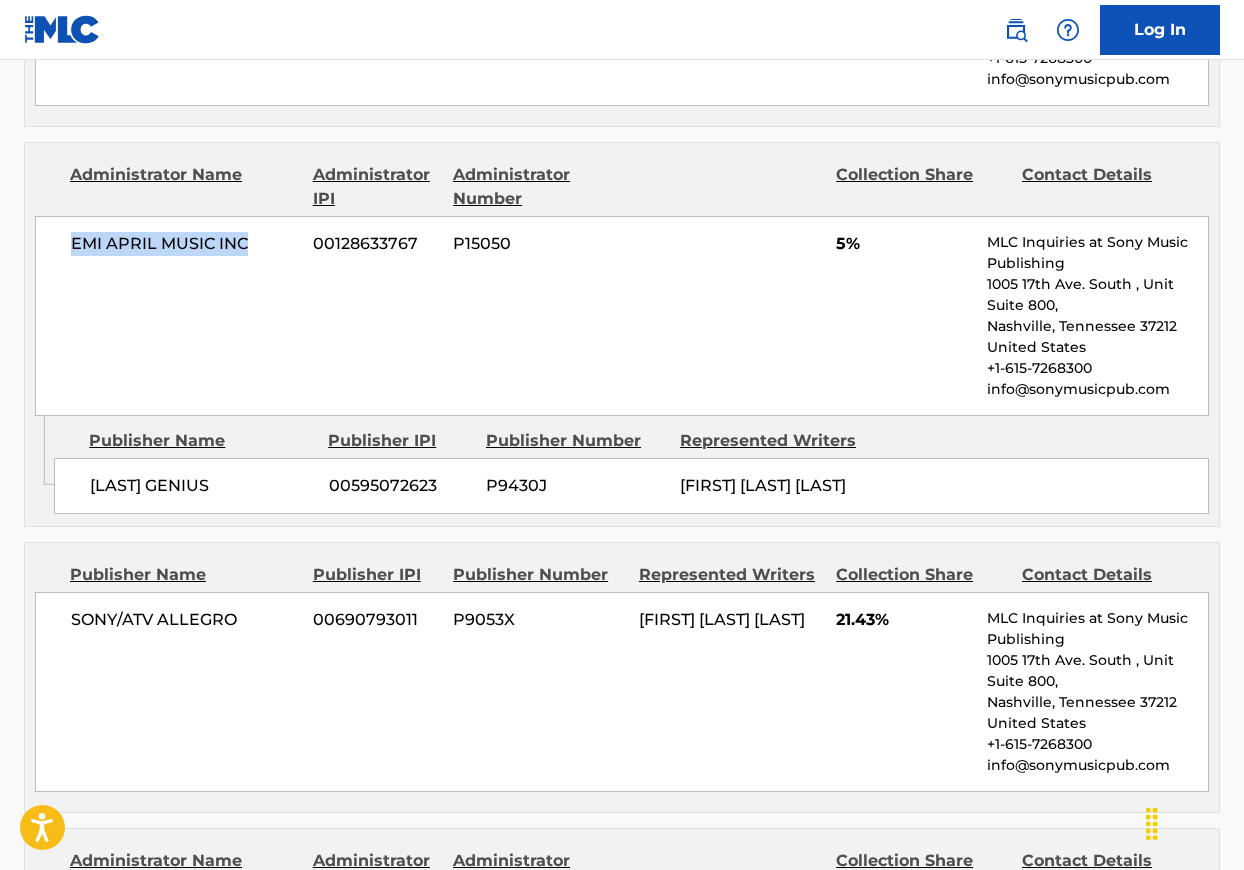 scroll, scrollTop: 1419, scrollLeft: 0, axis: vertical 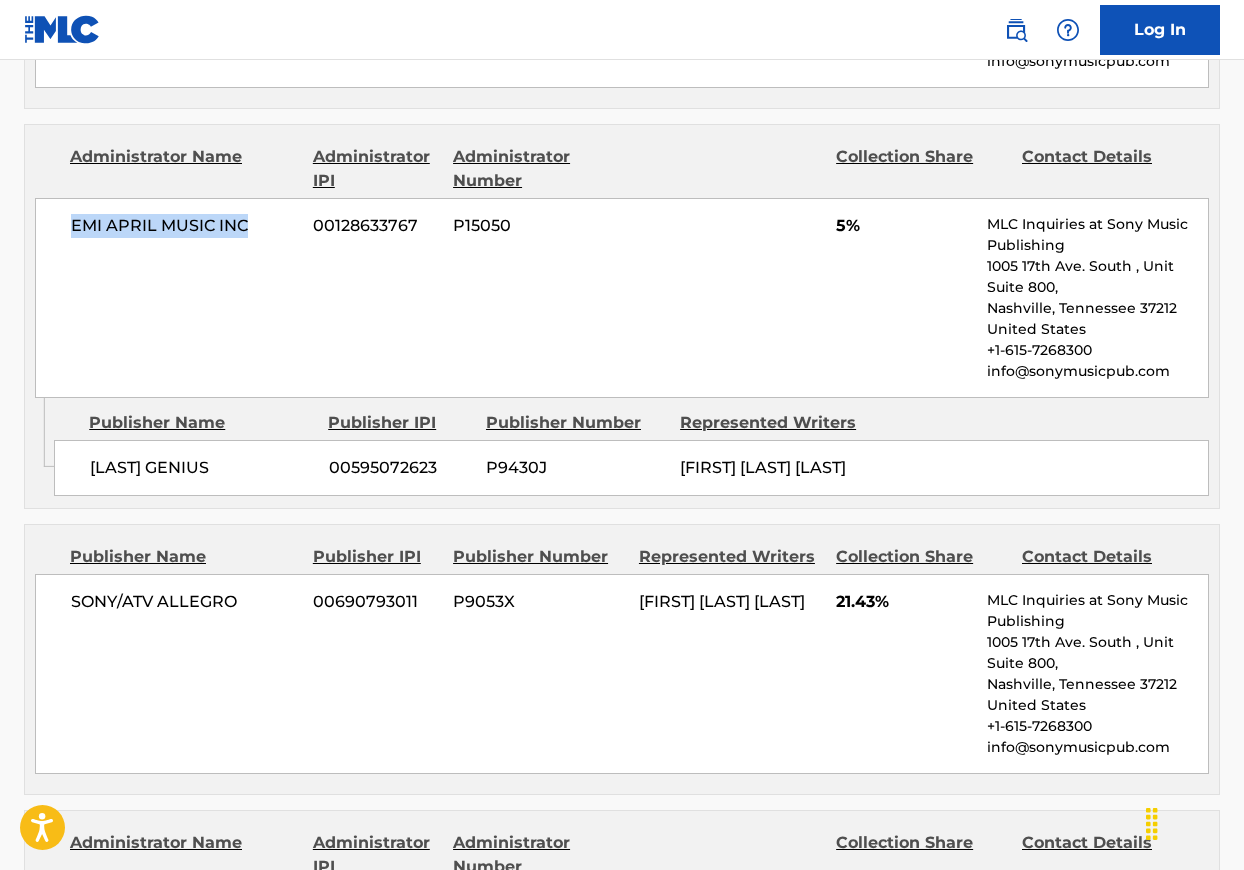 drag, startPoint x: 112, startPoint y: 459, endPoint x: 255, endPoint y: 458, distance: 143.0035 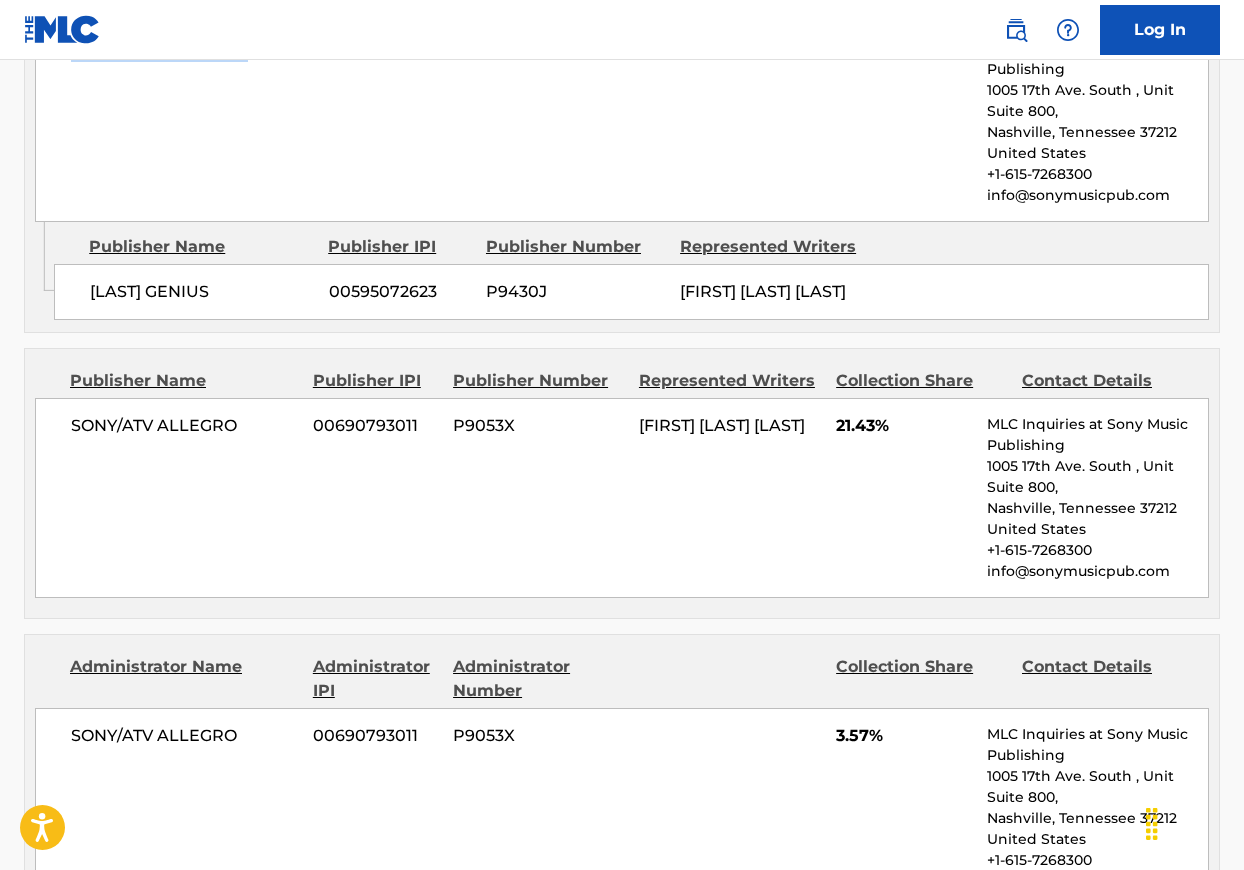 scroll, scrollTop: 1646, scrollLeft: 0, axis: vertical 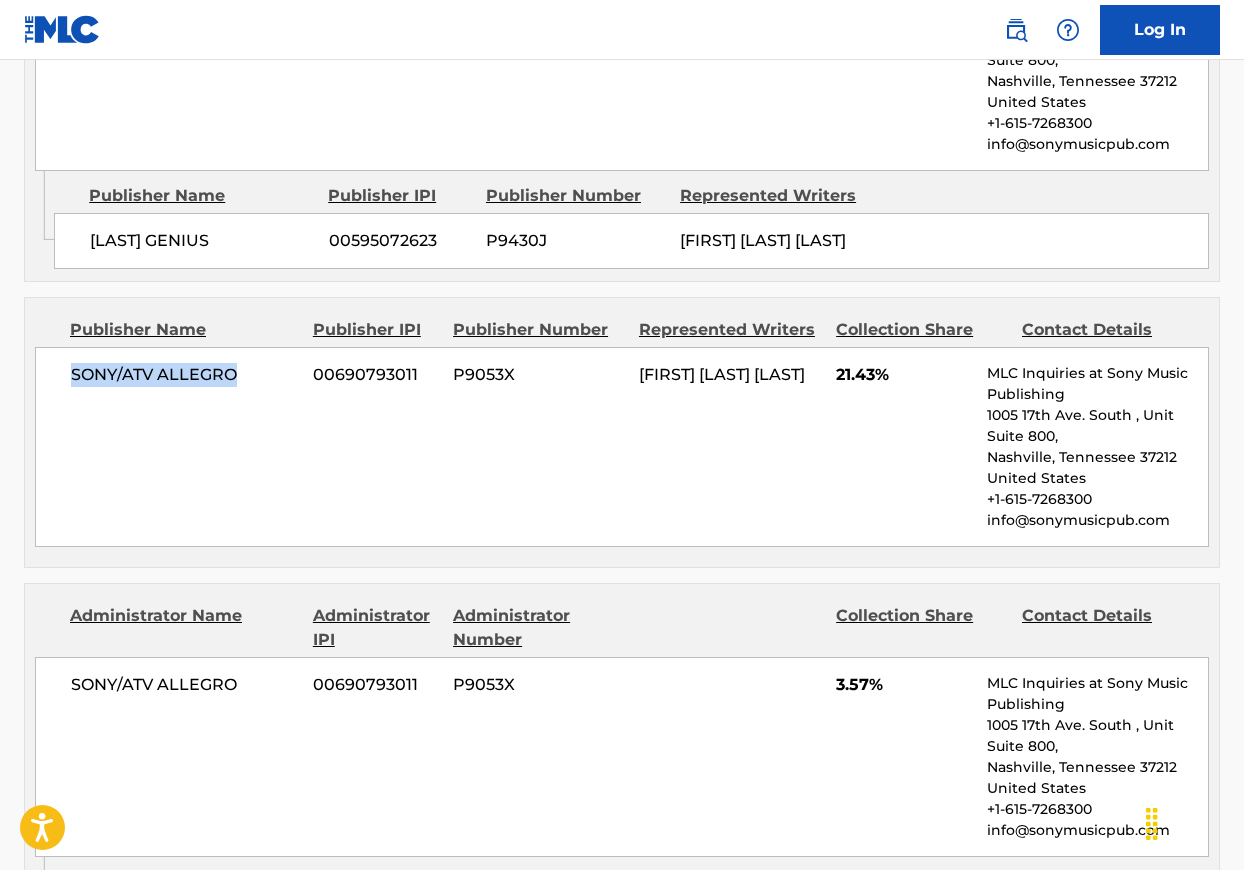 drag, startPoint x: 62, startPoint y: 386, endPoint x: 242, endPoint y: 386, distance: 180 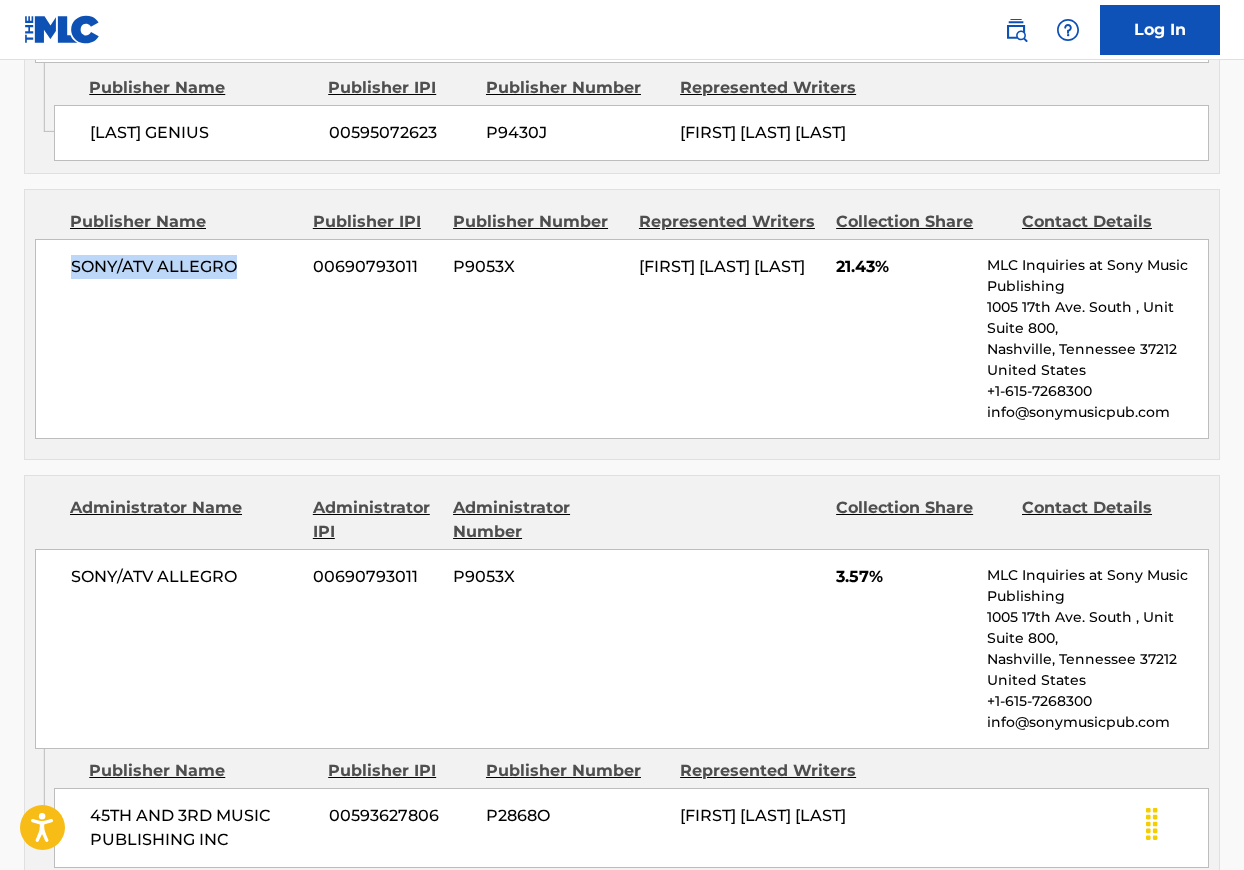 scroll, scrollTop: 1756, scrollLeft: 0, axis: vertical 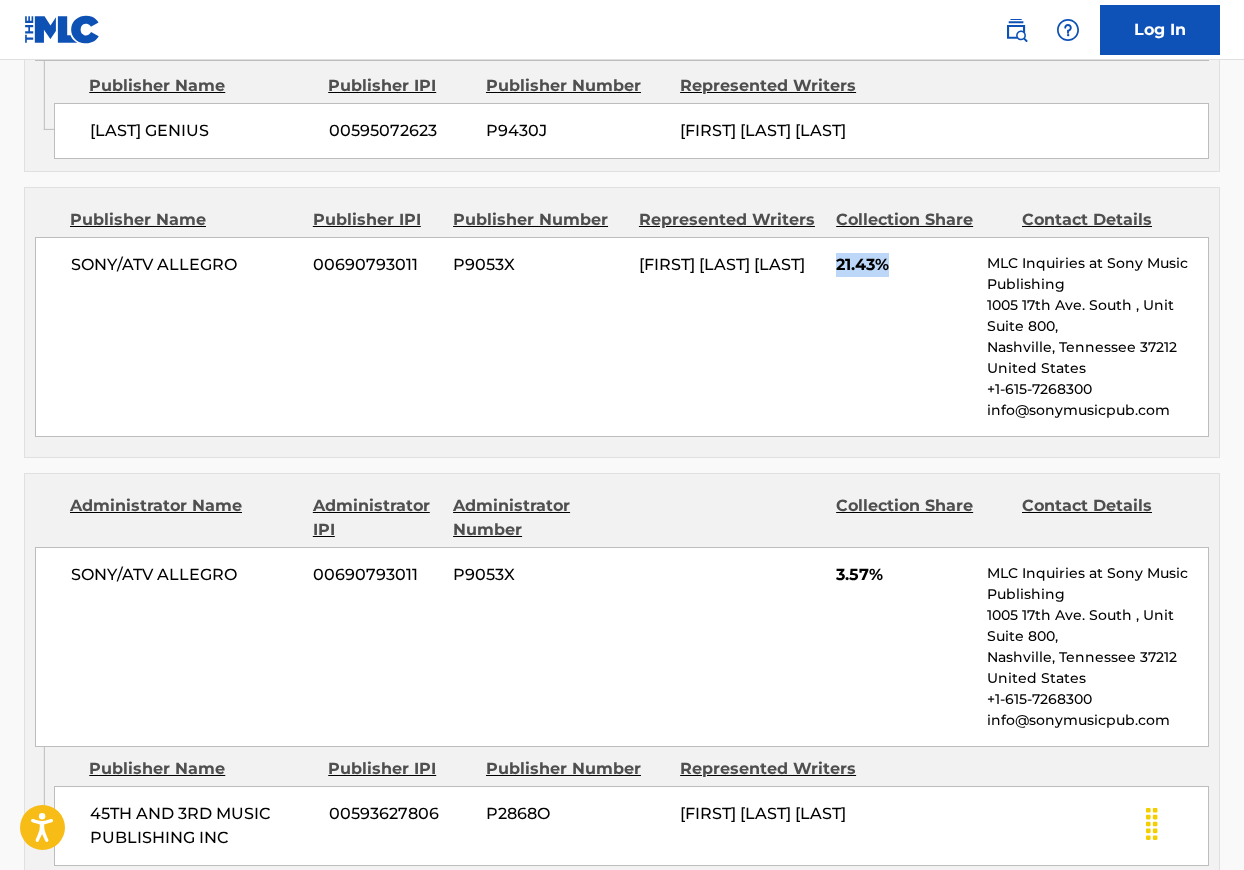 drag, startPoint x: 832, startPoint y: 281, endPoint x: 898, endPoint y: 281, distance: 66 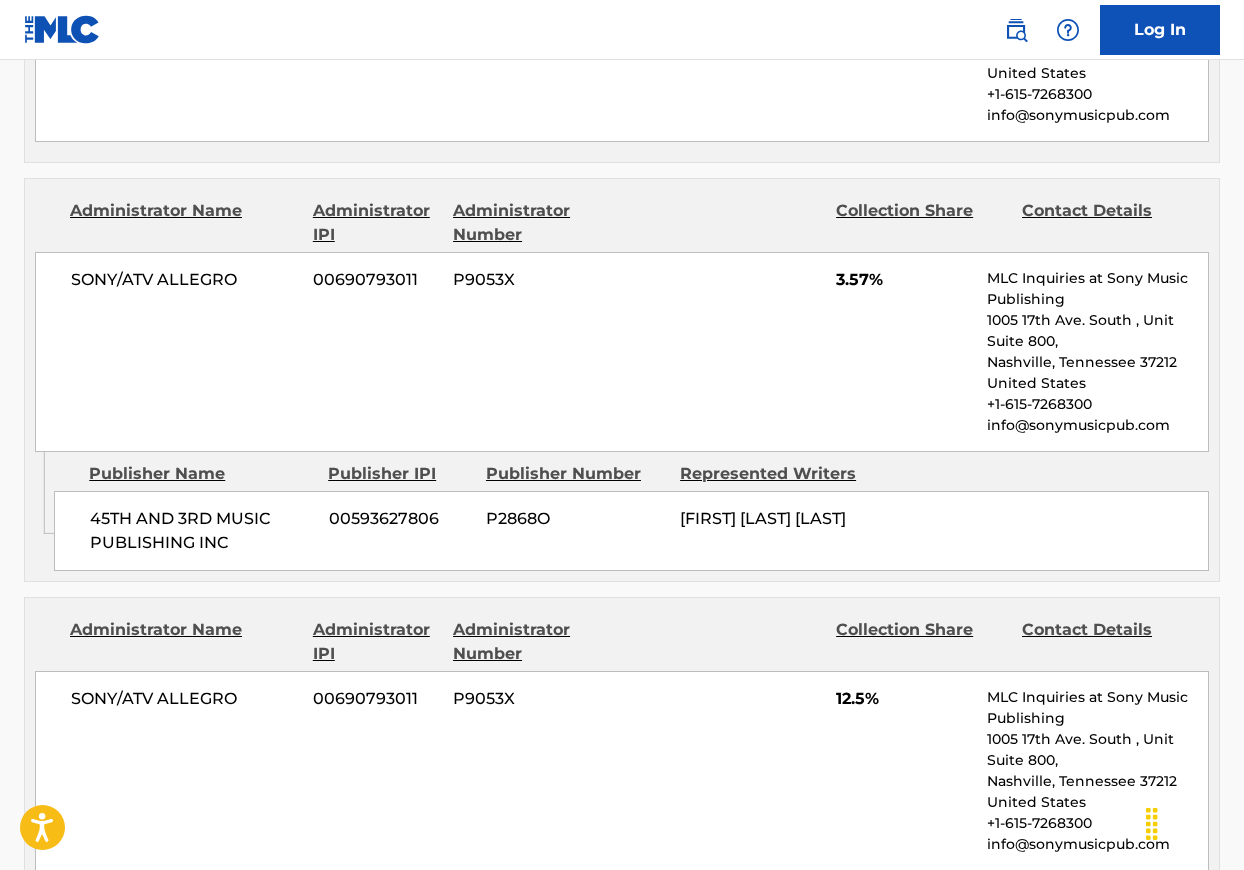 scroll, scrollTop: 2065, scrollLeft: 0, axis: vertical 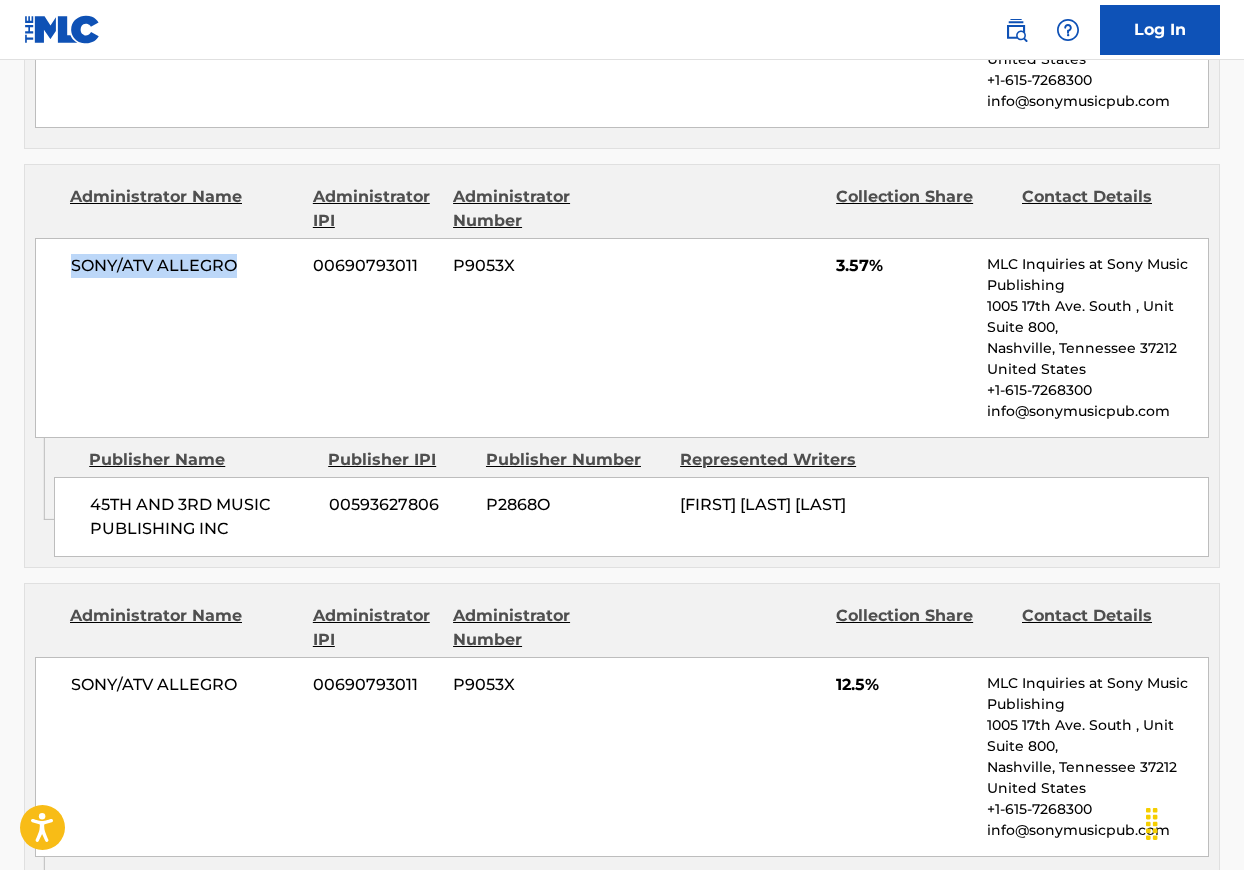 drag, startPoint x: 70, startPoint y: 283, endPoint x: 234, endPoint y: 283, distance: 164 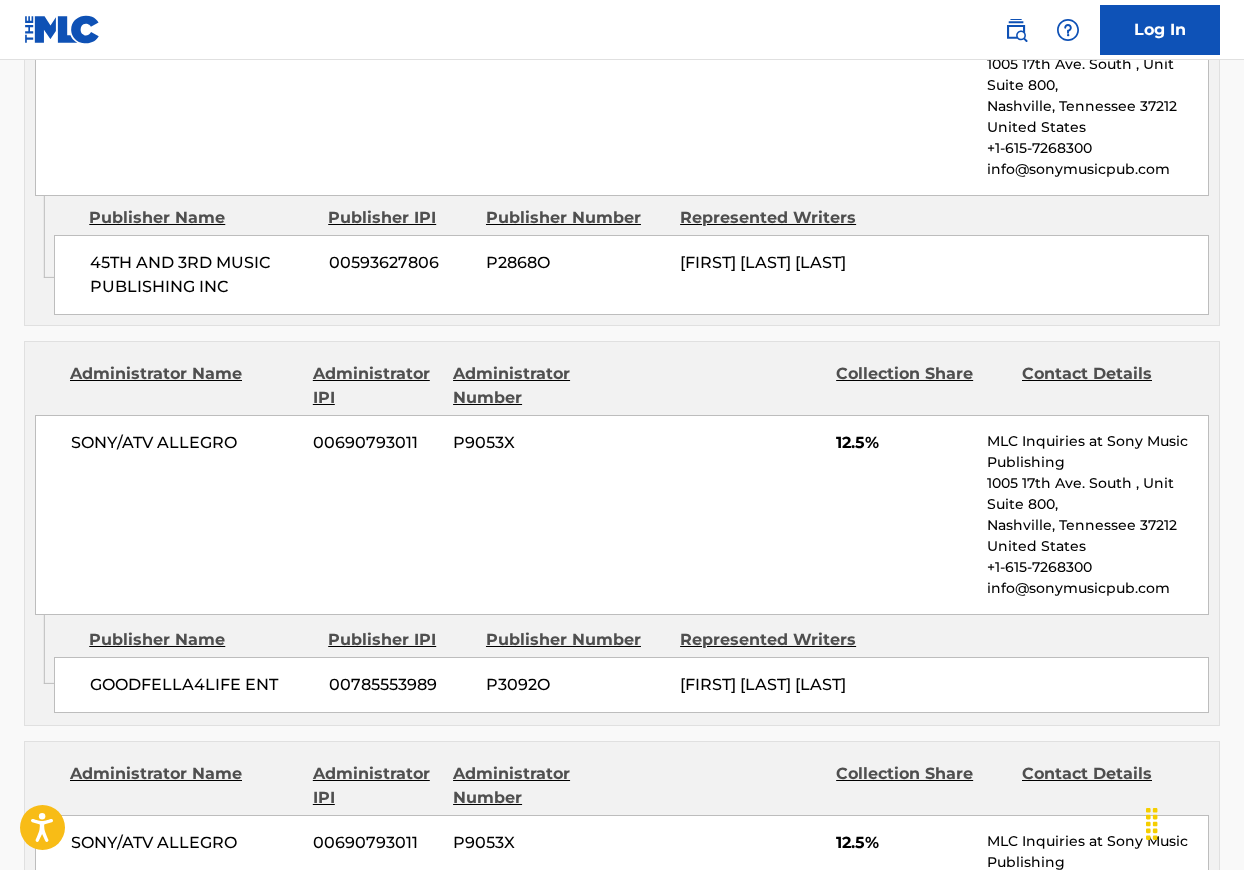 scroll, scrollTop: 2309, scrollLeft: 0, axis: vertical 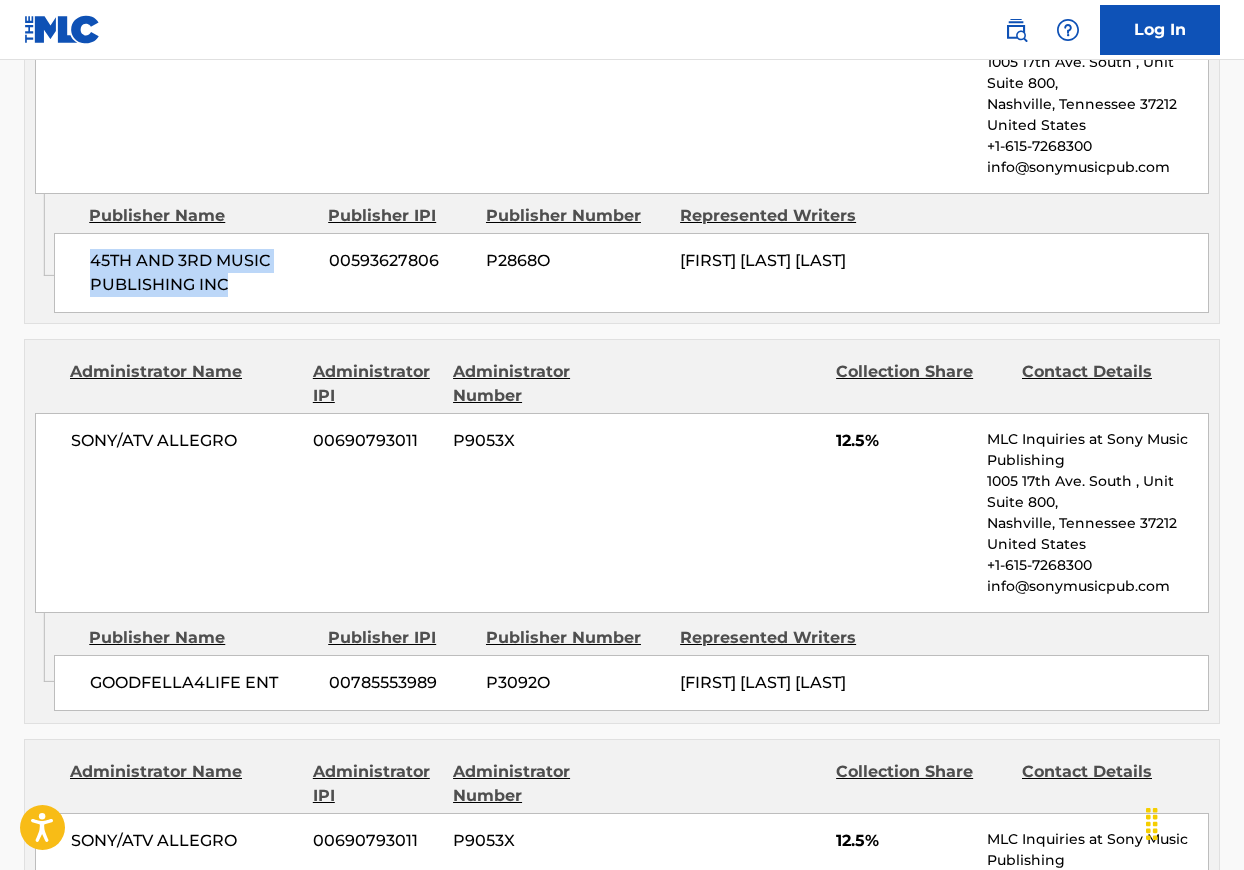 drag, startPoint x: 81, startPoint y: 273, endPoint x: 240, endPoint y: 304, distance: 161.99382 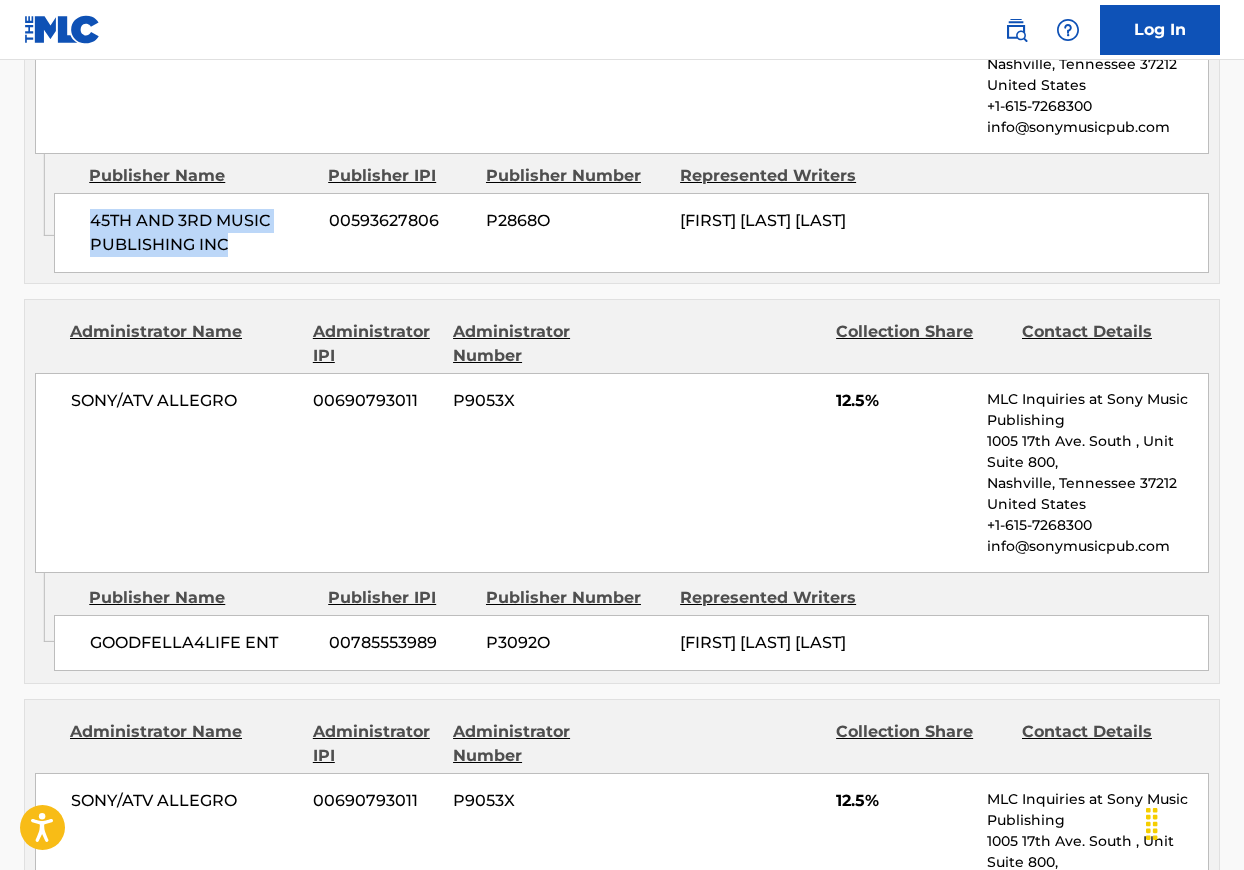scroll, scrollTop: 2359, scrollLeft: 0, axis: vertical 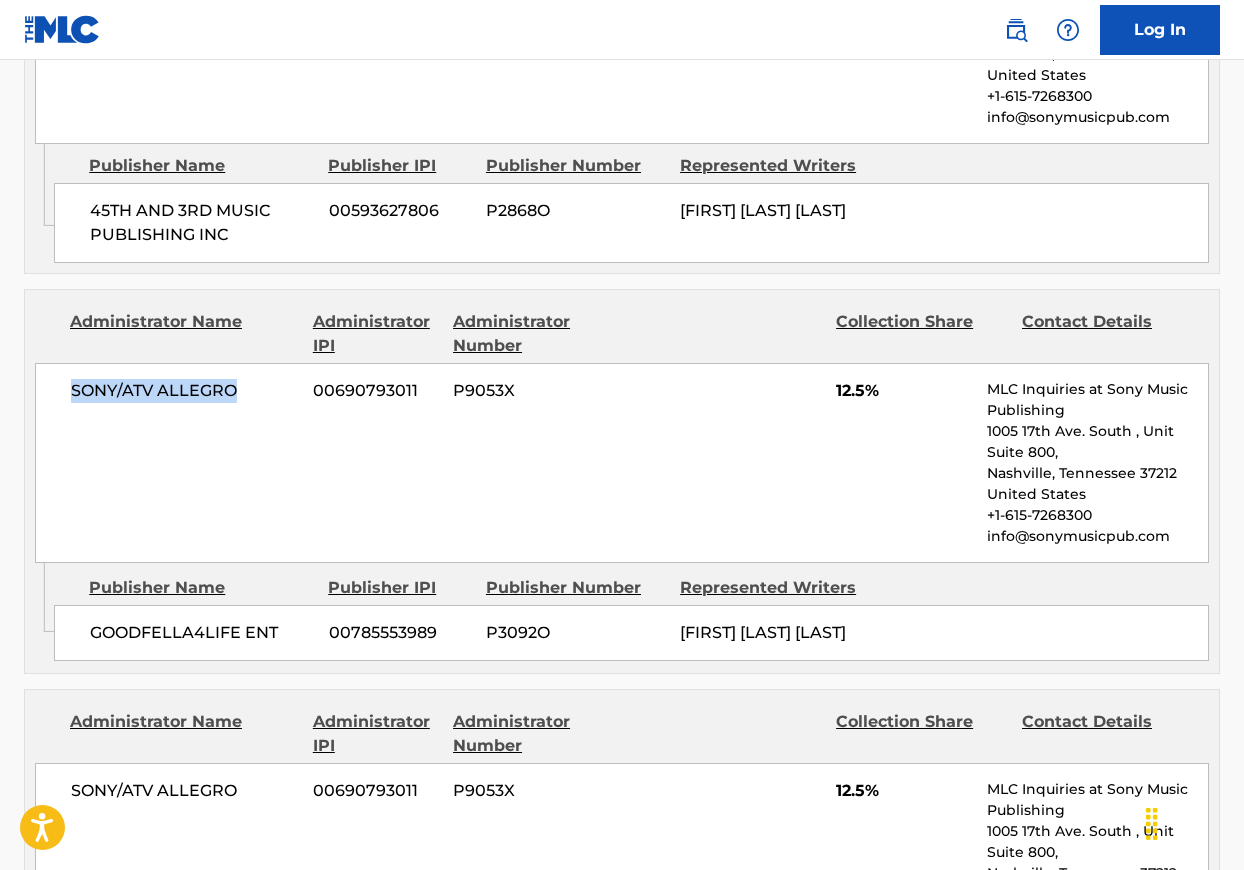 drag, startPoint x: 74, startPoint y: 396, endPoint x: 238, endPoint y: 396, distance: 164 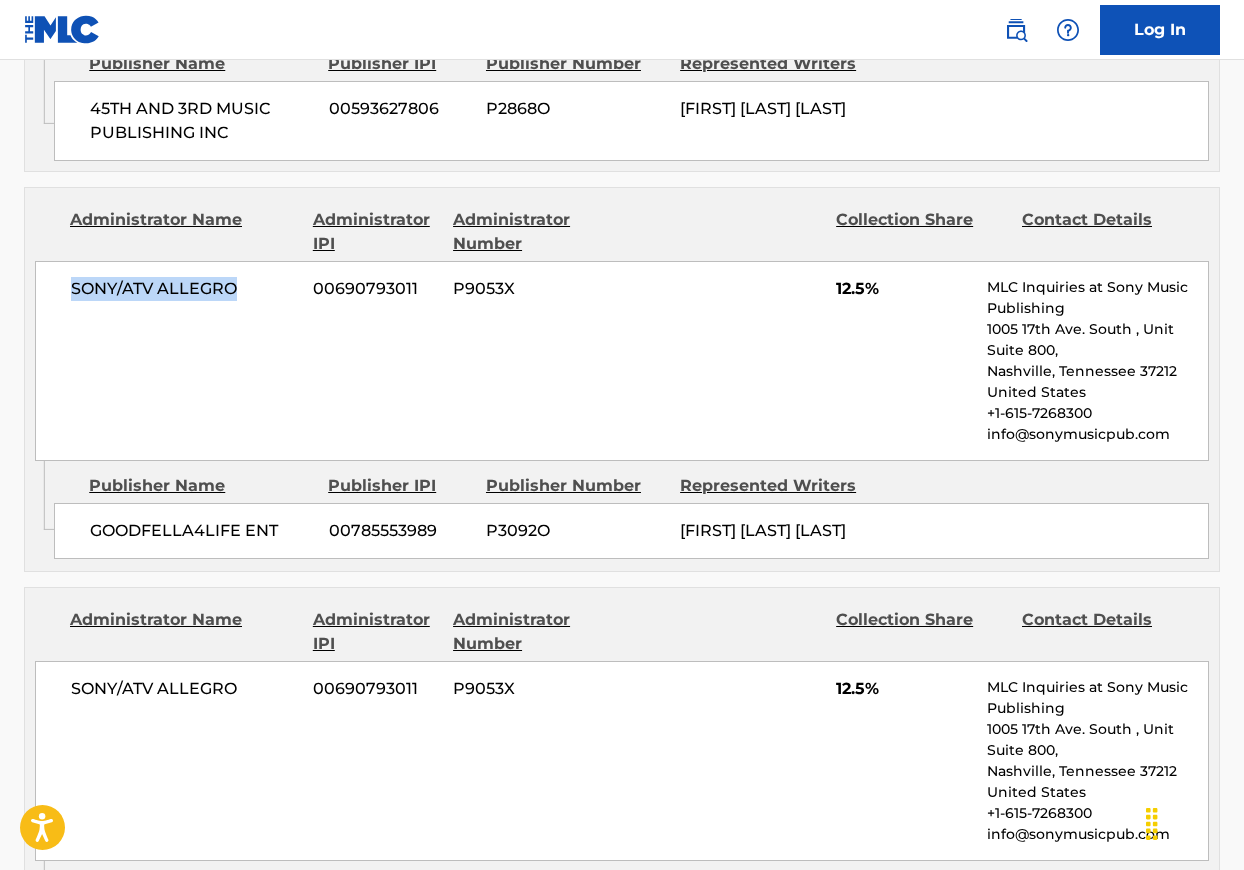 scroll, scrollTop: 2504, scrollLeft: 0, axis: vertical 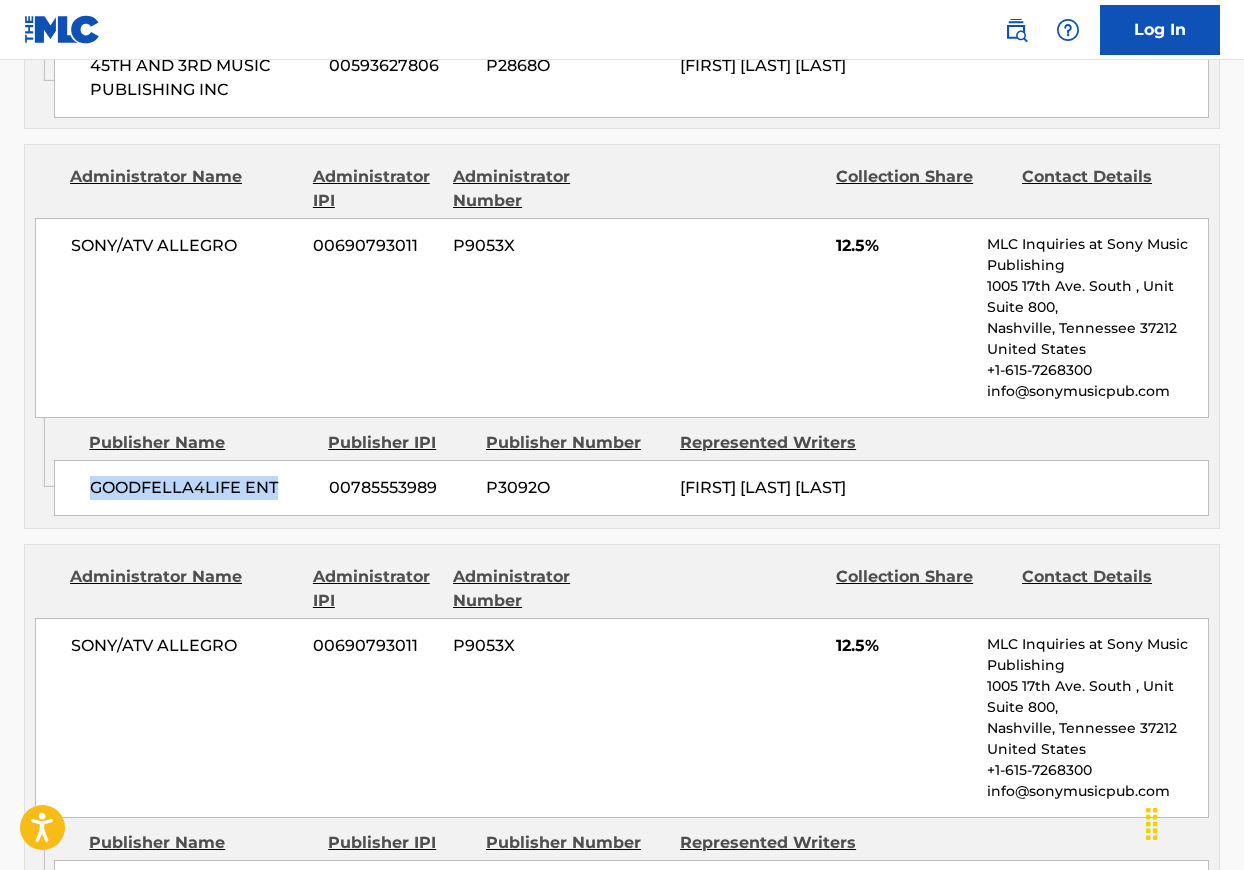drag, startPoint x: 87, startPoint y: 503, endPoint x: 308, endPoint y: 503, distance: 221 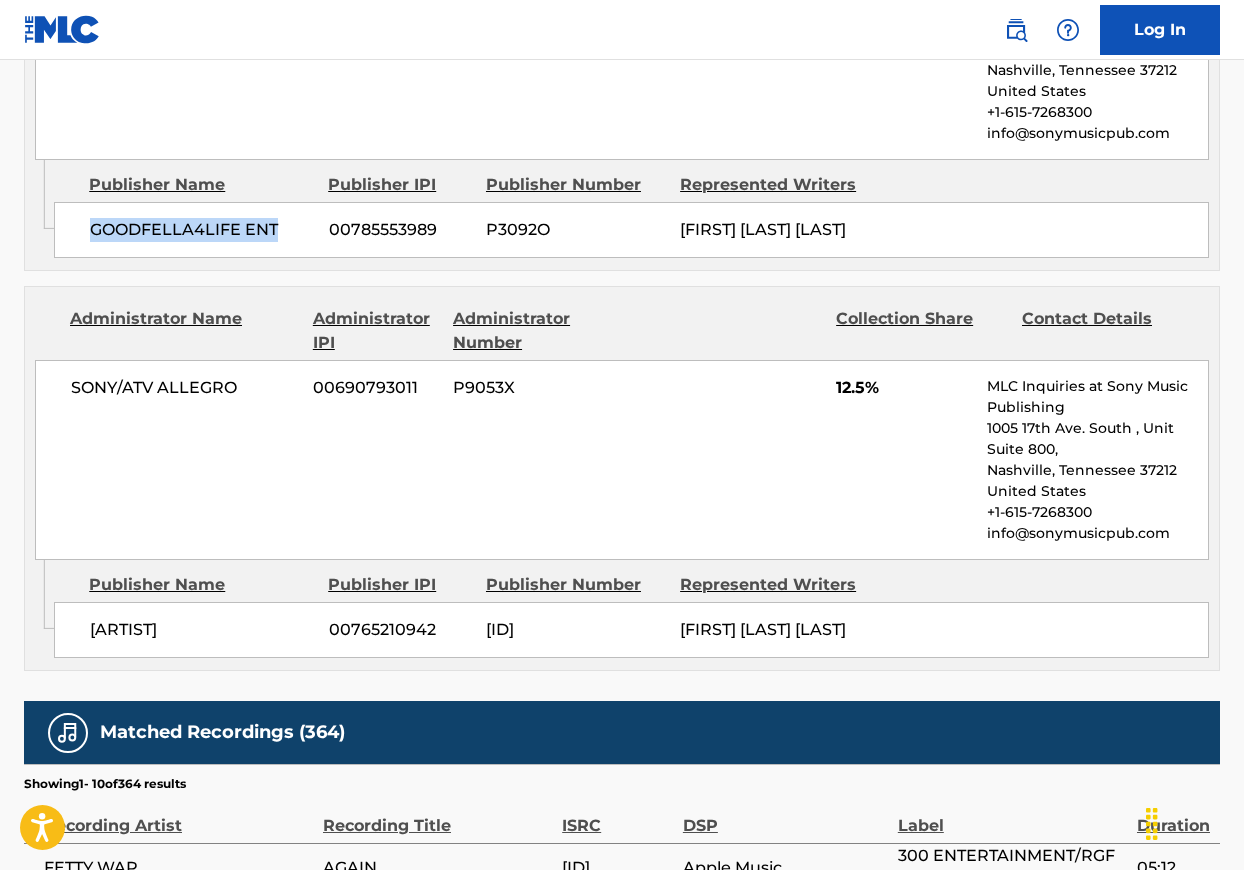 scroll, scrollTop: 2774, scrollLeft: 0, axis: vertical 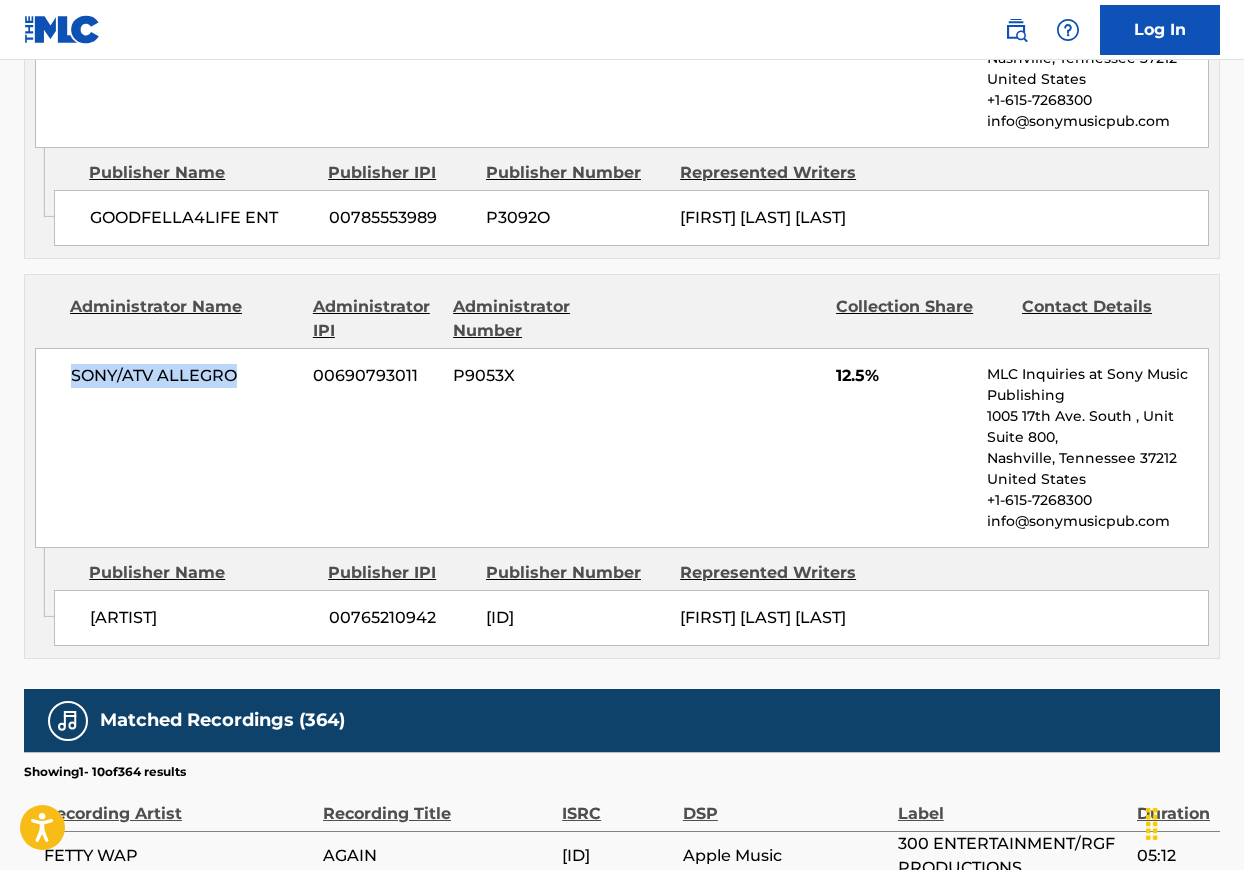 drag, startPoint x: 63, startPoint y: 379, endPoint x: 240, endPoint y: 379, distance: 177 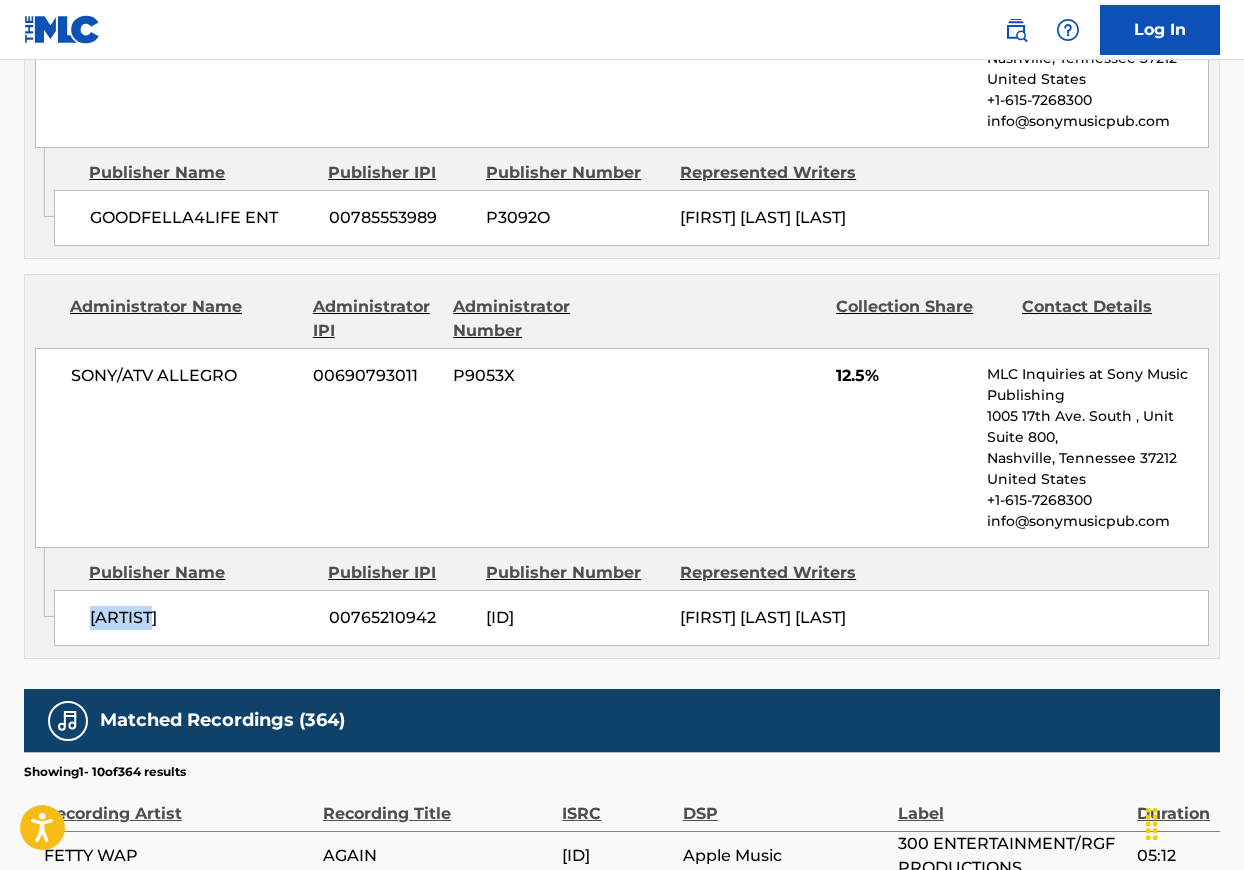 drag, startPoint x: 80, startPoint y: 620, endPoint x: 214, endPoint y: 620, distance: 134 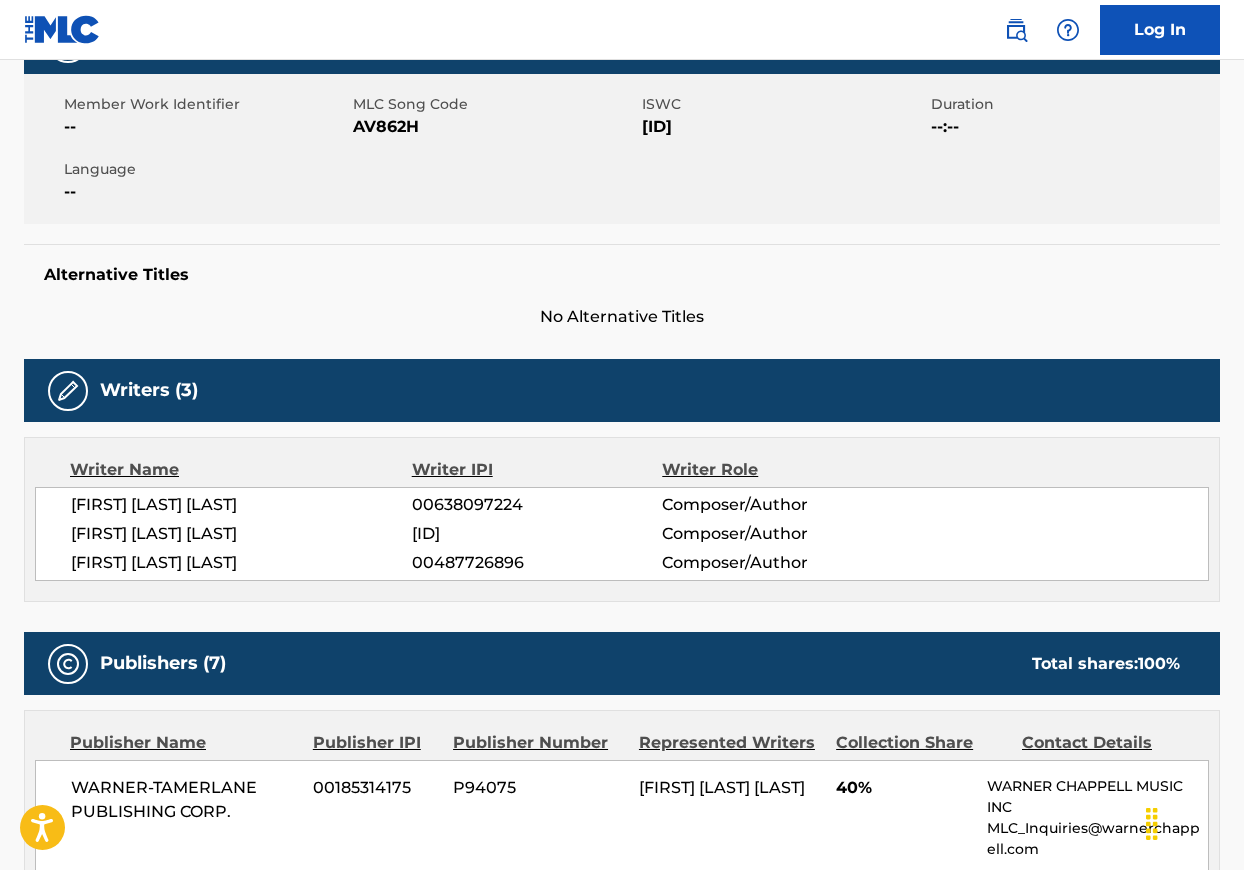 scroll, scrollTop: 517, scrollLeft: 0, axis: vertical 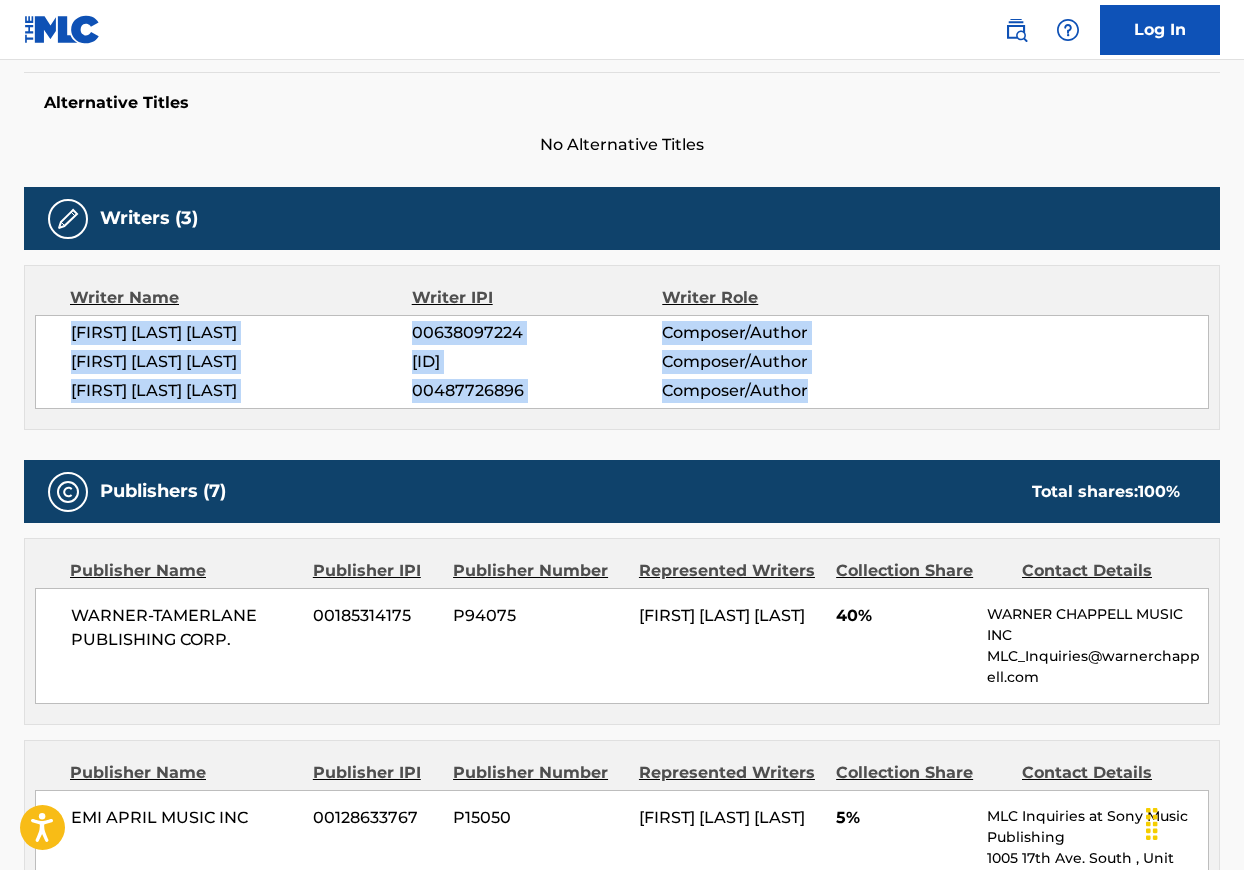 drag, startPoint x: 87, startPoint y: 337, endPoint x: 841, endPoint y: 382, distance: 755.3417 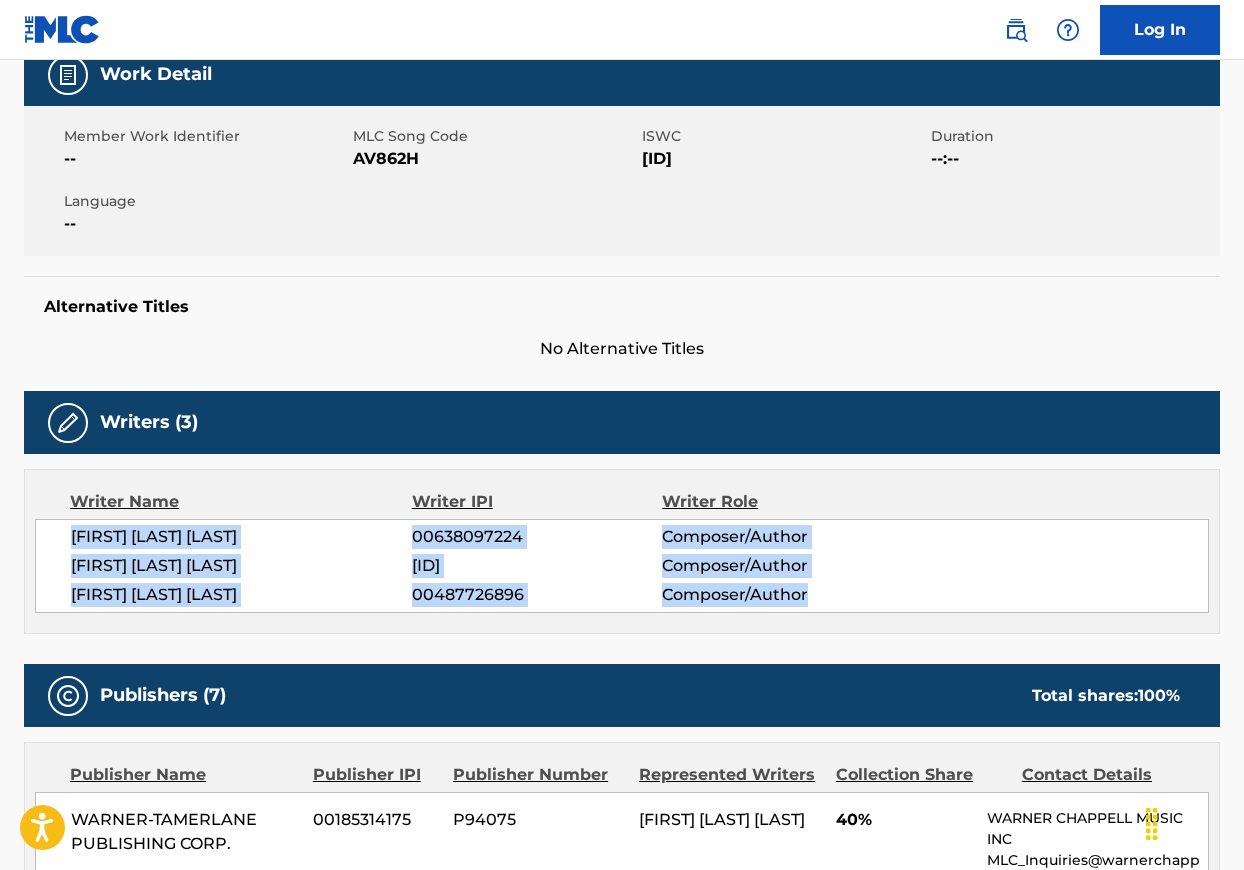 scroll, scrollTop: 0, scrollLeft: 0, axis: both 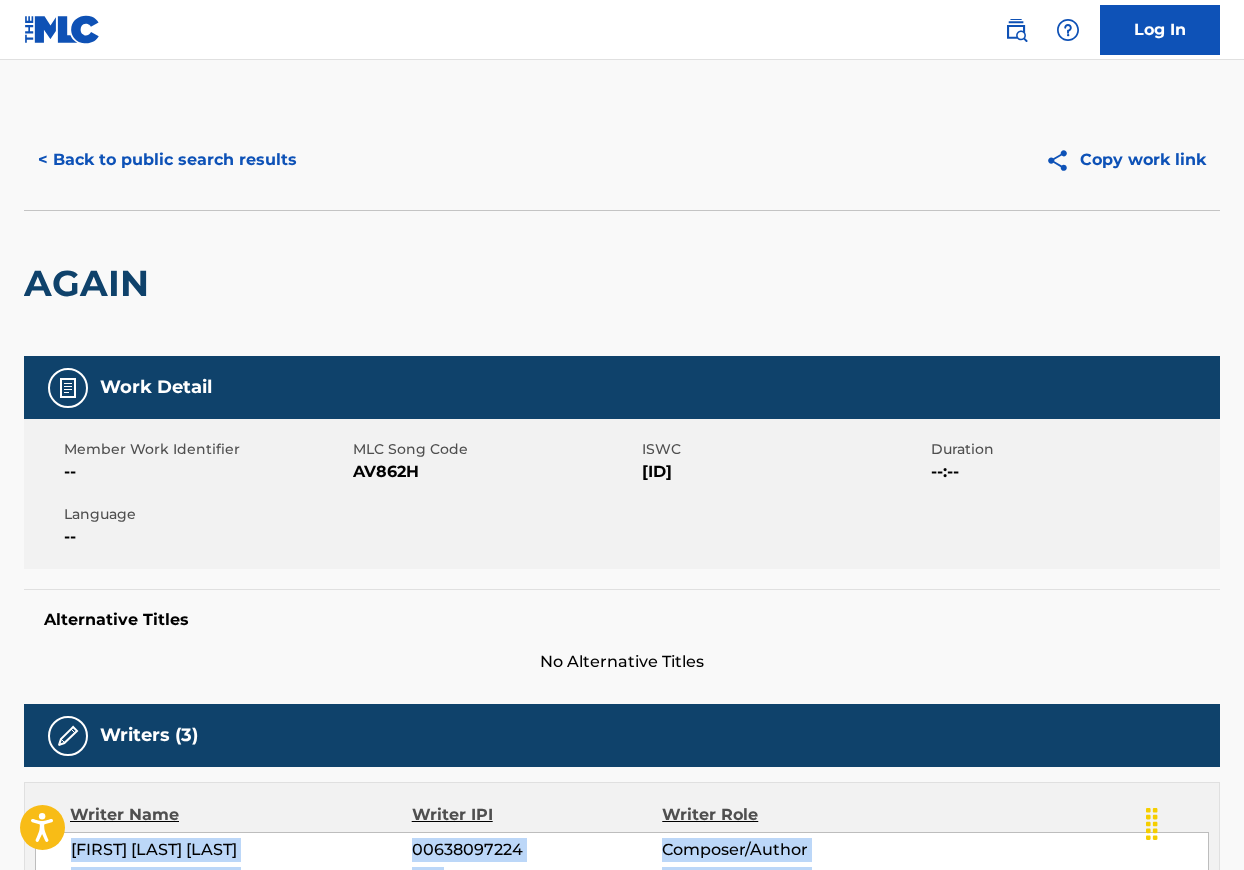 click on "< Back to public search results" at bounding box center [167, 160] 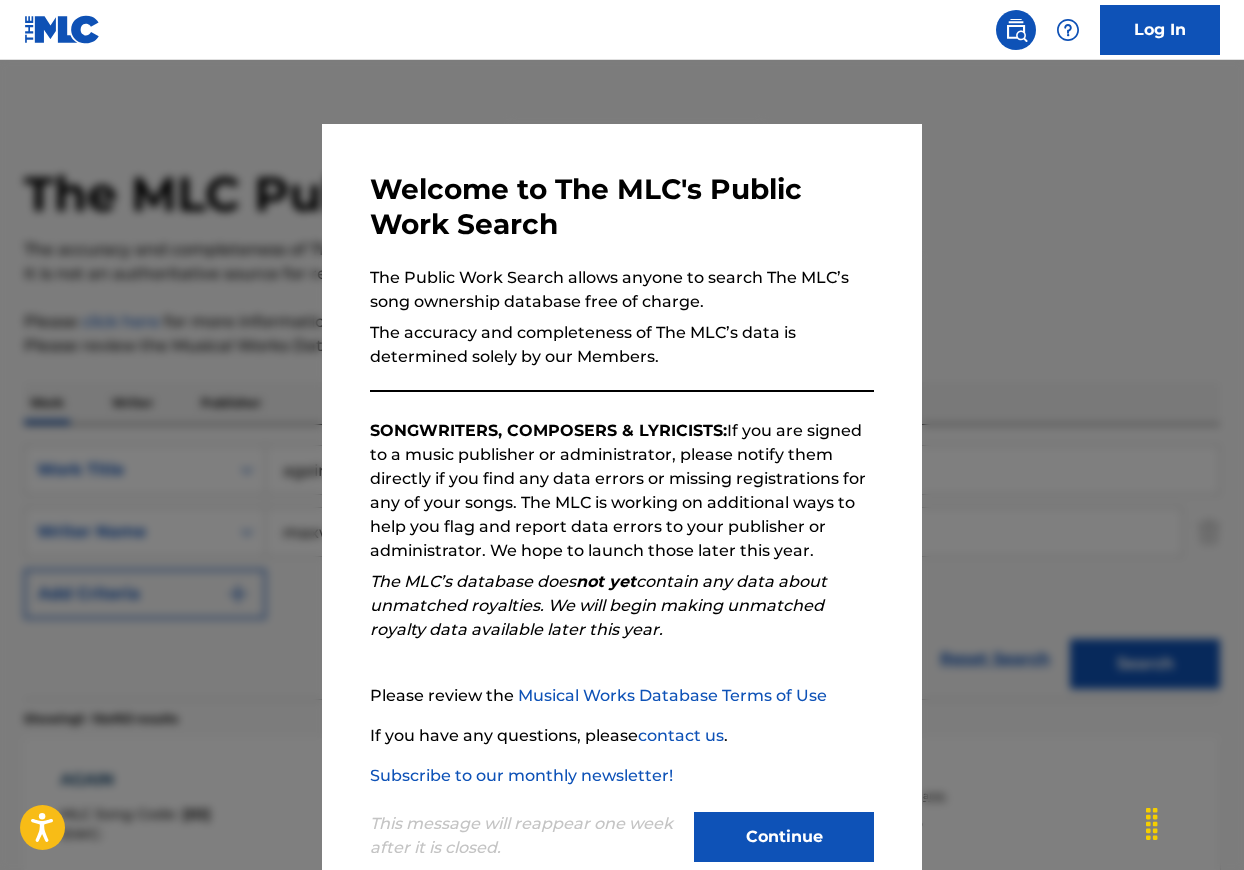 scroll, scrollTop: 358, scrollLeft: 0, axis: vertical 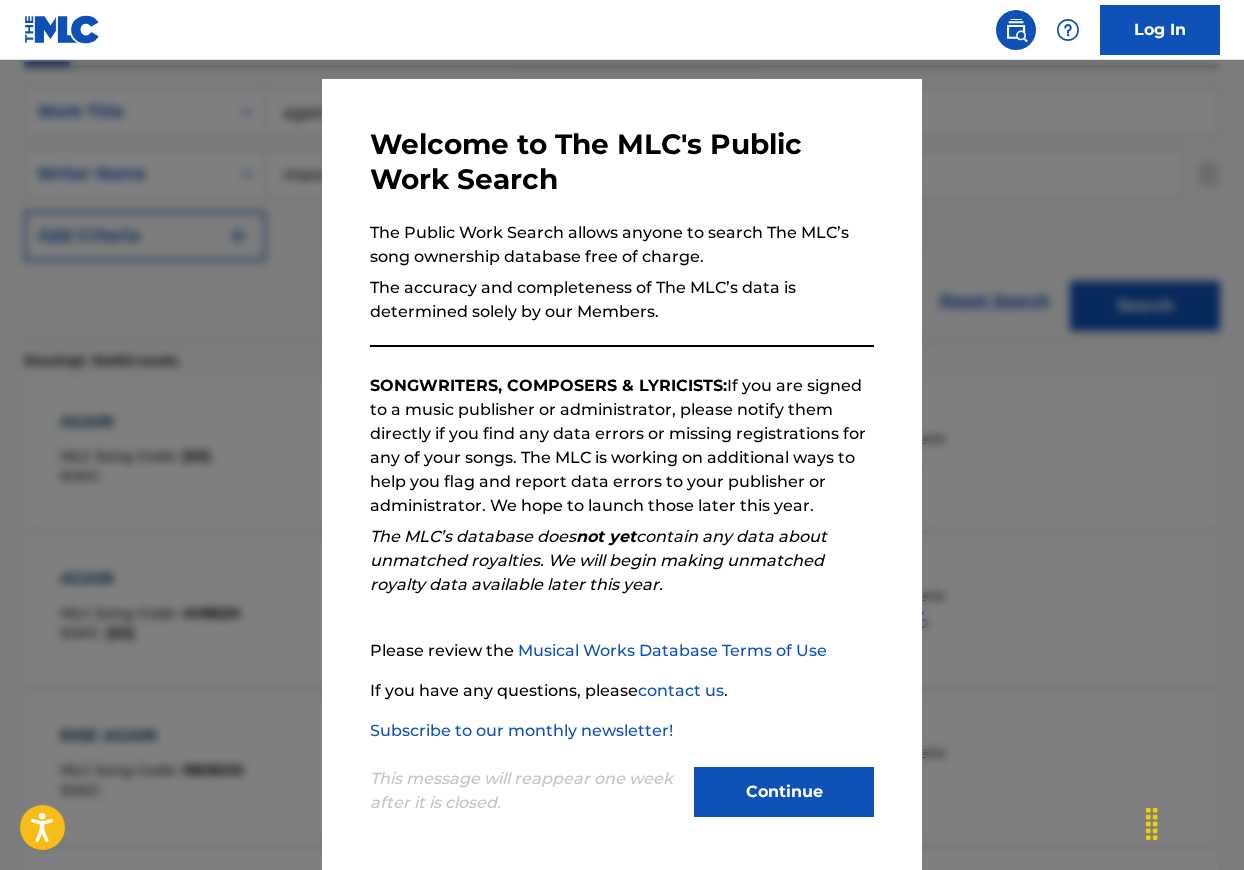 click on "Continue" at bounding box center (784, 792) 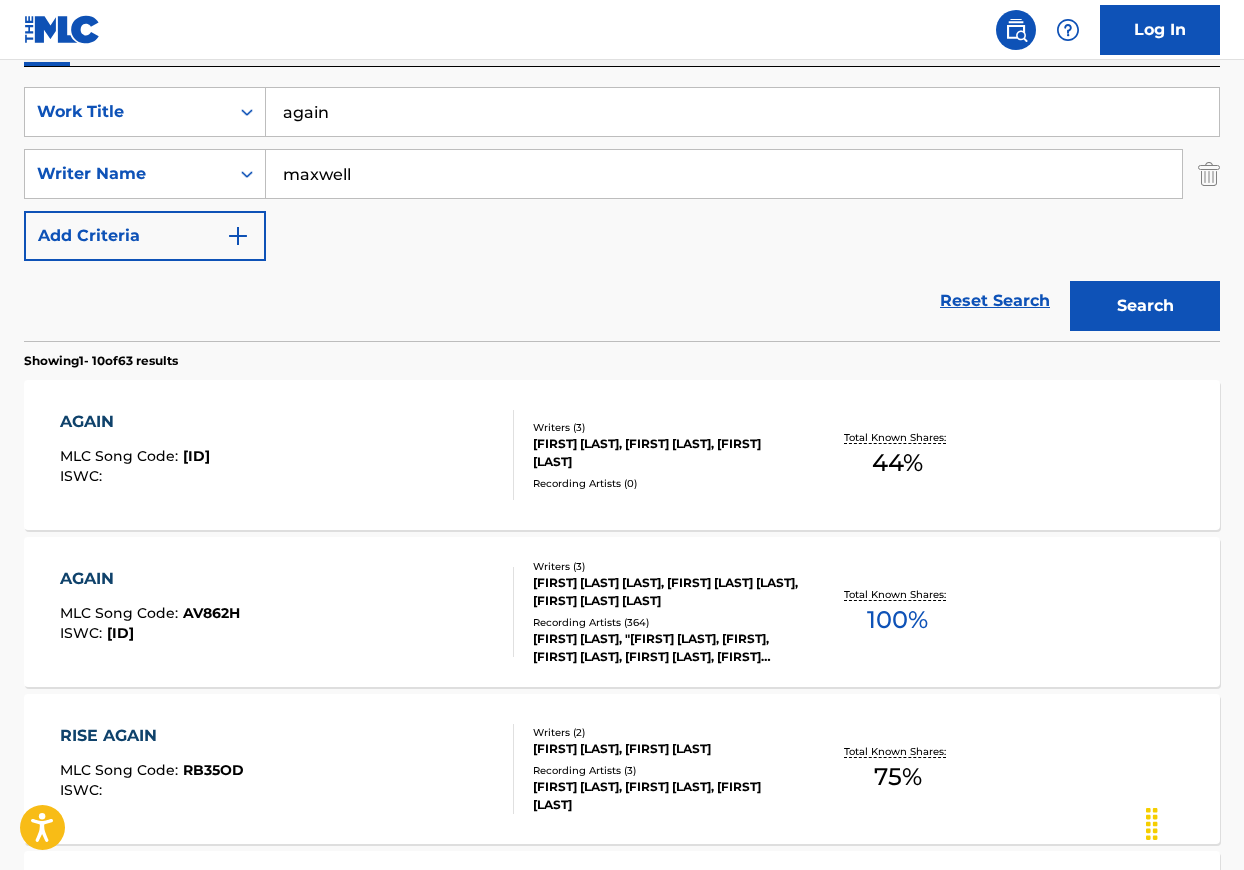 drag, startPoint x: 538, startPoint y: 174, endPoint x: 277, endPoint y: 174, distance: 261 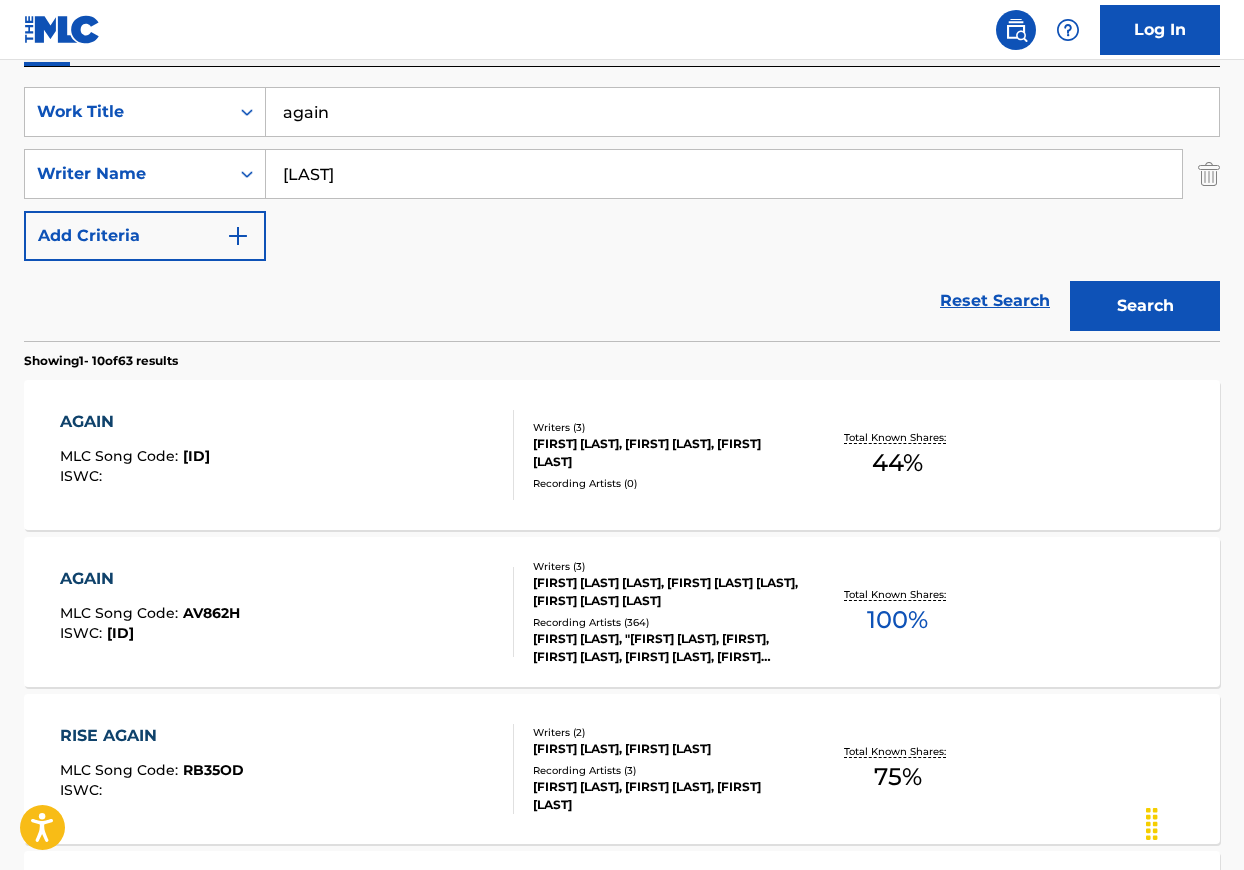 type on "[LAST]" 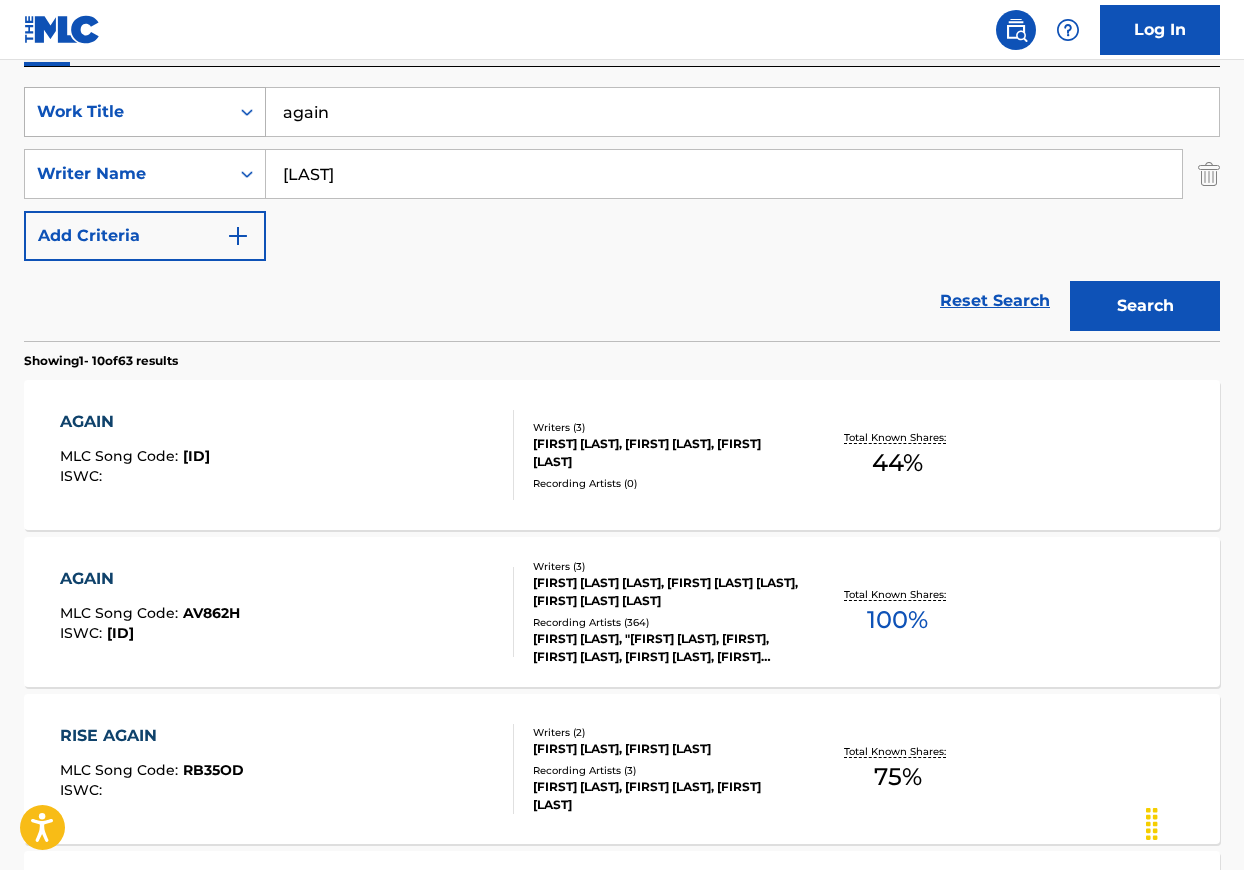 drag, startPoint x: 336, startPoint y: 117, endPoint x: 248, endPoint y: 117, distance: 88 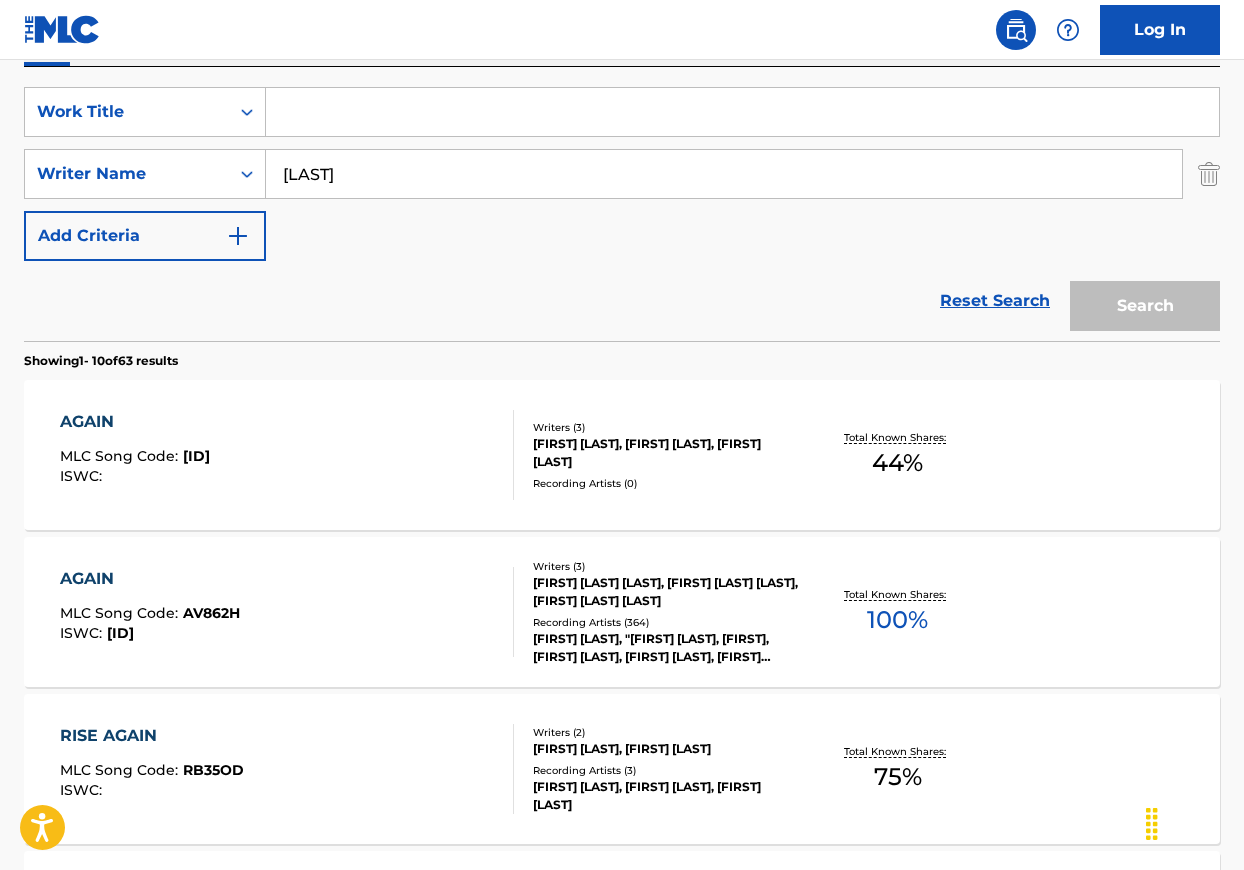 paste on "Let's Go" 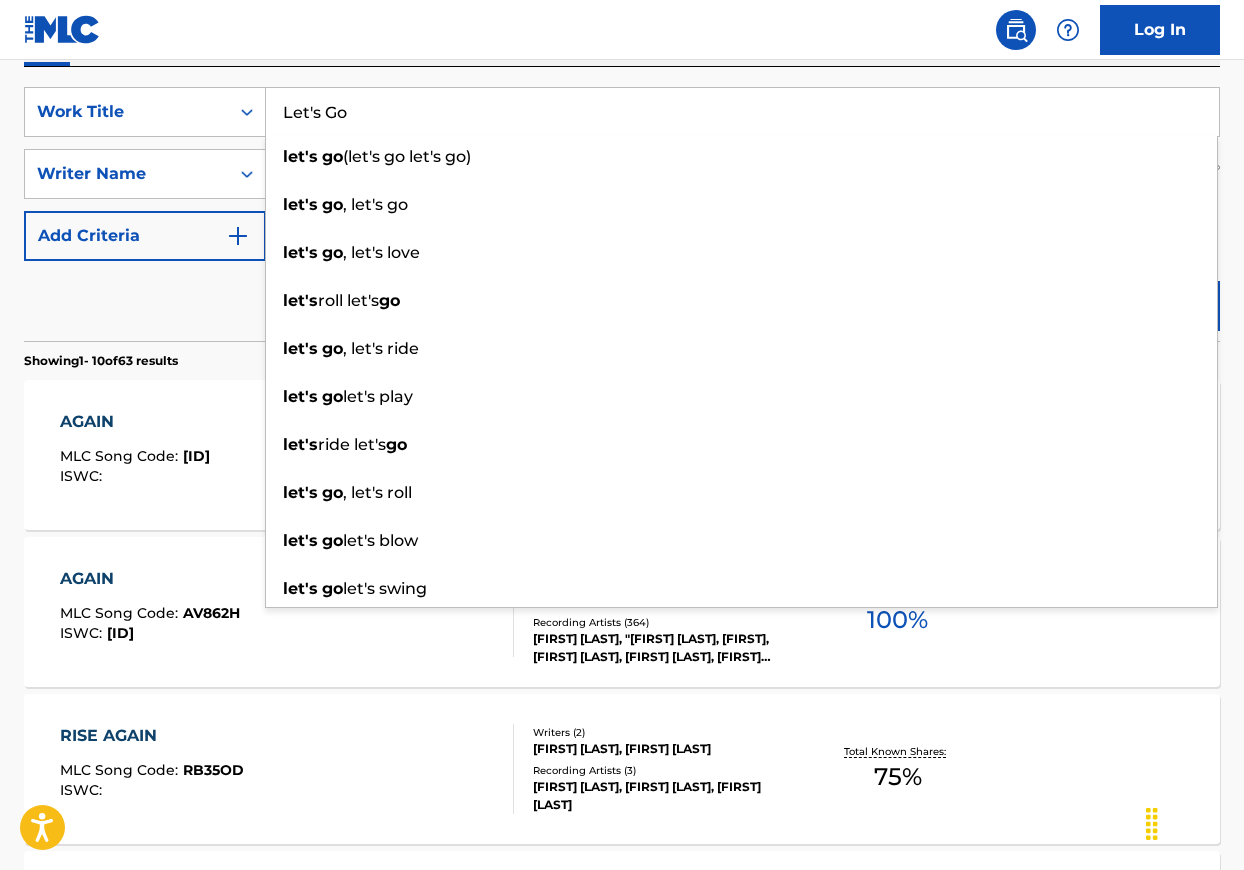 type on "Let's Go" 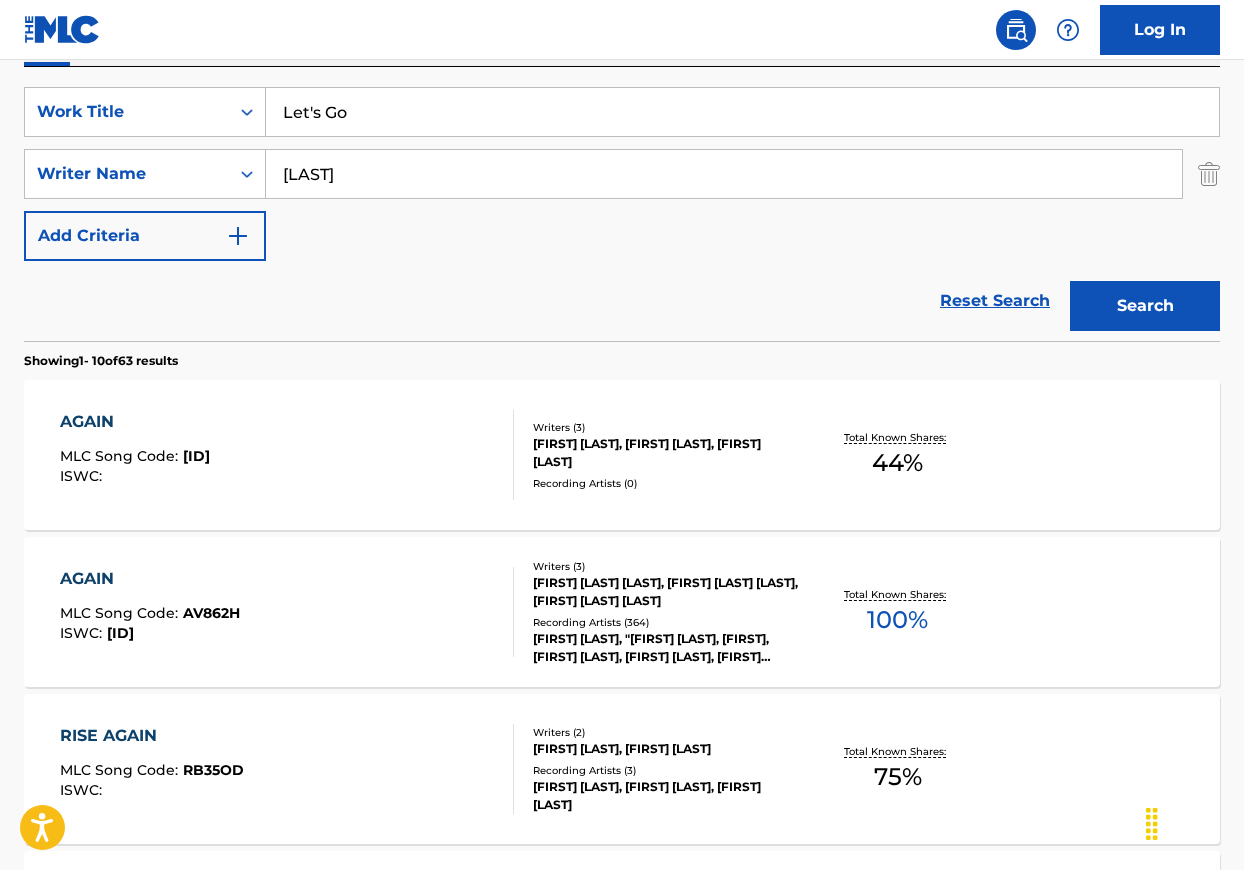 click on "Reset Search Search" at bounding box center (622, 301) 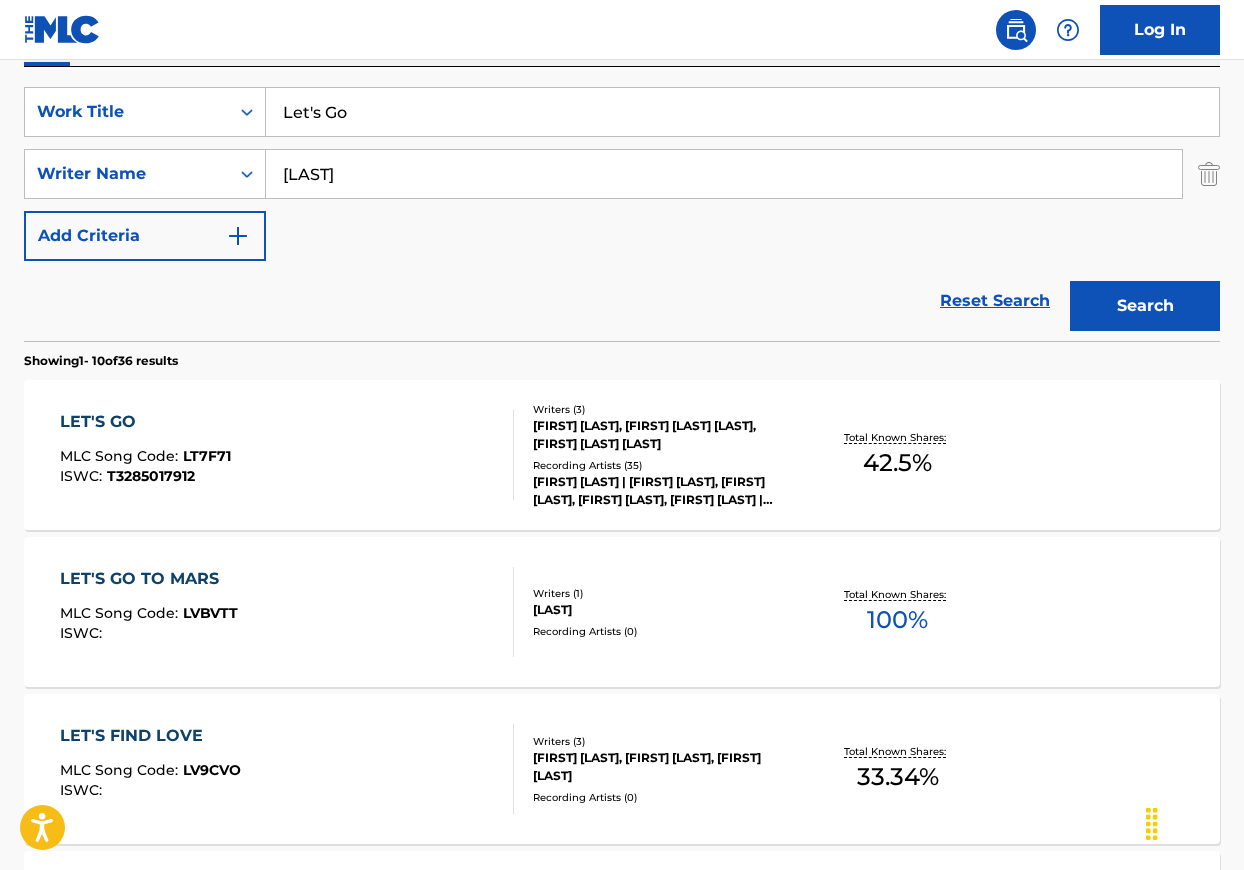 scroll, scrollTop: 410, scrollLeft: 0, axis: vertical 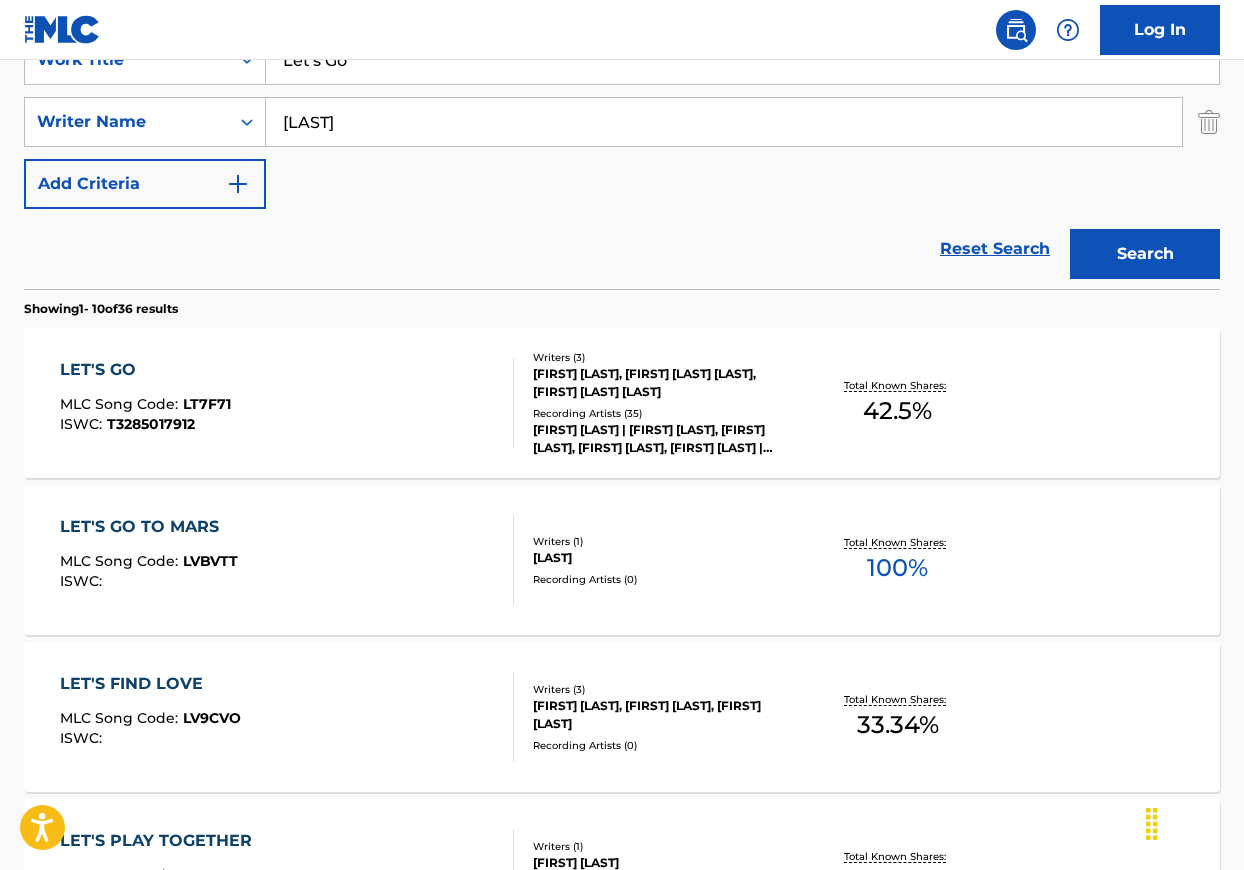 click on "LET'S GO" at bounding box center (145, 370) 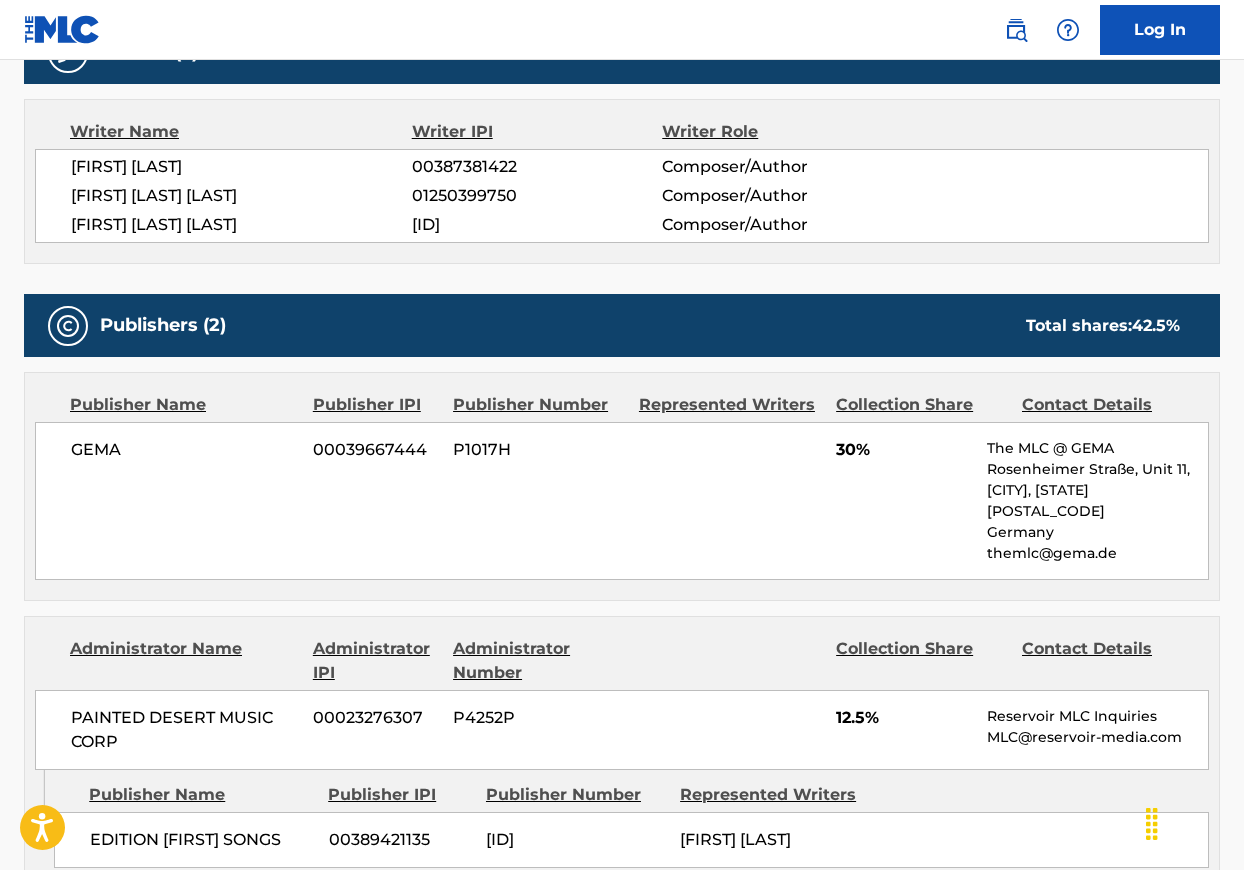 scroll, scrollTop: 696, scrollLeft: 0, axis: vertical 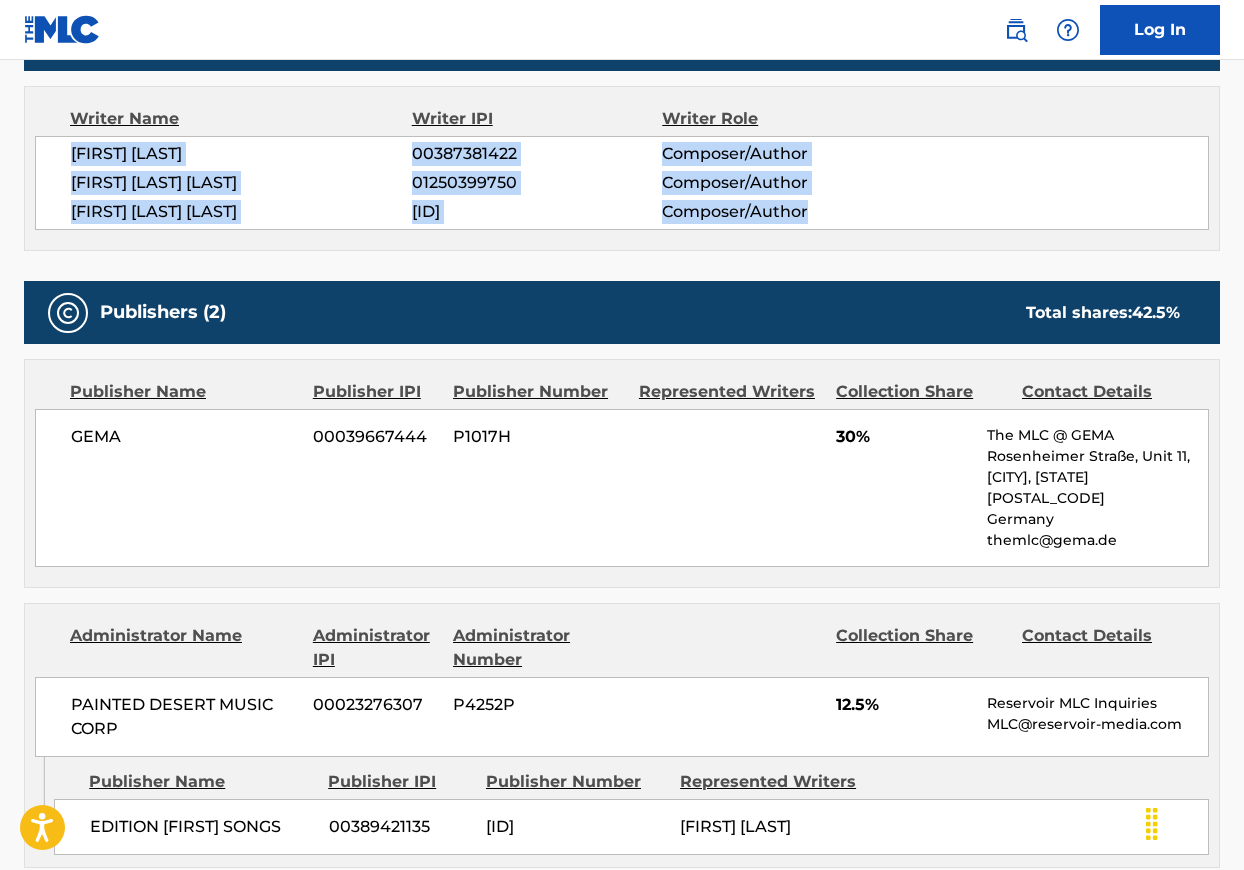 drag, startPoint x: 67, startPoint y: 154, endPoint x: 866, endPoint y: 210, distance: 800.96 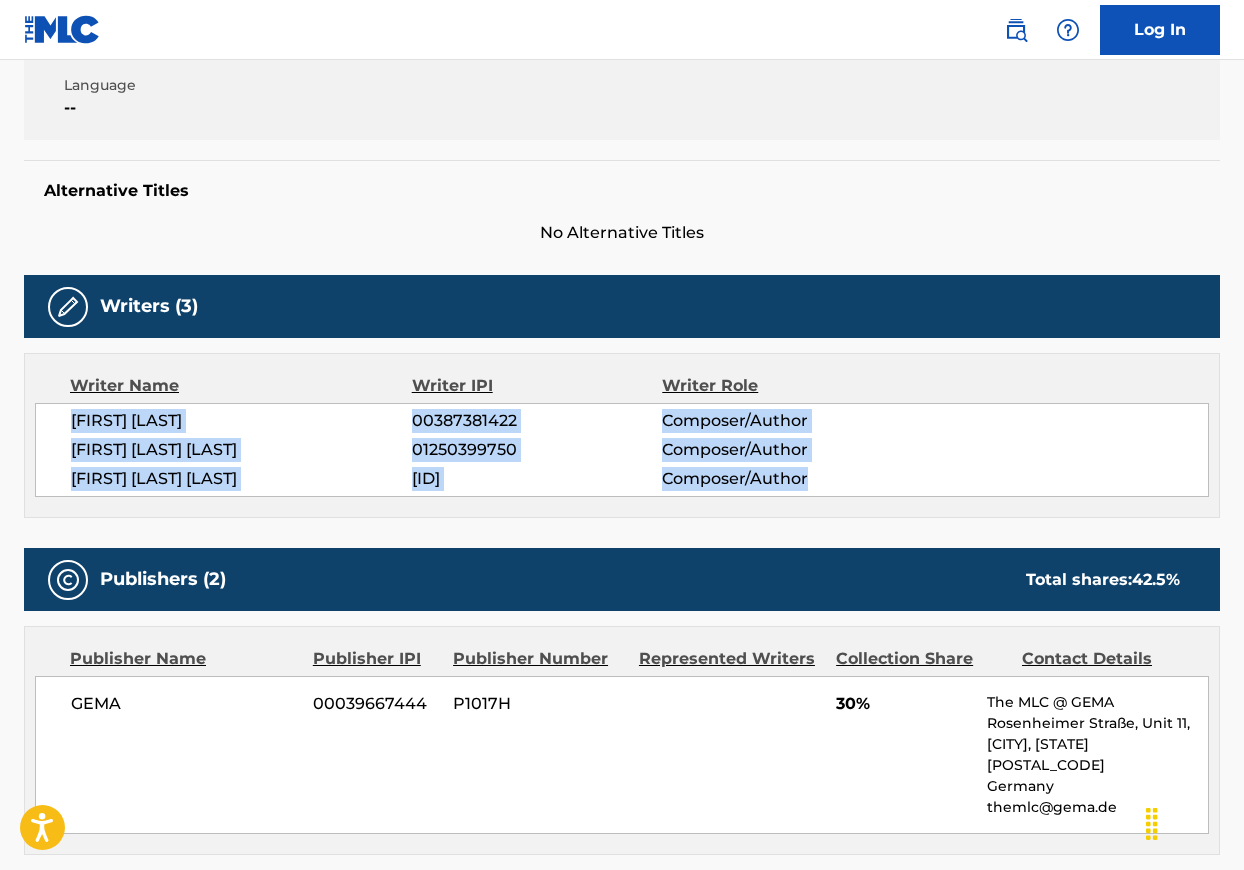 scroll, scrollTop: 0, scrollLeft: 0, axis: both 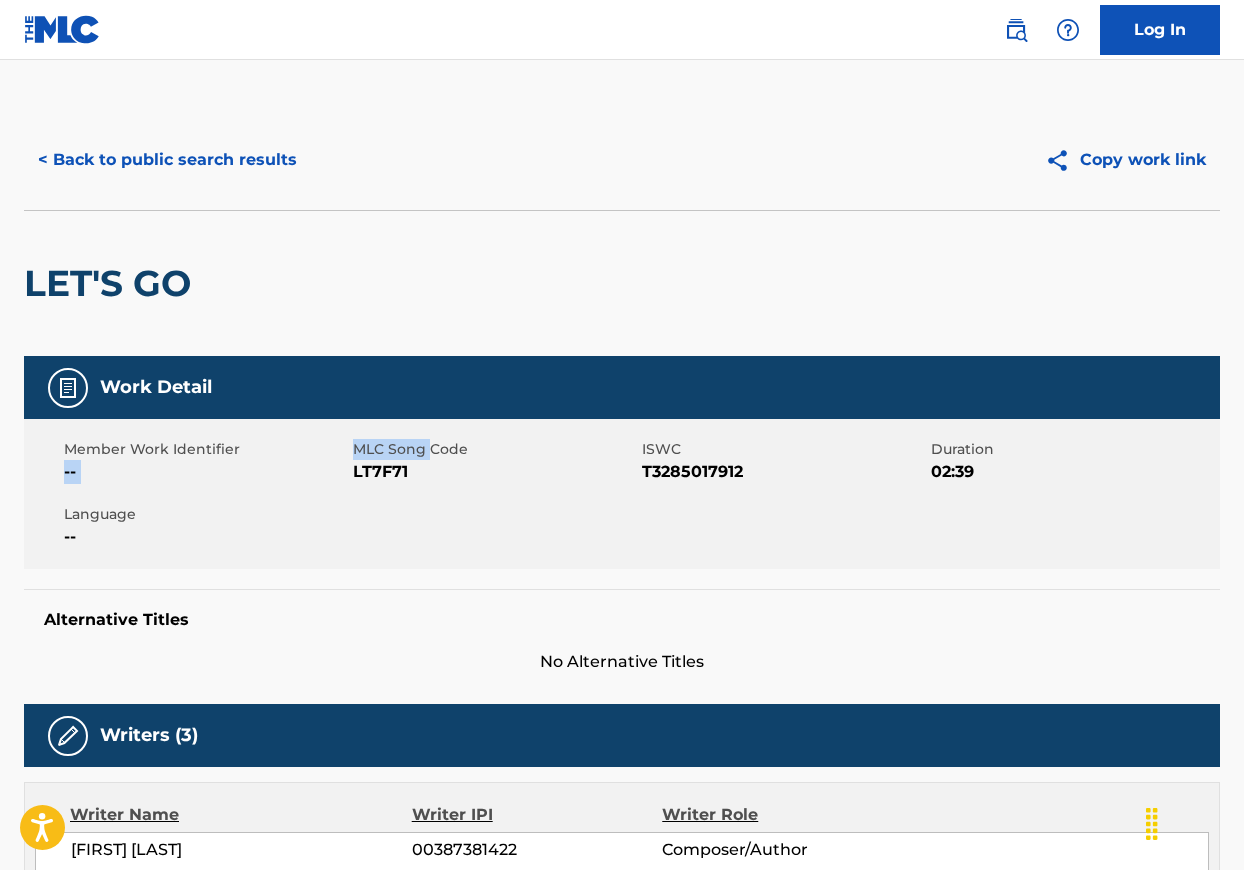 drag, startPoint x: 354, startPoint y: 450, endPoint x: 431, endPoint y: 459, distance: 77.52419 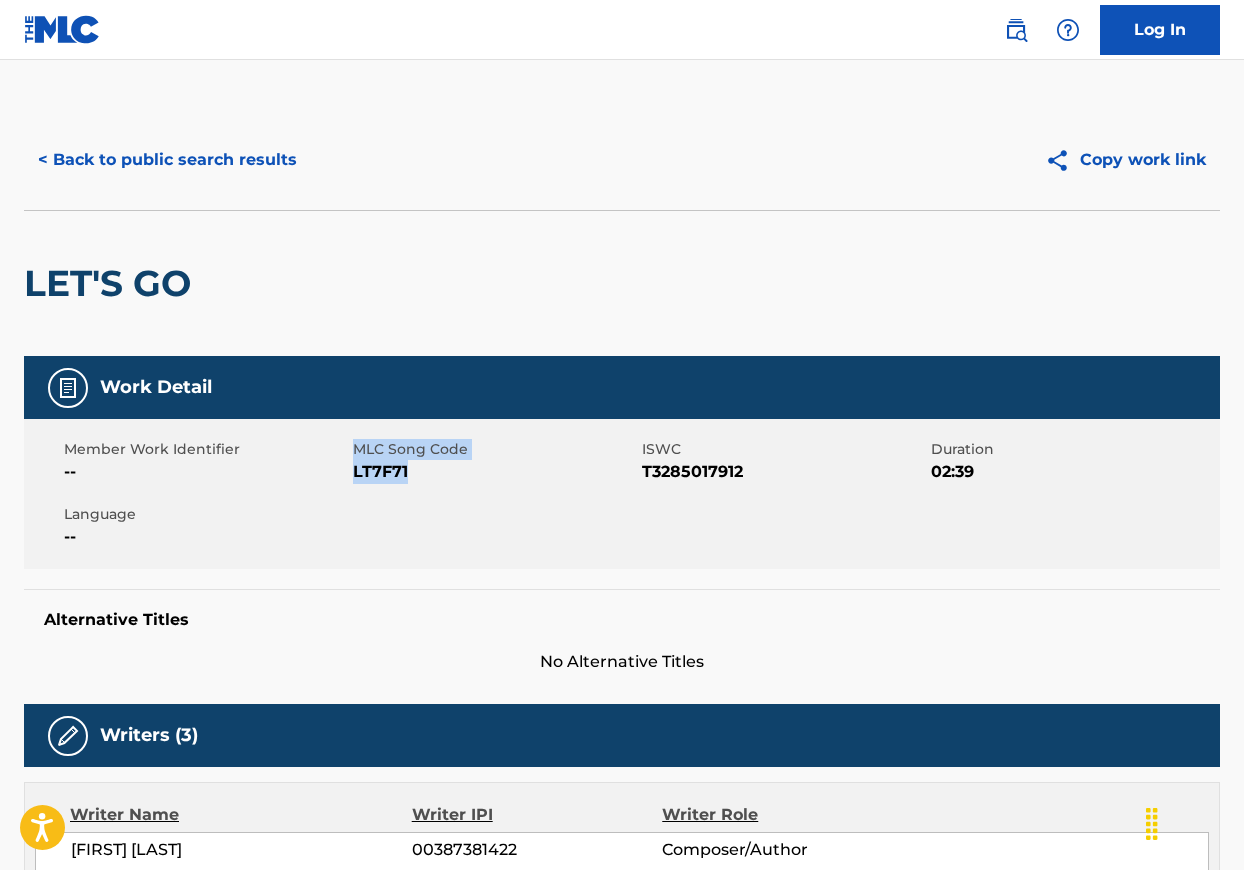 drag, startPoint x: 430, startPoint y: 469, endPoint x: 354, endPoint y: 446, distance: 79.40403 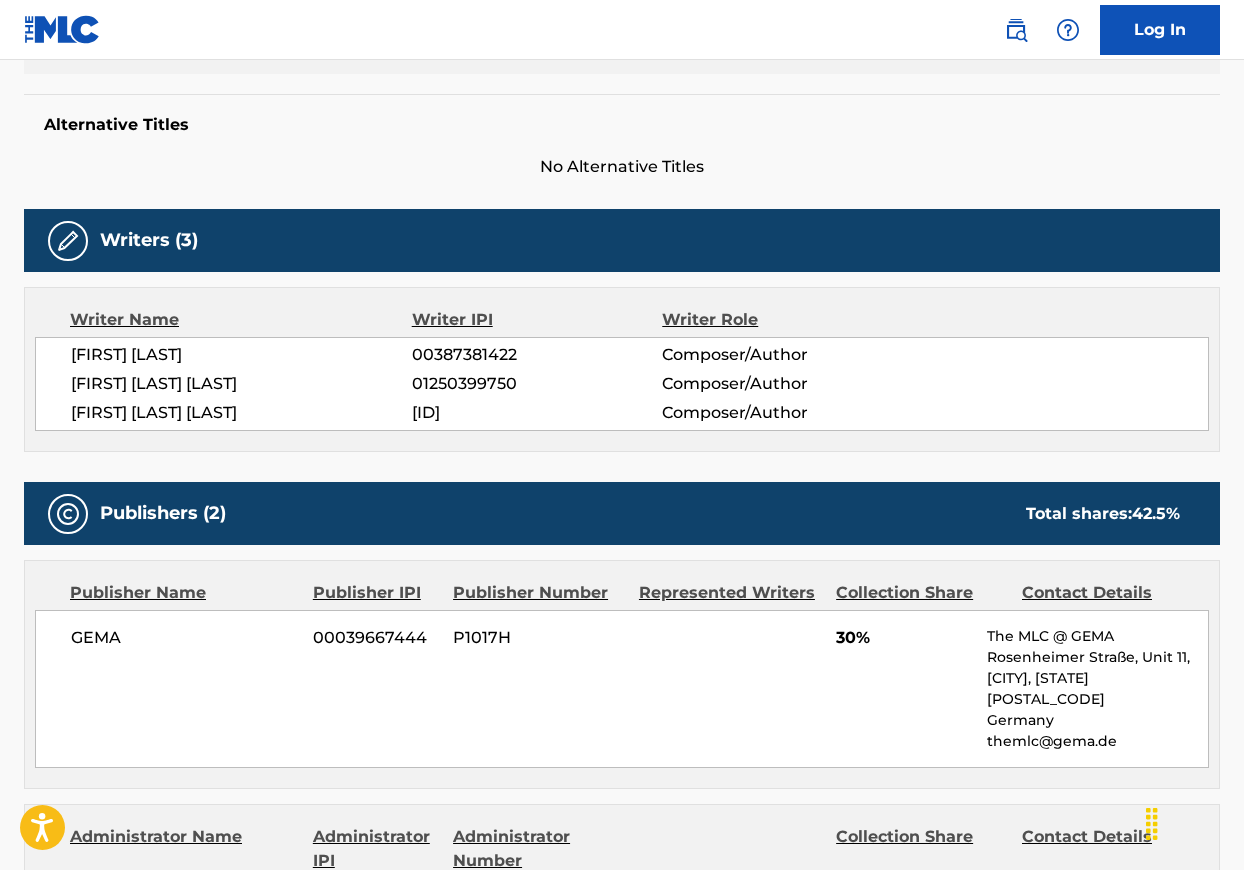 scroll, scrollTop: 563, scrollLeft: 0, axis: vertical 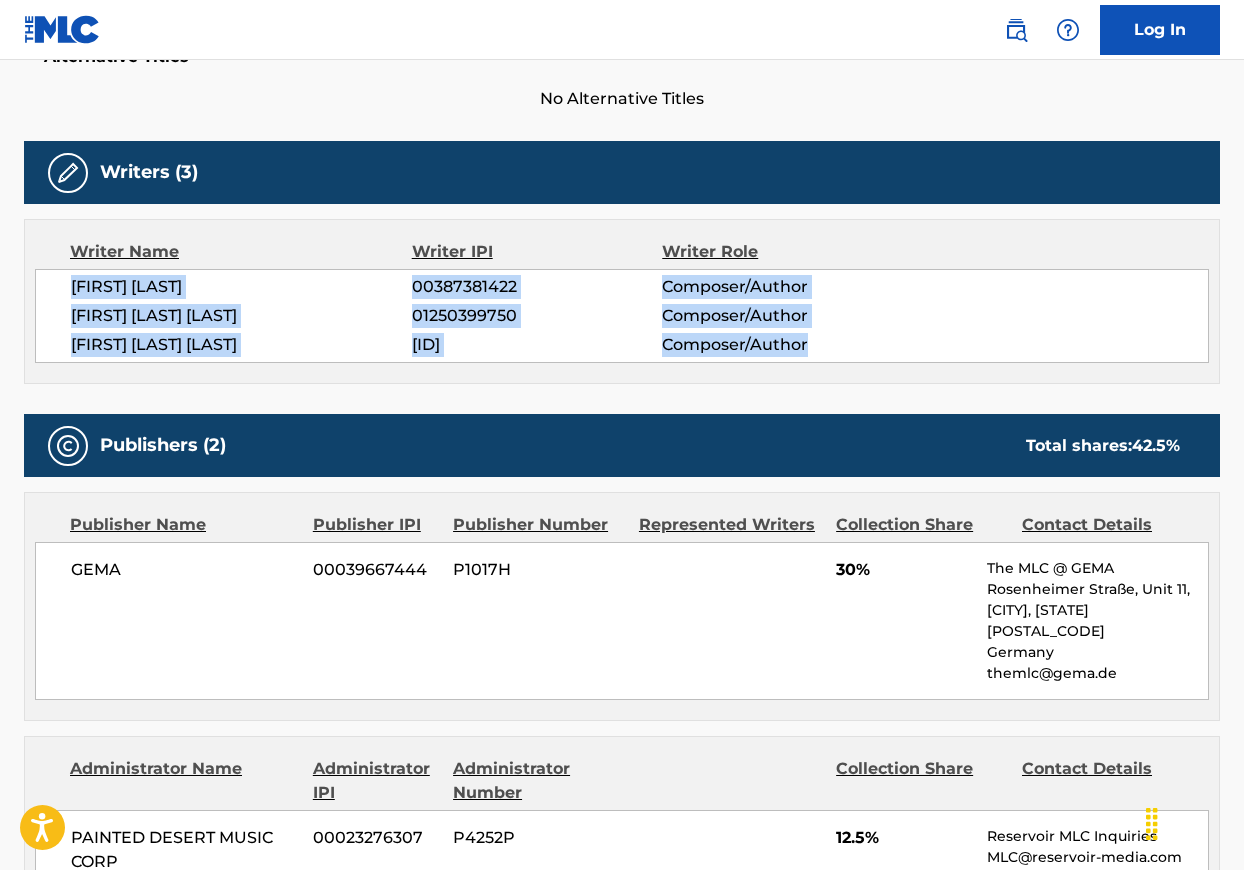 drag, startPoint x: 66, startPoint y: 288, endPoint x: 913, endPoint y: 346, distance: 848.9835 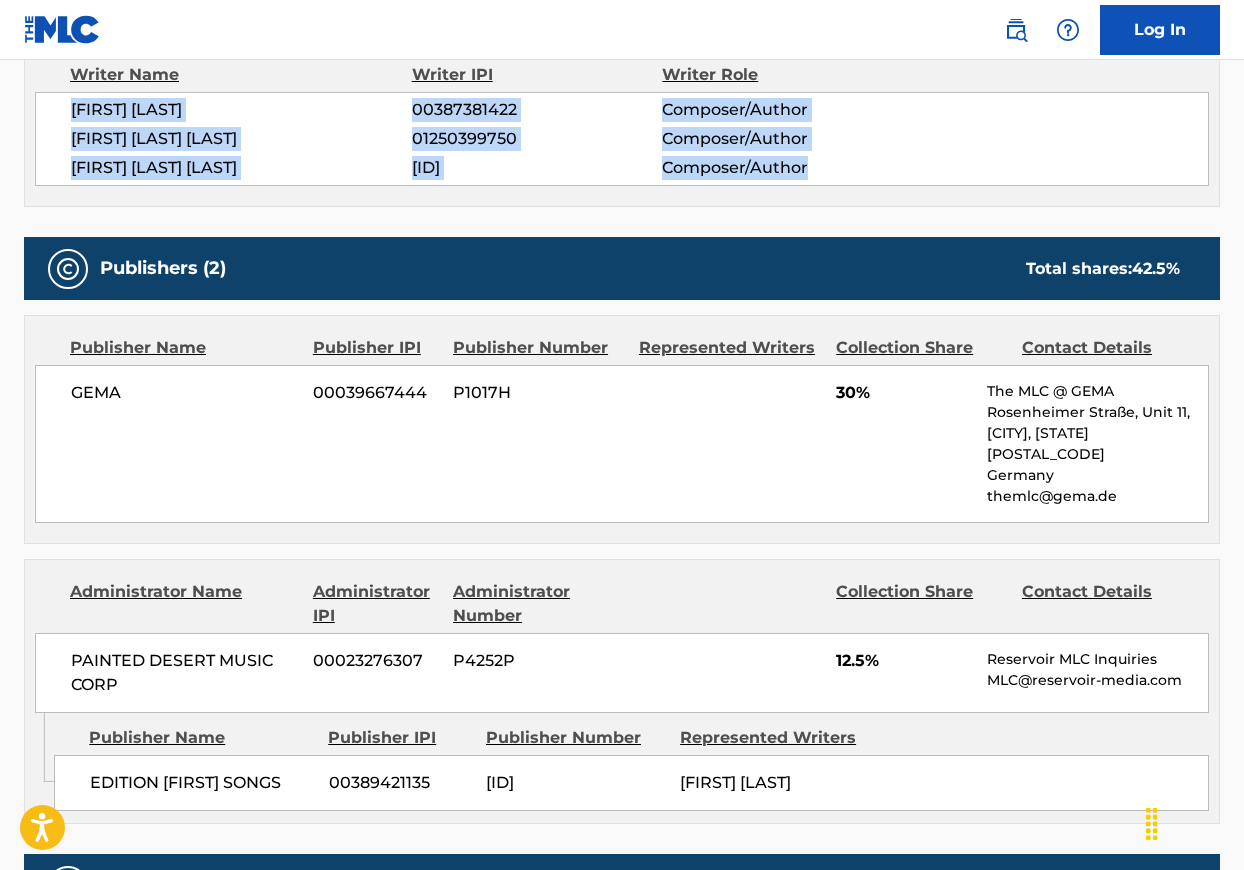 scroll, scrollTop: 746, scrollLeft: 0, axis: vertical 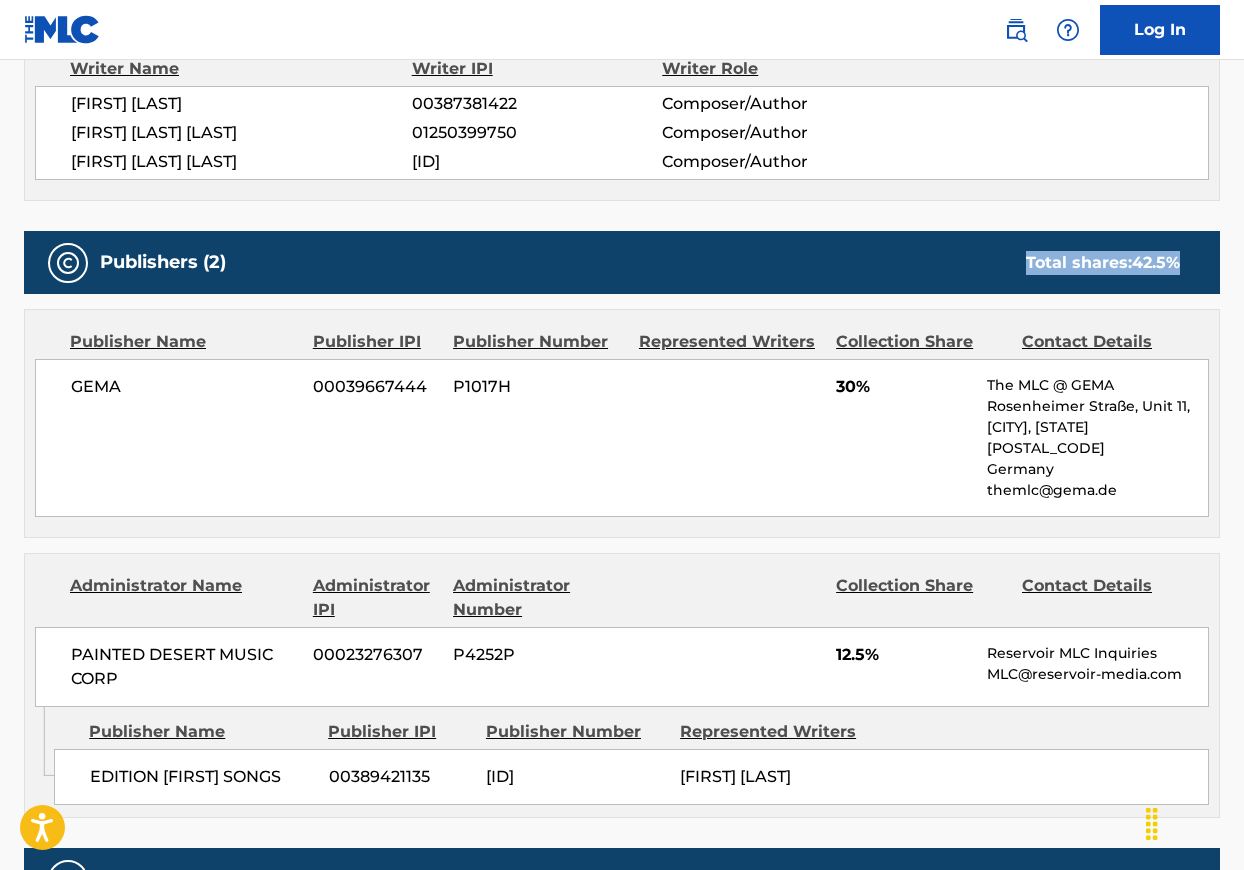 drag, startPoint x: 1024, startPoint y: 259, endPoint x: 1207, endPoint y: 258, distance: 183.00273 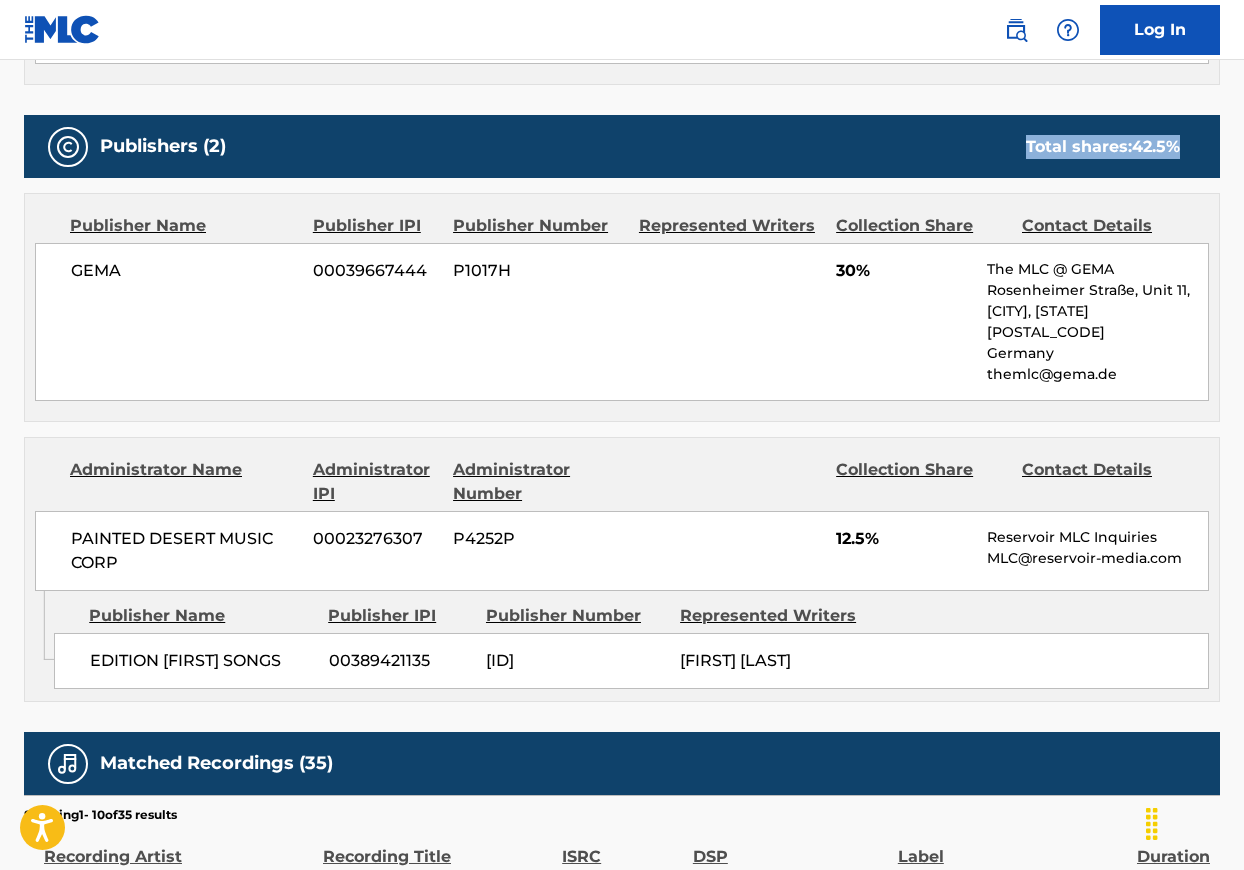 scroll, scrollTop: 868, scrollLeft: 0, axis: vertical 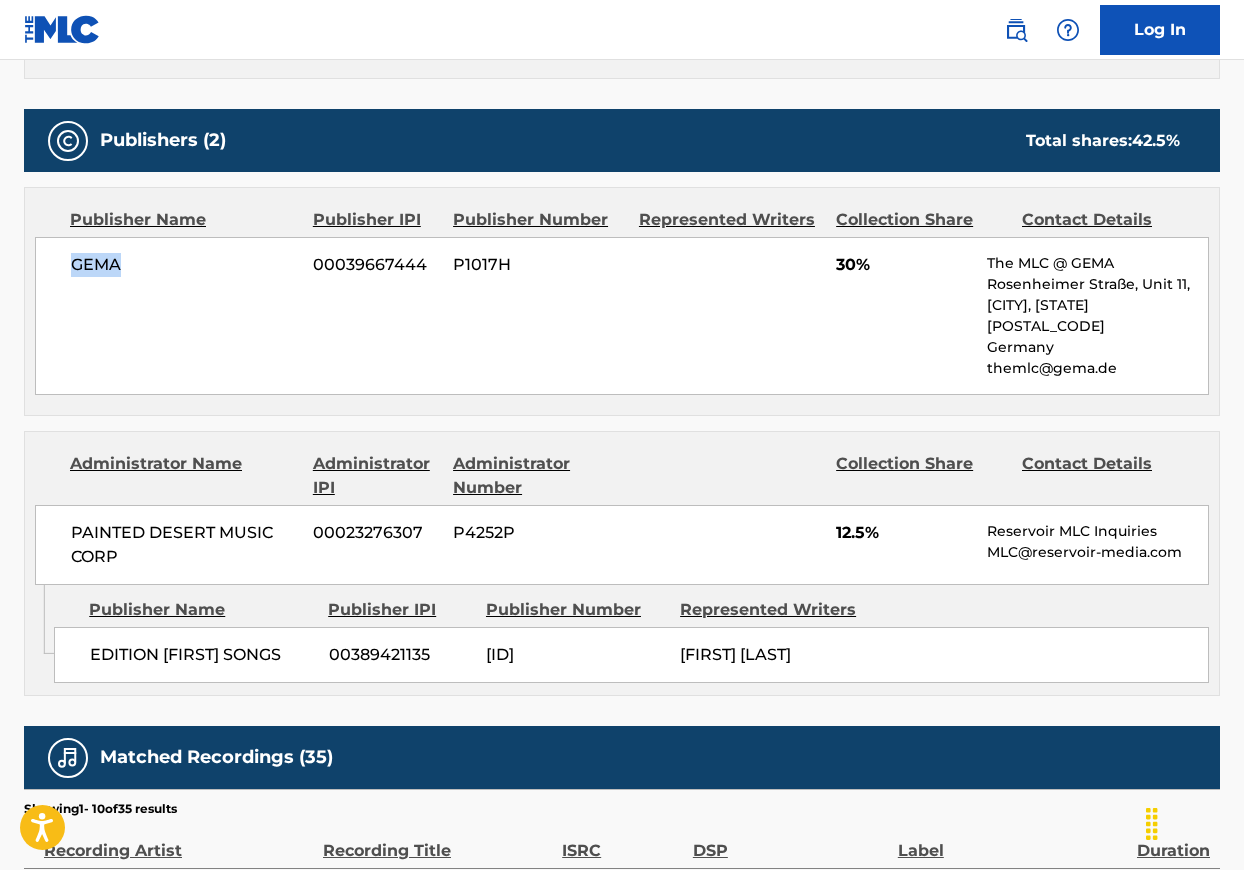 drag, startPoint x: 68, startPoint y: 267, endPoint x: 175, endPoint y: 267, distance: 107 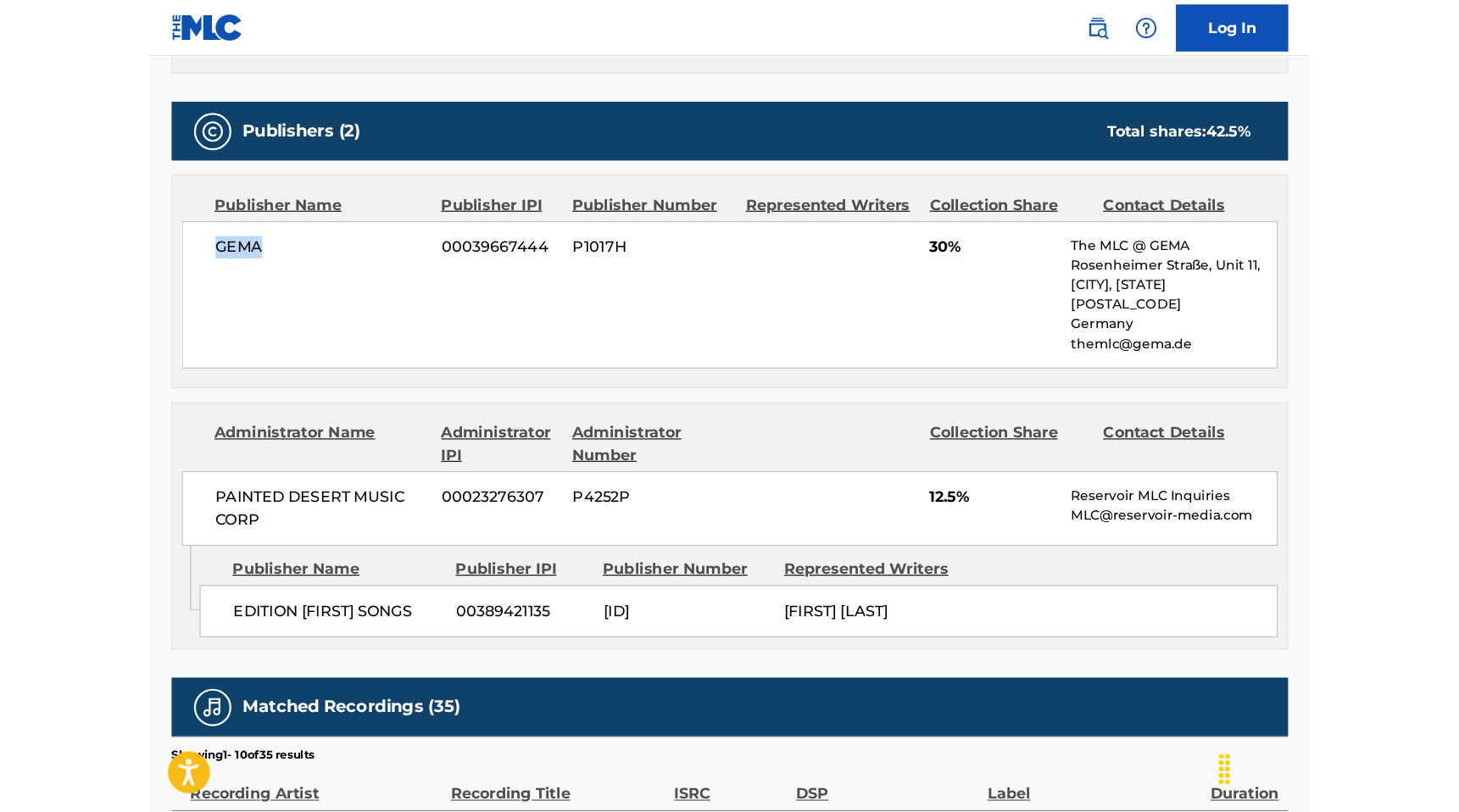 scroll, scrollTop: 779, scrollLeft: 0, axis: vertical 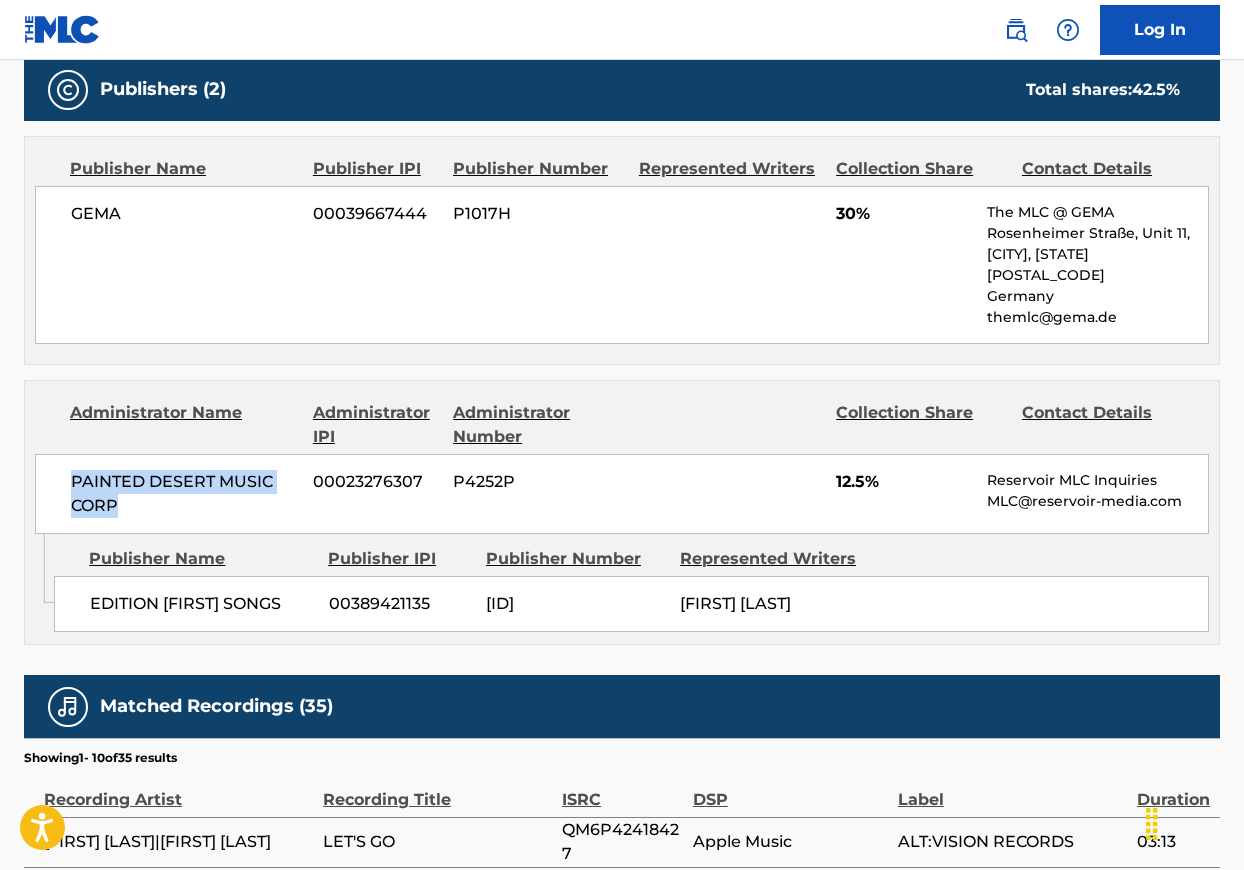 drag, startPoint x: 69, startPoint y: 457, endPoint x: 170, endPoint y: 488, distance: 105.65037 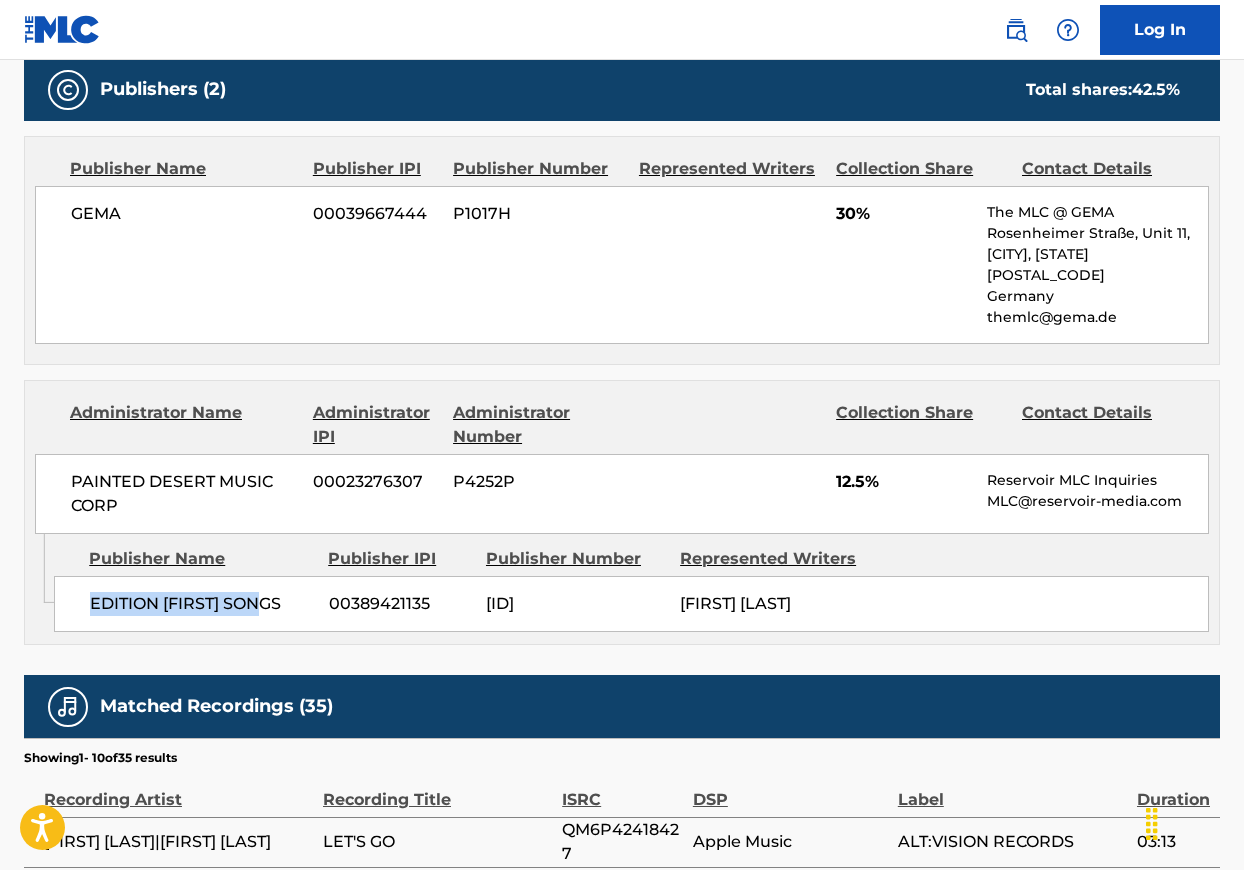 drag, startPoint x: 84, startPoint y: 583, endPoint x: 286, endPoint y: 583, distance: 202 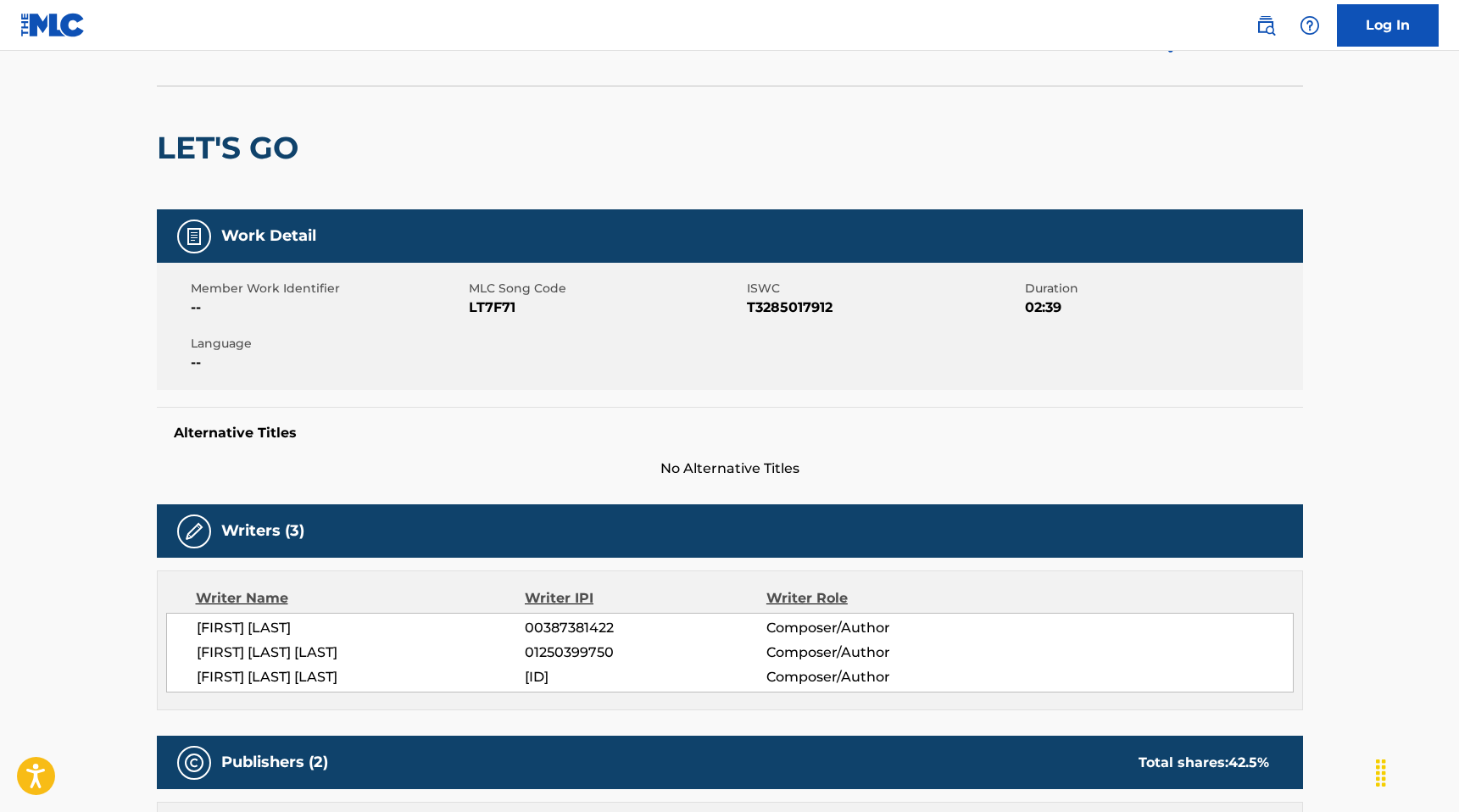 scroll, scrollTop: 0, scrollLeft: 0, axis: both 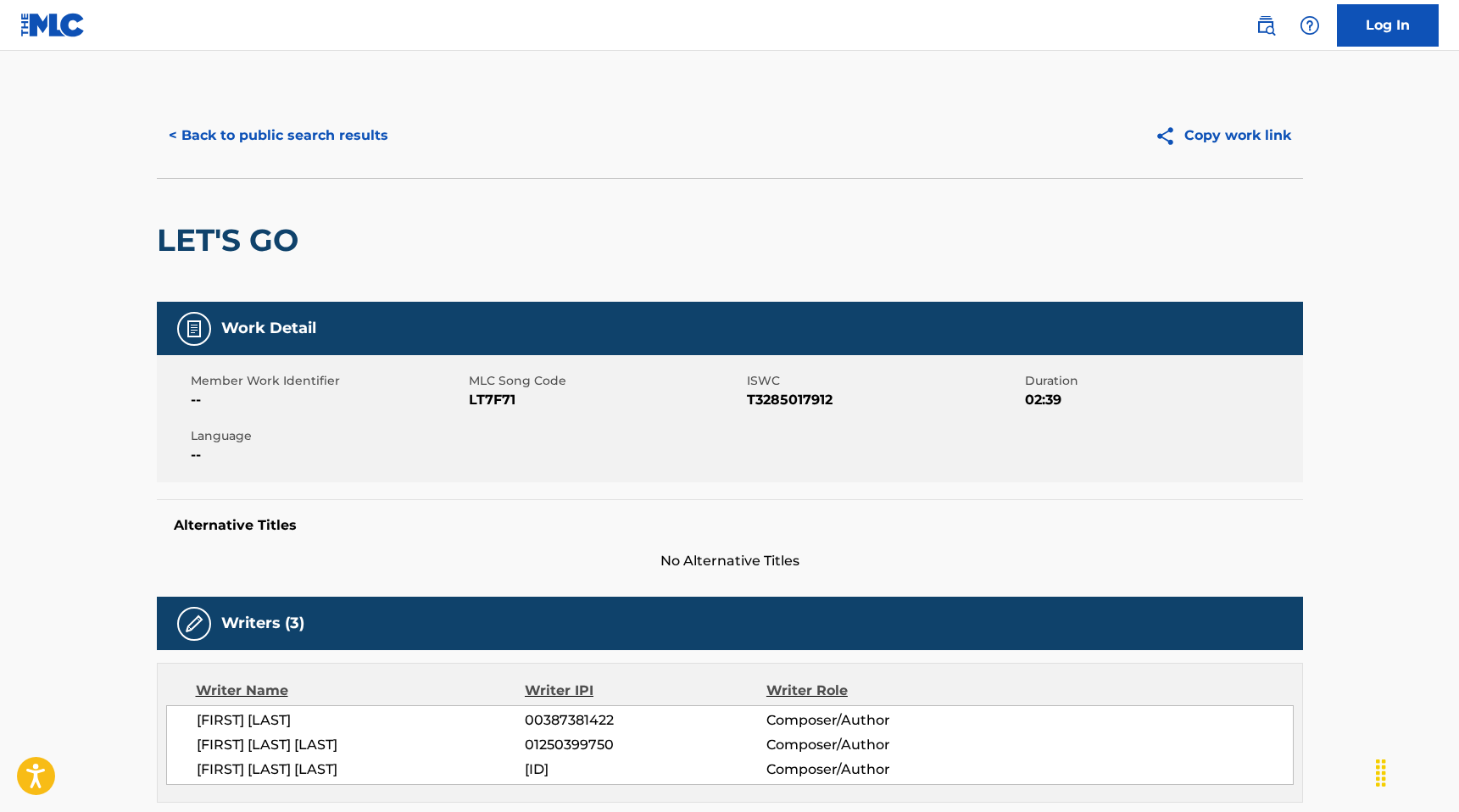 click on "< Back to public search results" at bounding box center (278, 136) 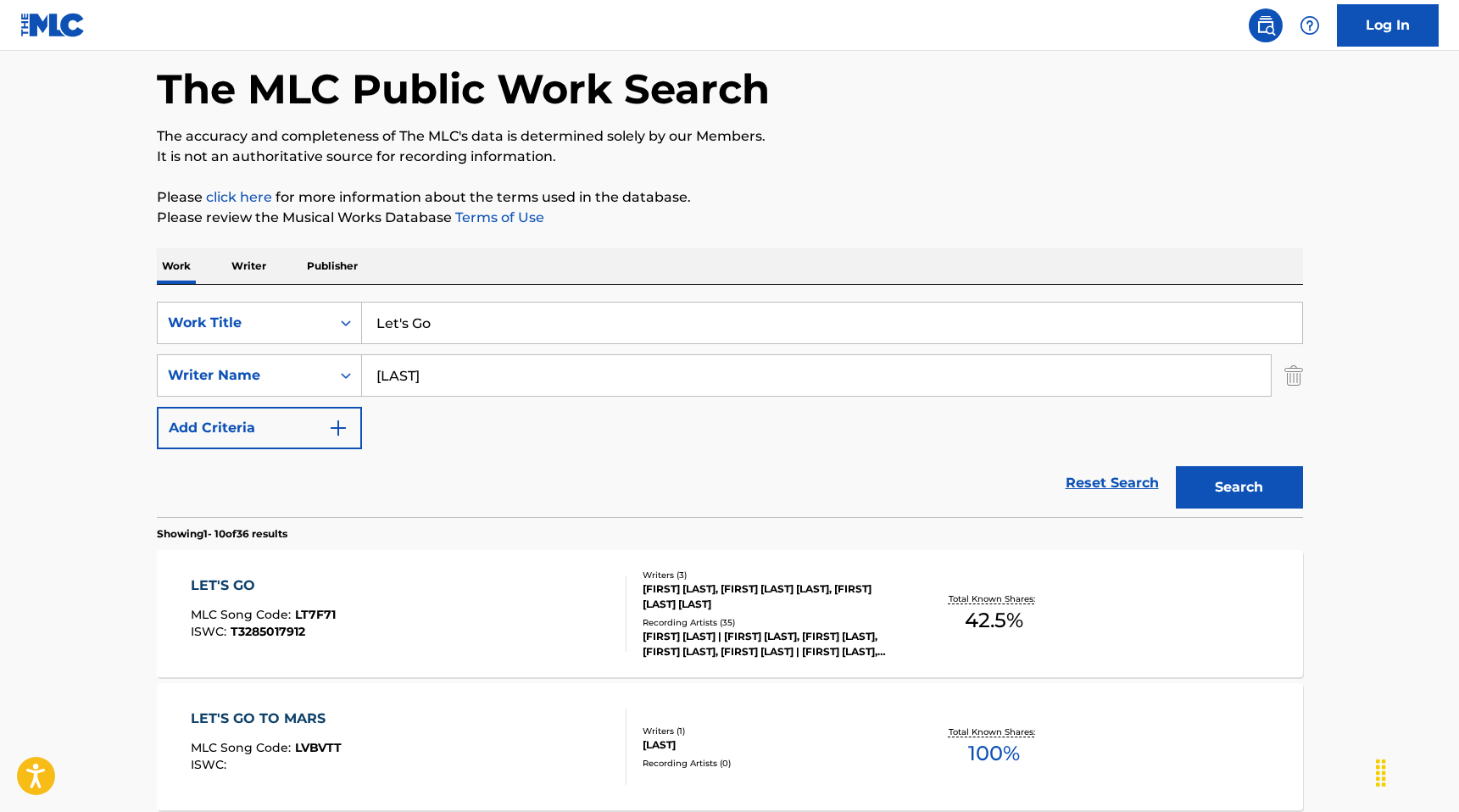 scroll, scrollTop: 5, scrollLeft: 0, axis: vertical 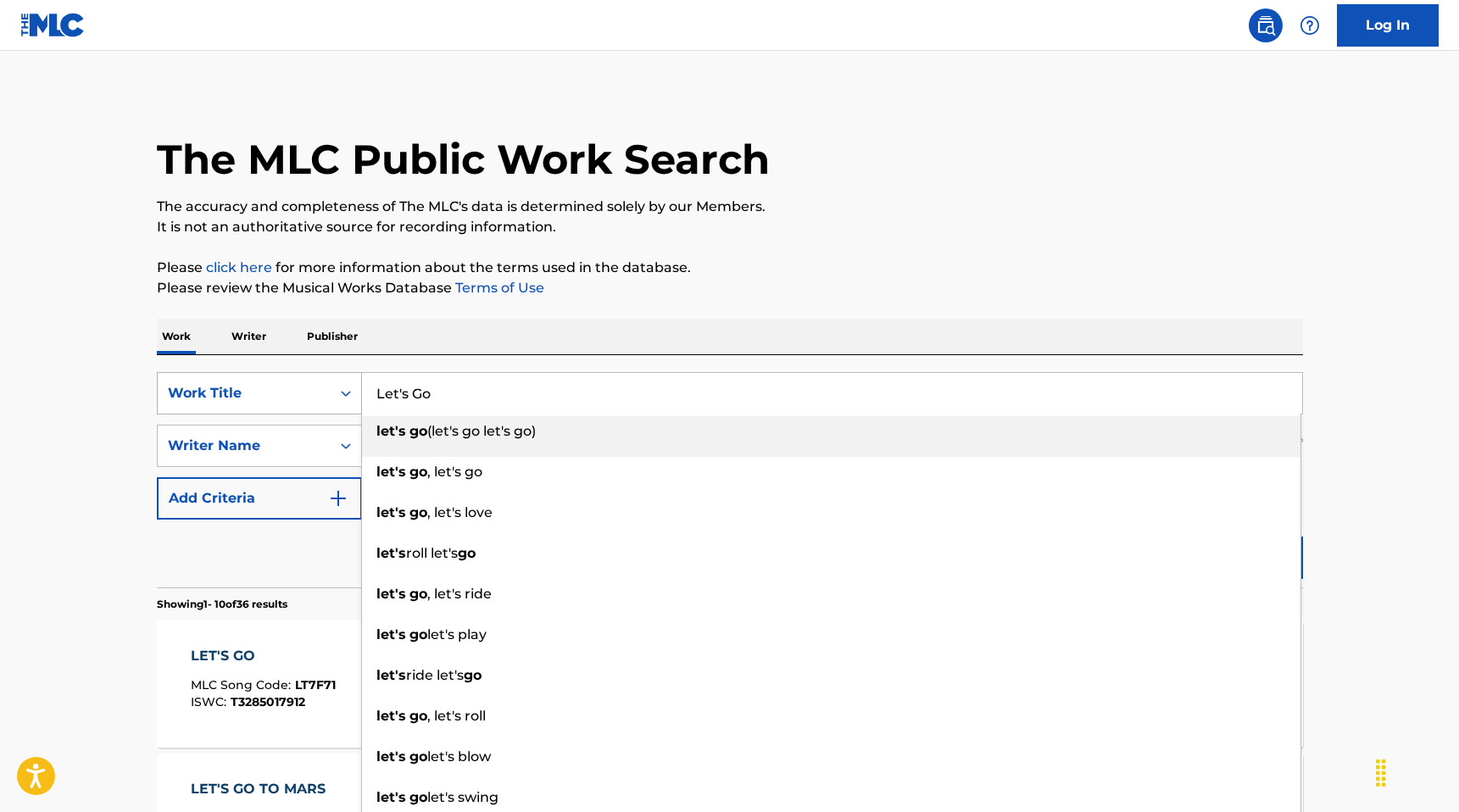 drag, startPoint x: 471, startPoint y: 385, endPoint x: 359, endPoint y: 382, distance: 112.04017 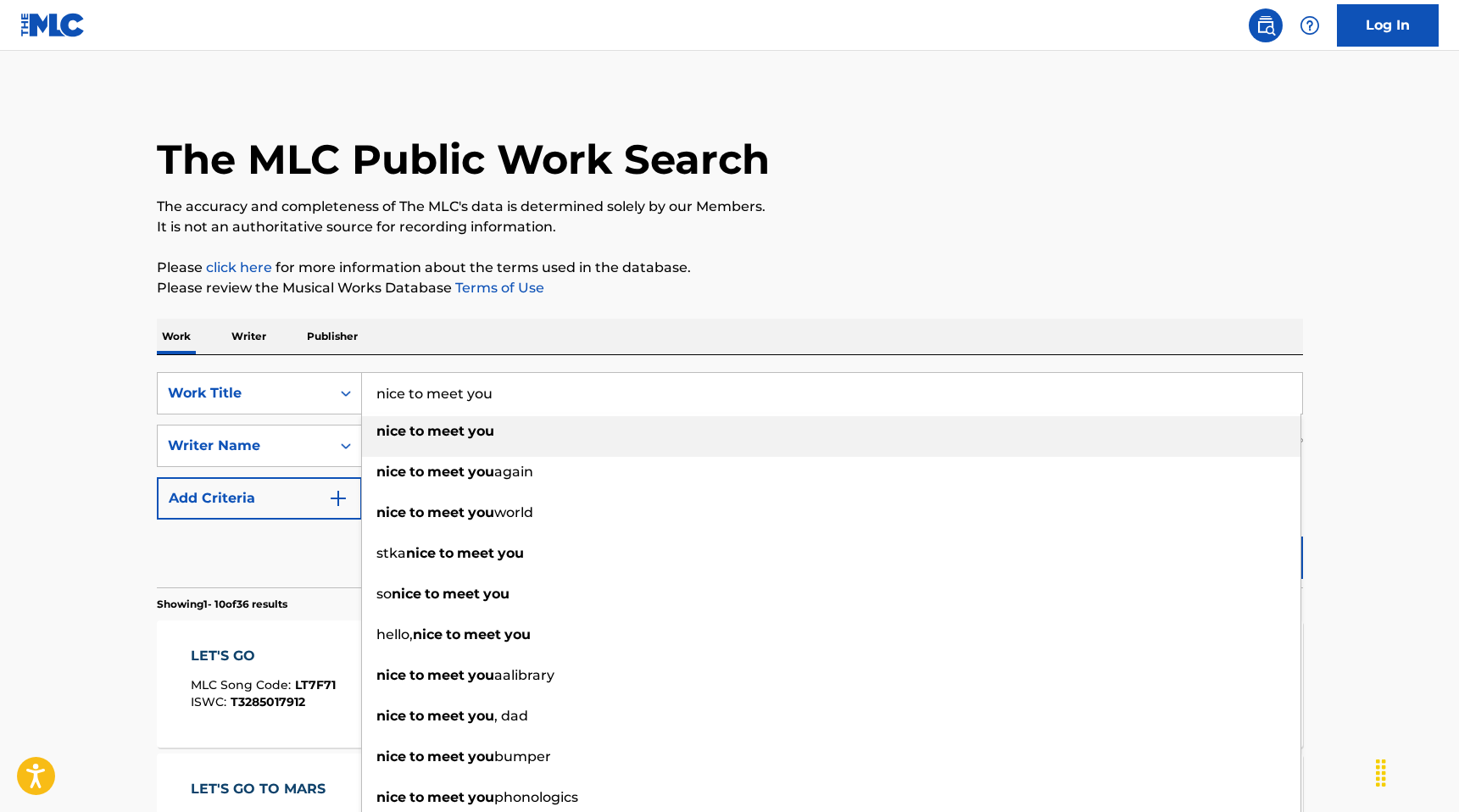 type on "nice to meet you" 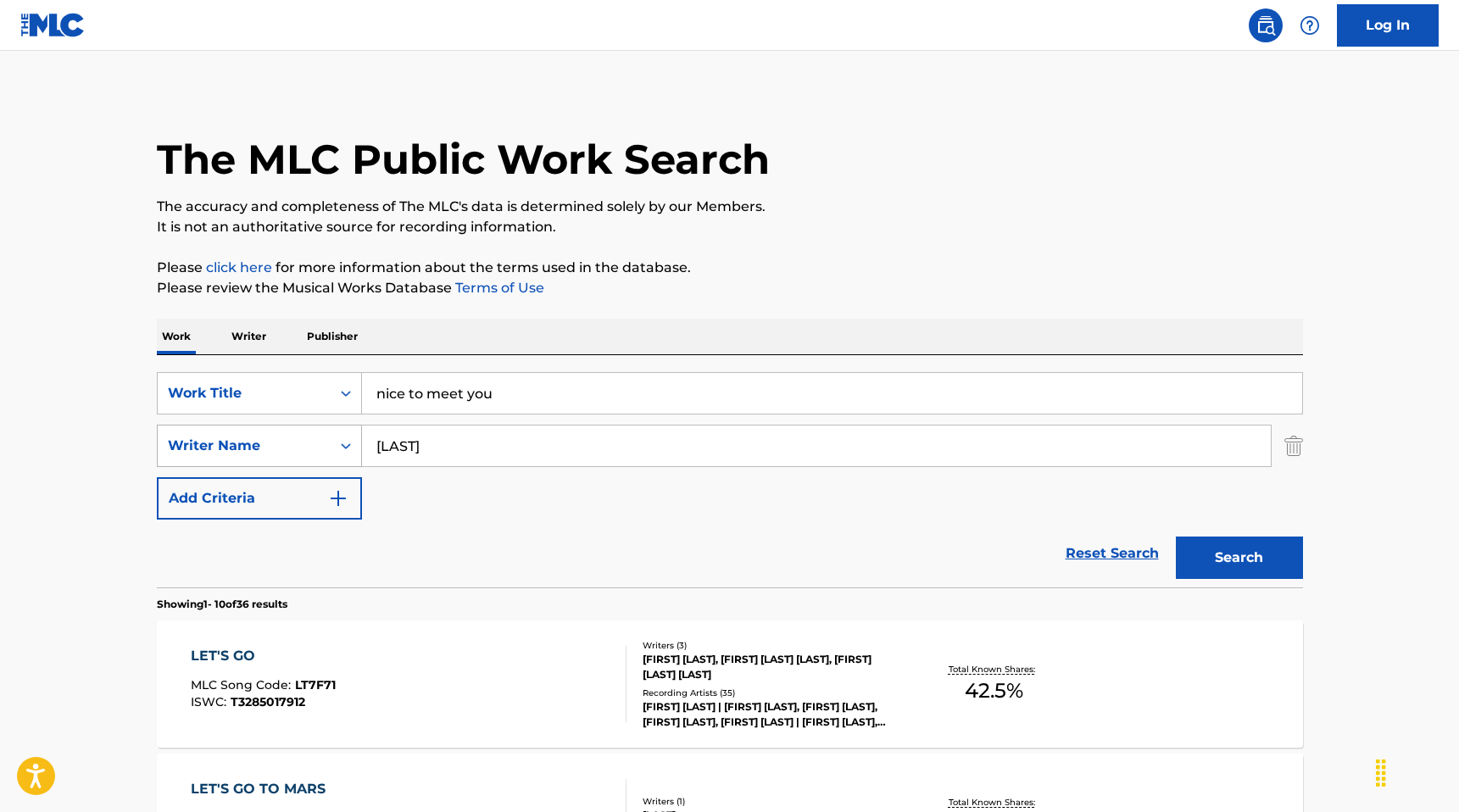 drag, startPoint x: 443, startPoint y: 455, endPoint x: 317, endPoint y: 455, distance: 126 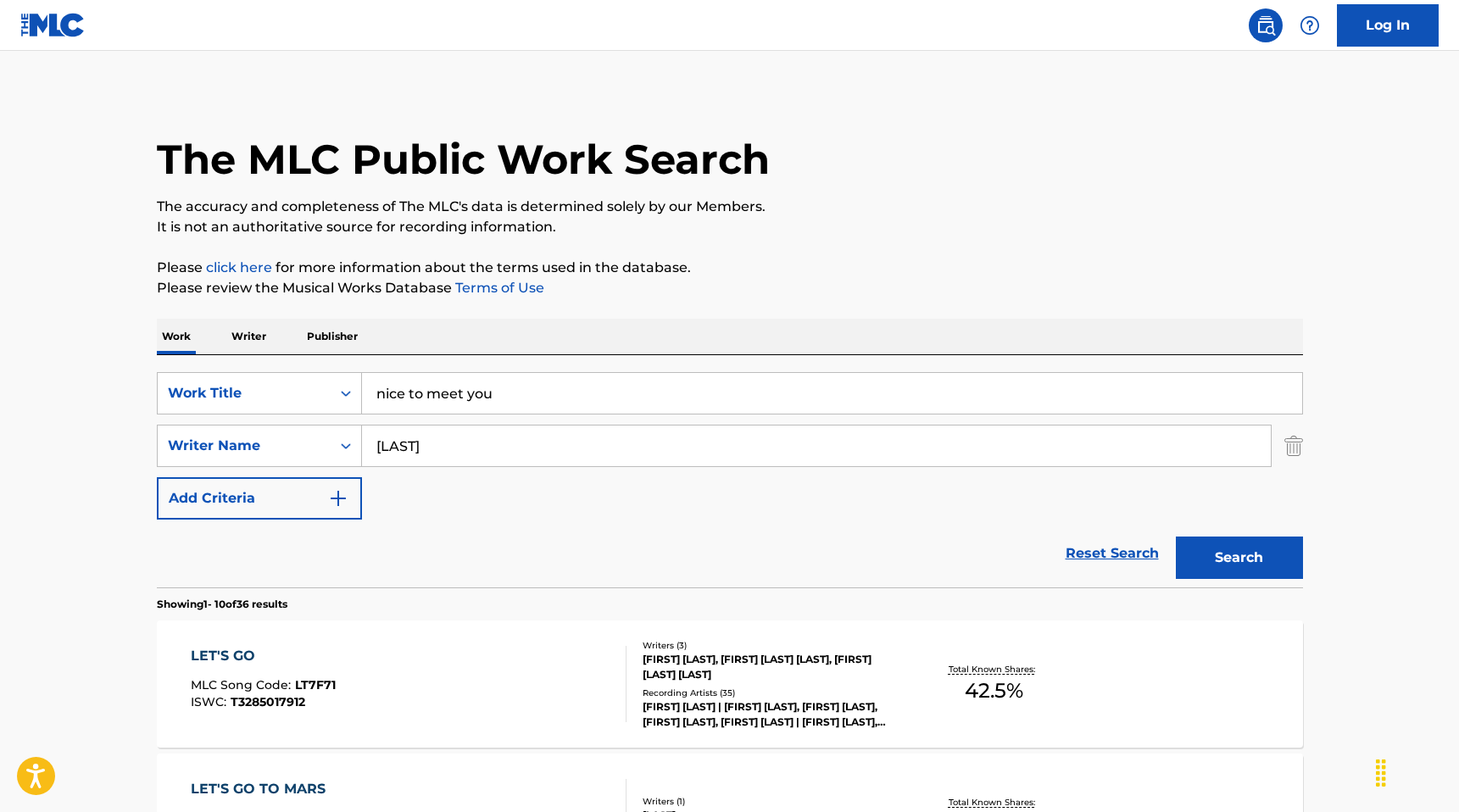 drag, startPoint x: 481, startPoint y: 442, endPoint x: 368, endPoint y: 454, distance: 113.63538 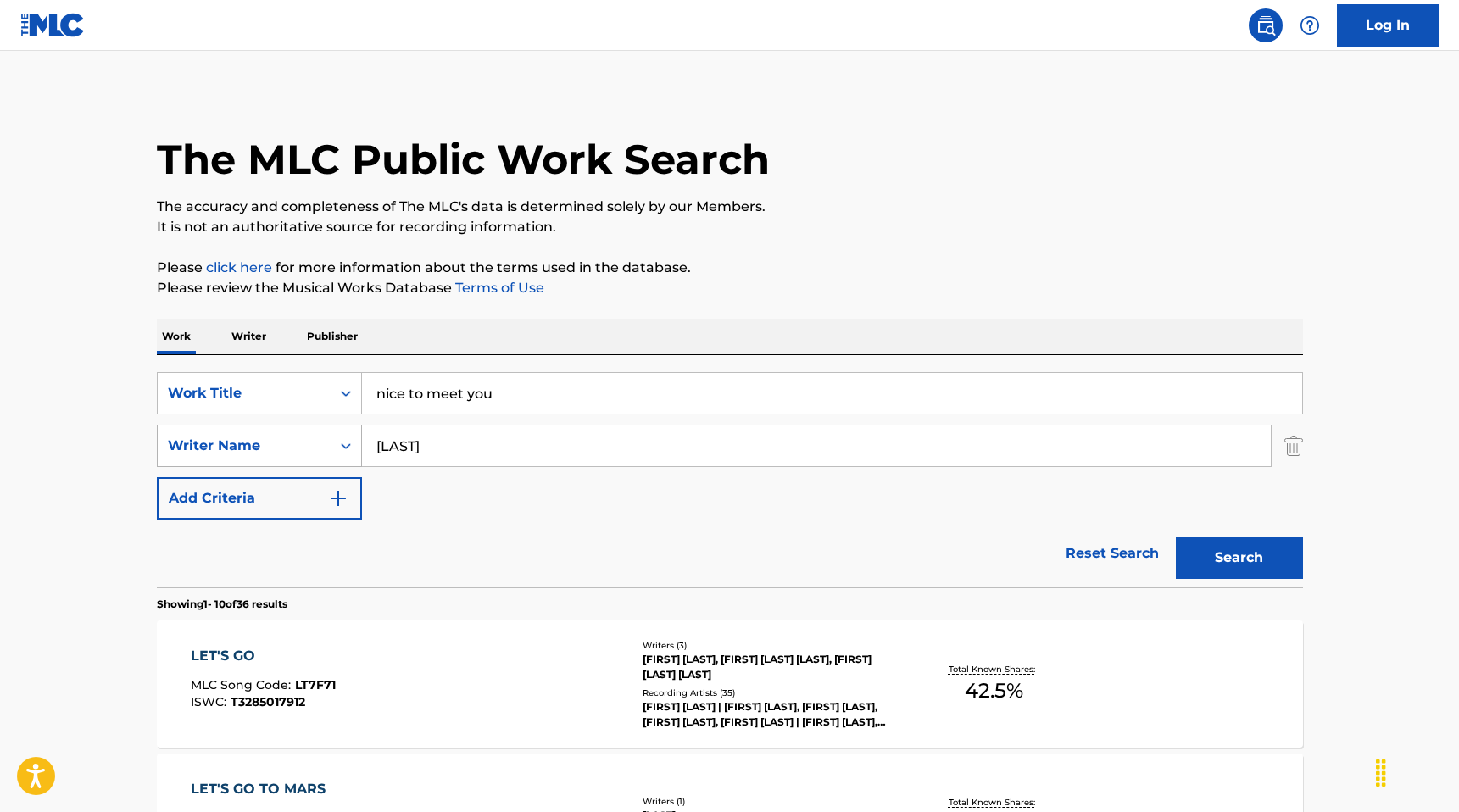 drag, startPoint x: 471, startPoint y: 442, endPoint x: 358, endPoint y: 442, distance: 113 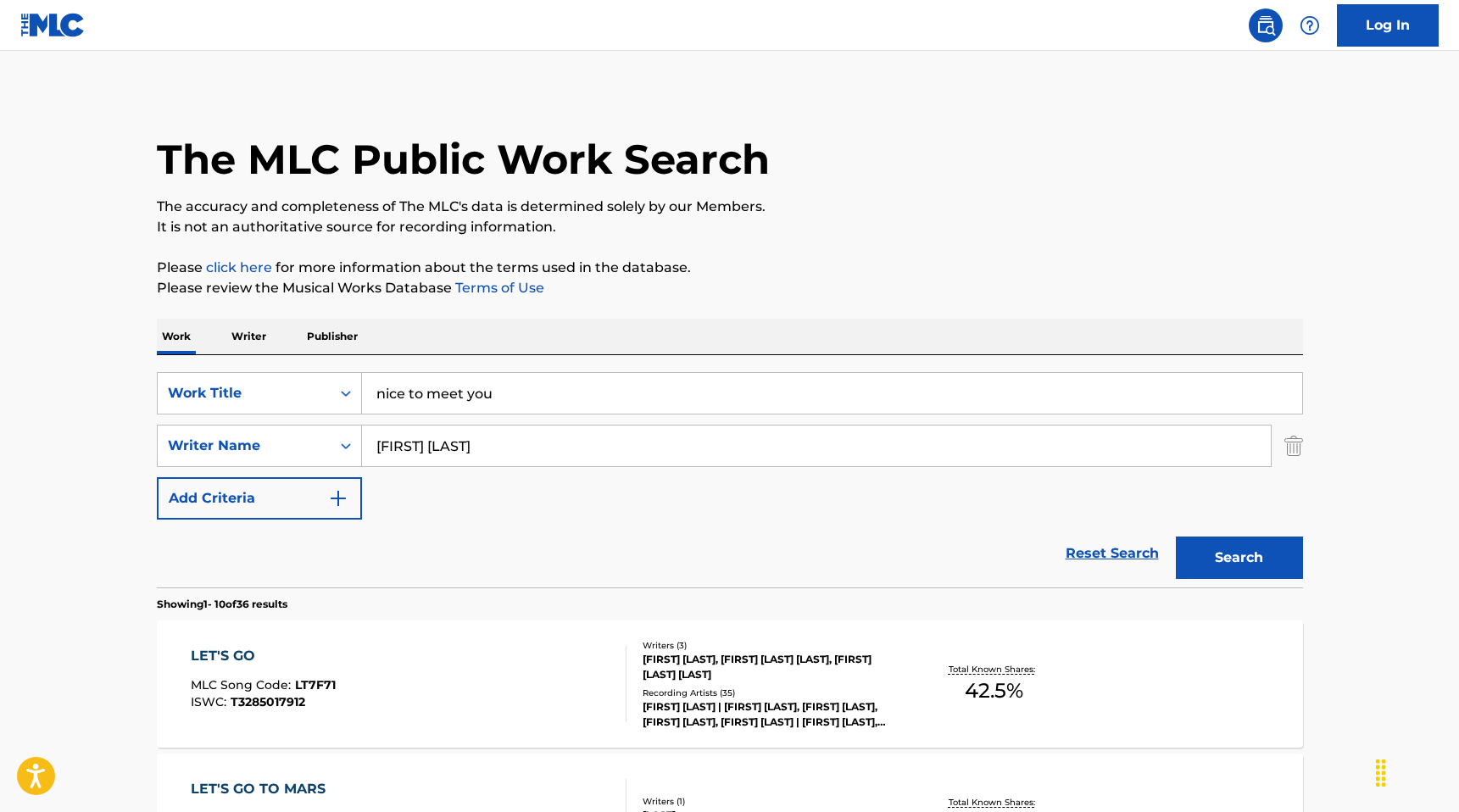 click on "Search" at bounding box center (1239, 558) 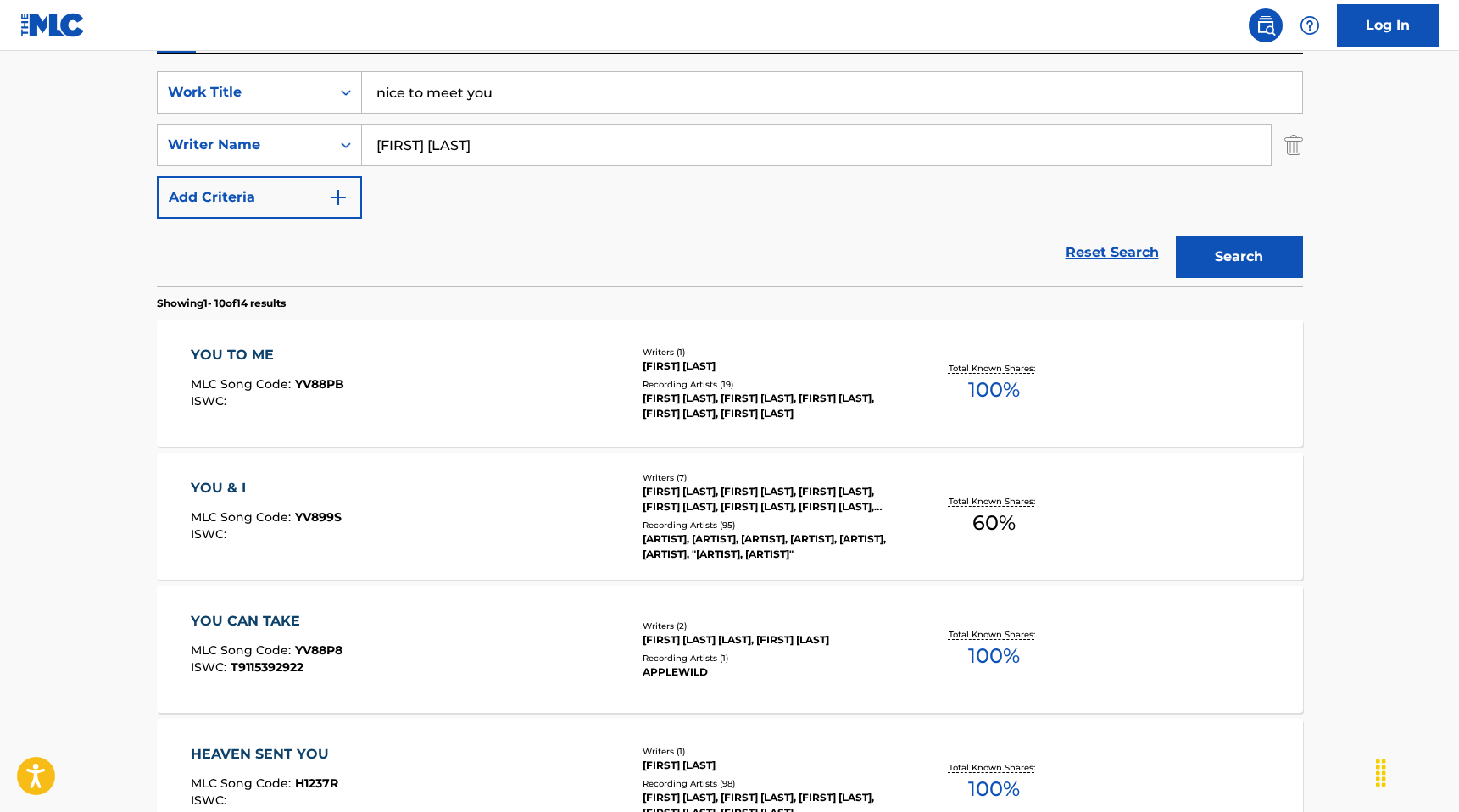 scroll, scrollTop: 233, scrollLeft: 0, axis: vertical 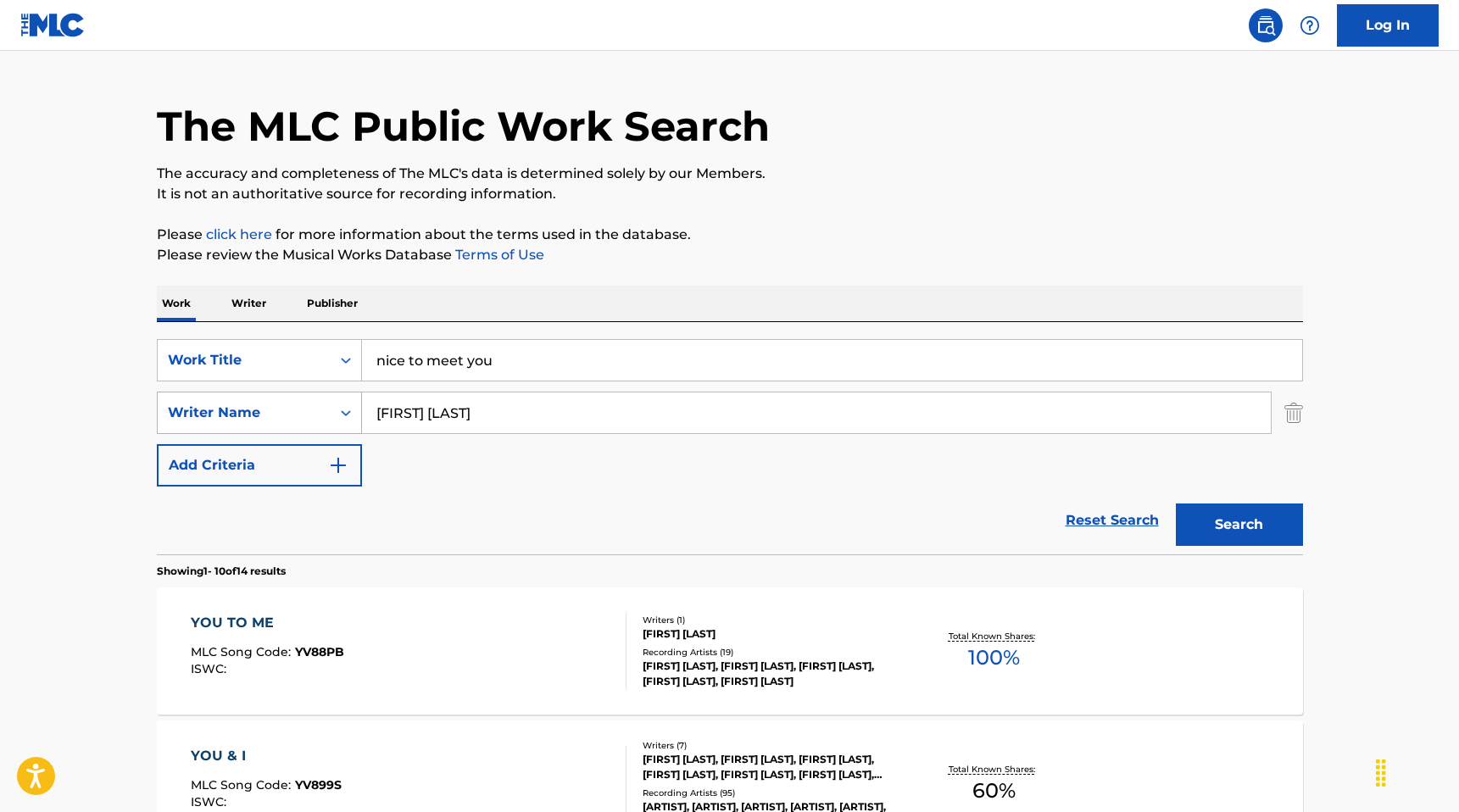 drag, startPoint x: 532, startPoint y: 409, endPoint x: 359, endPoint y: 409, distance: 173 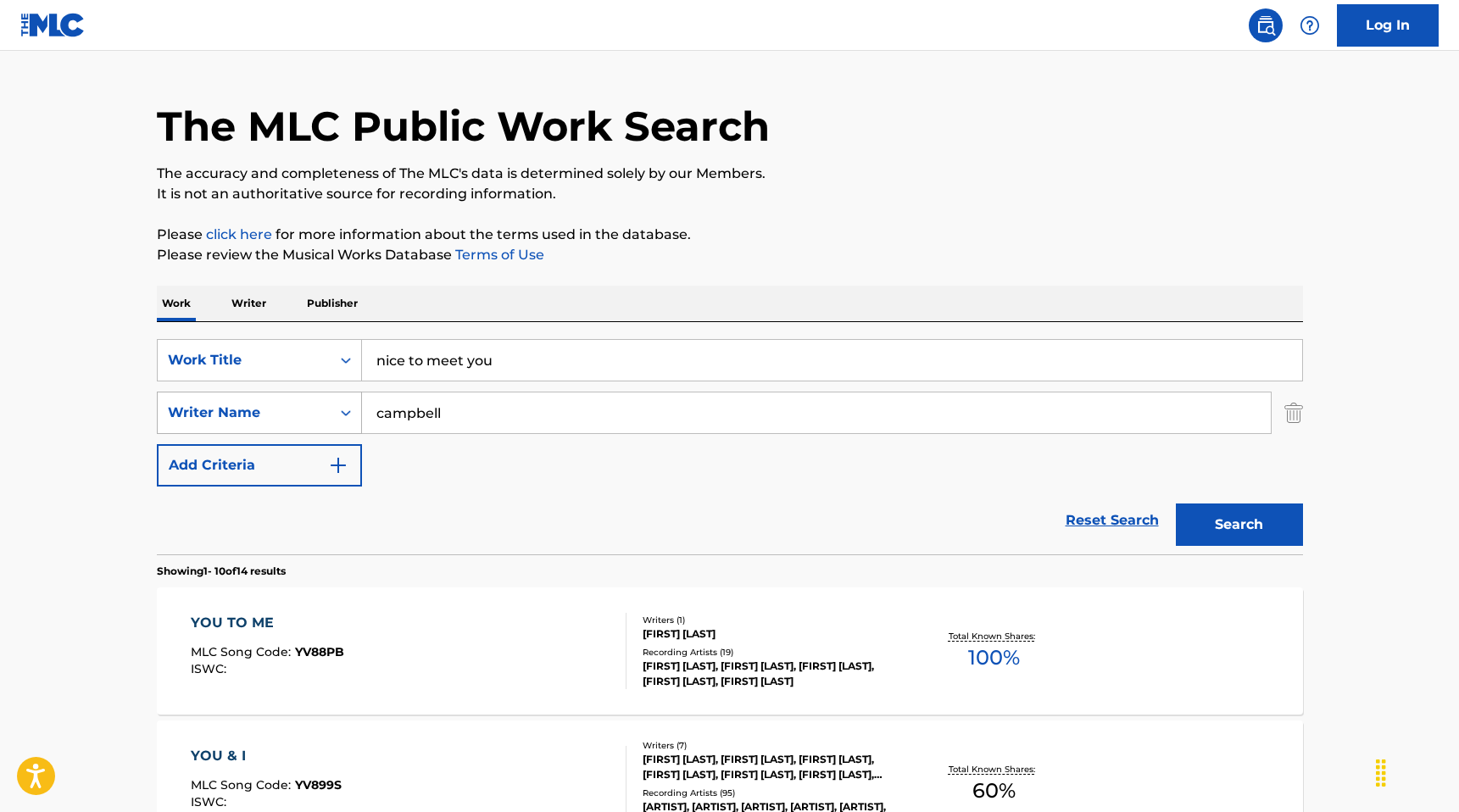 type on "campbell" 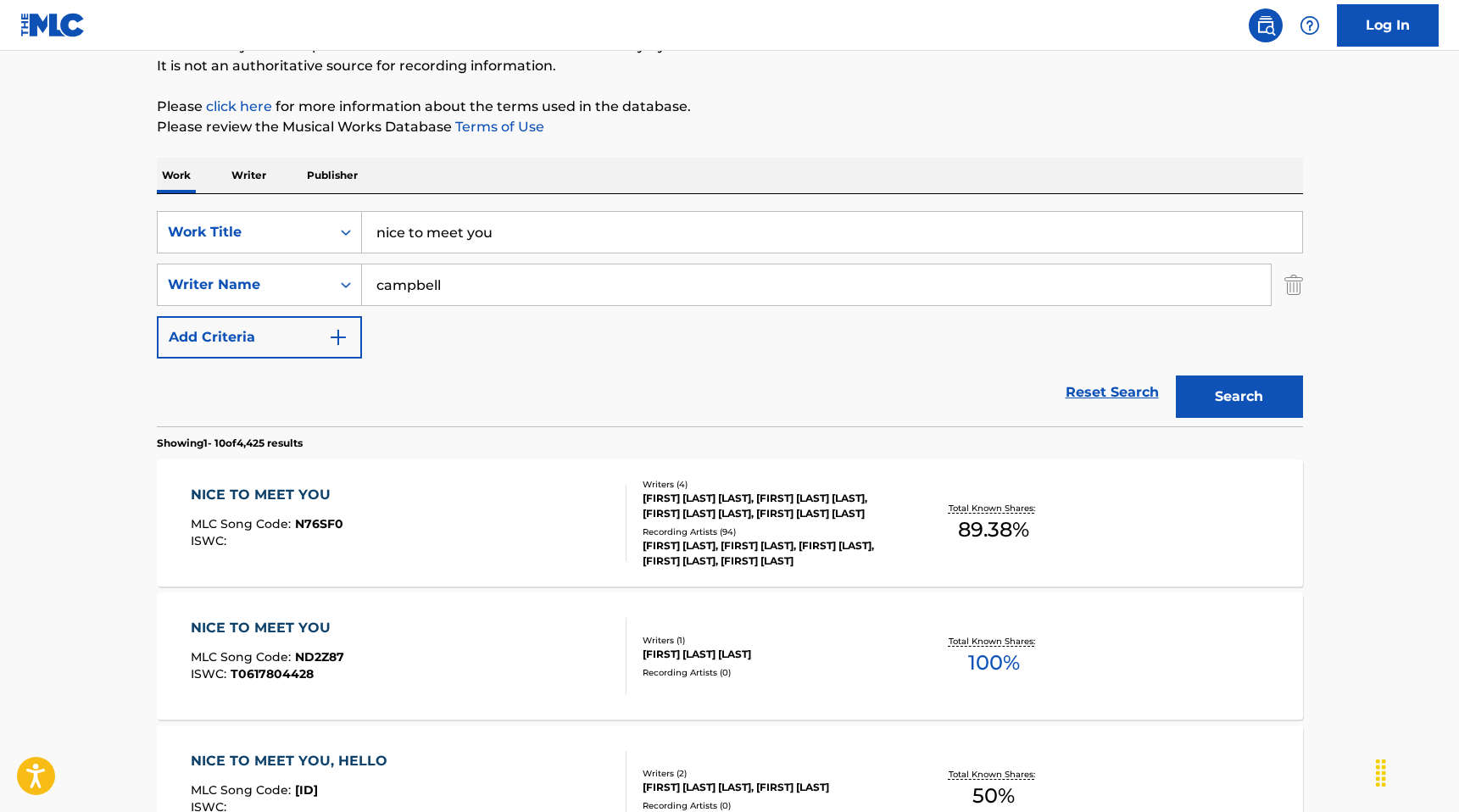 scroll, scrollTop: 175, scrollLeft: 0, axis: vertical 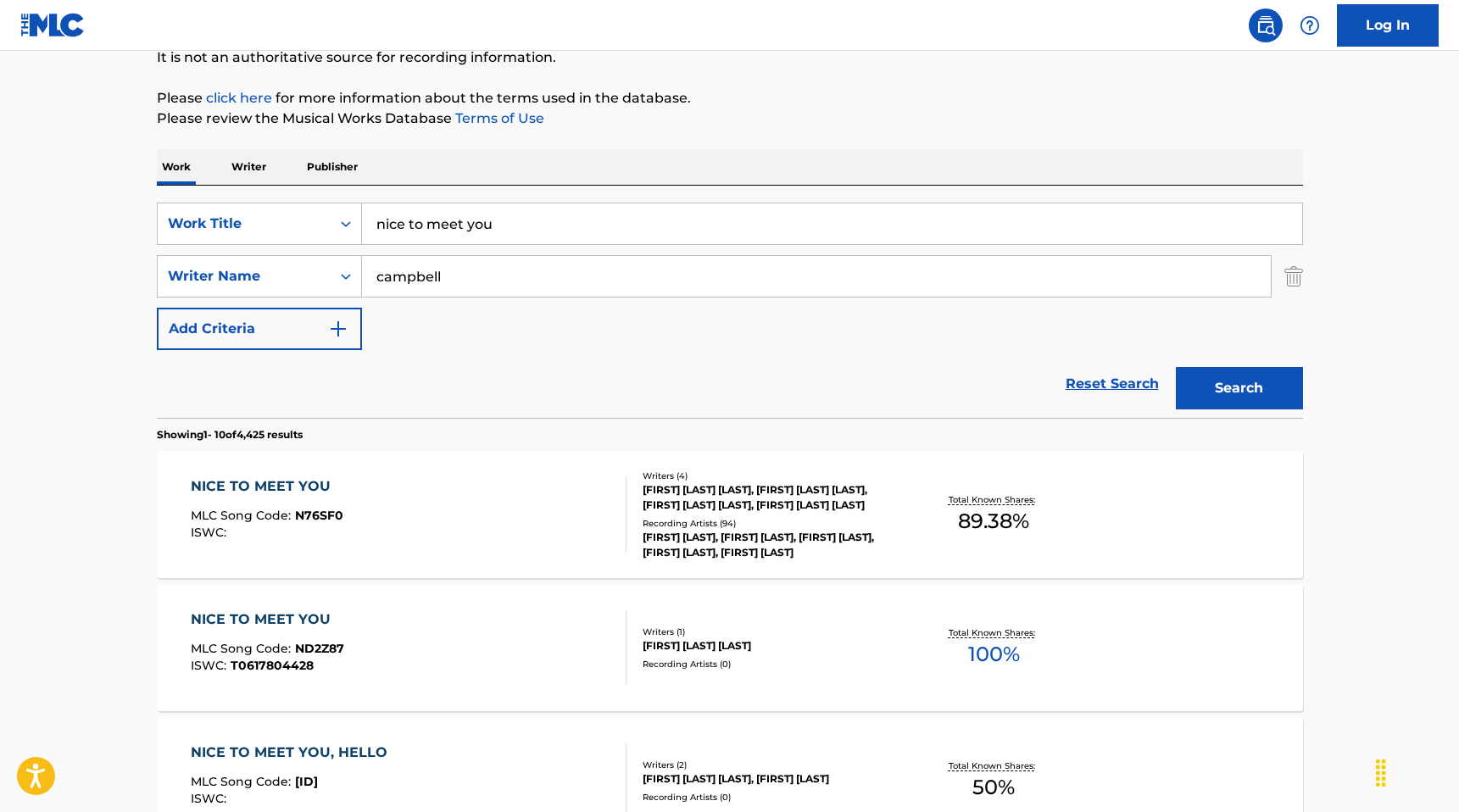 click on "NICE TO MEET YOU" at bounding box center (267, 487) 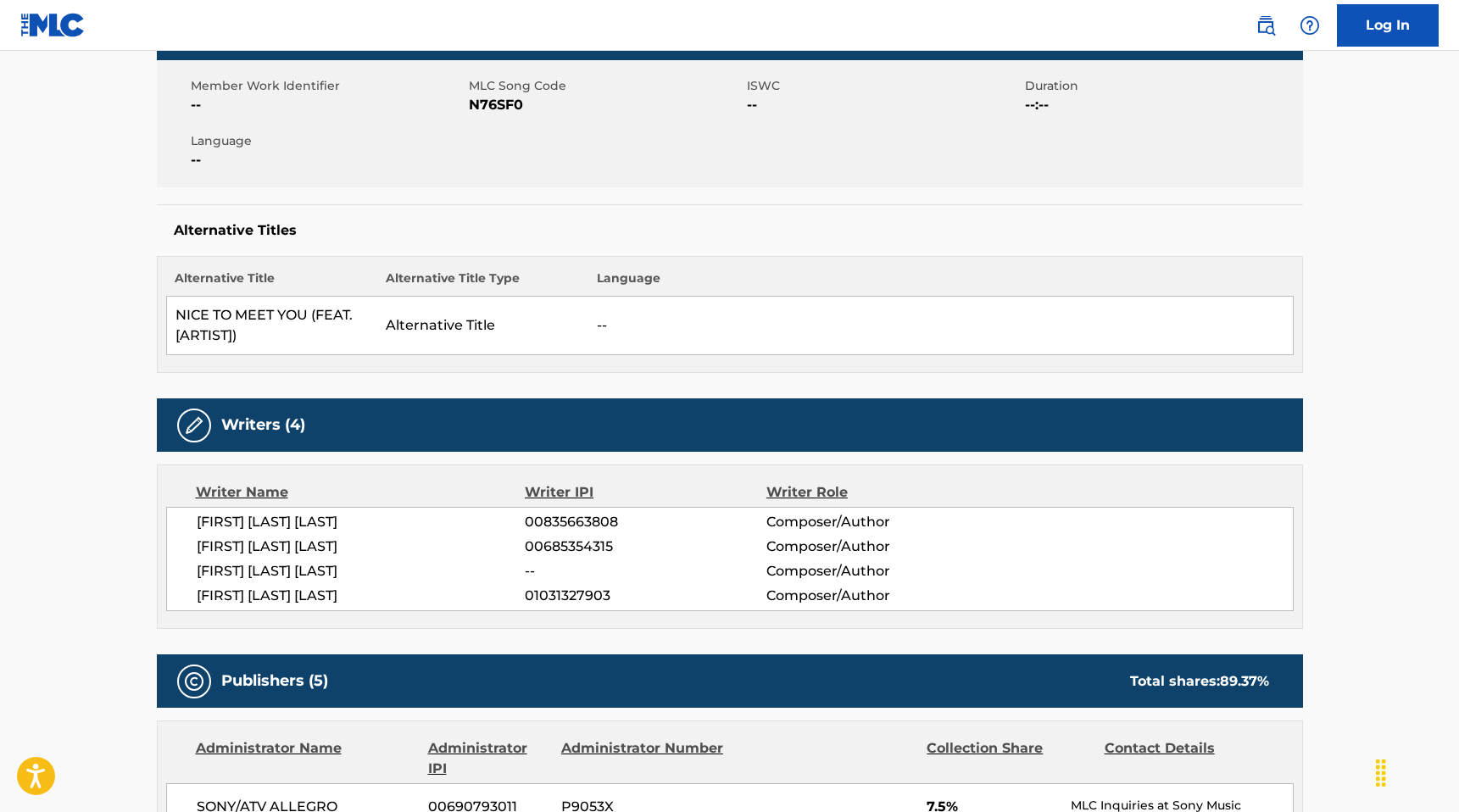 scroll, scrollTop: 301, scrollLeft: 0, axis: vertical 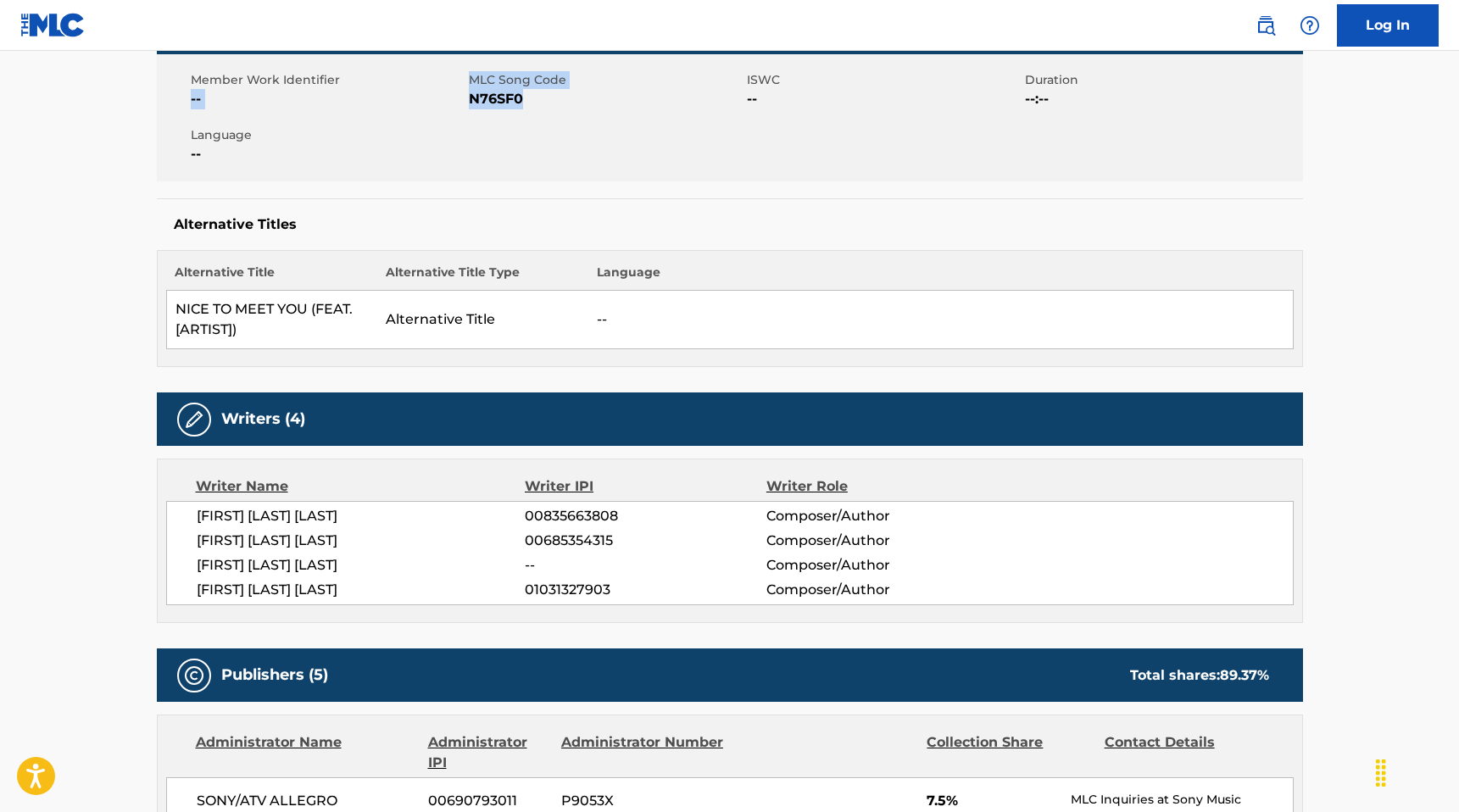 drag, startPoint x: 464, startPoint y: 74, endPoint x: 543, endPoint y: 104, distance: 84.504438 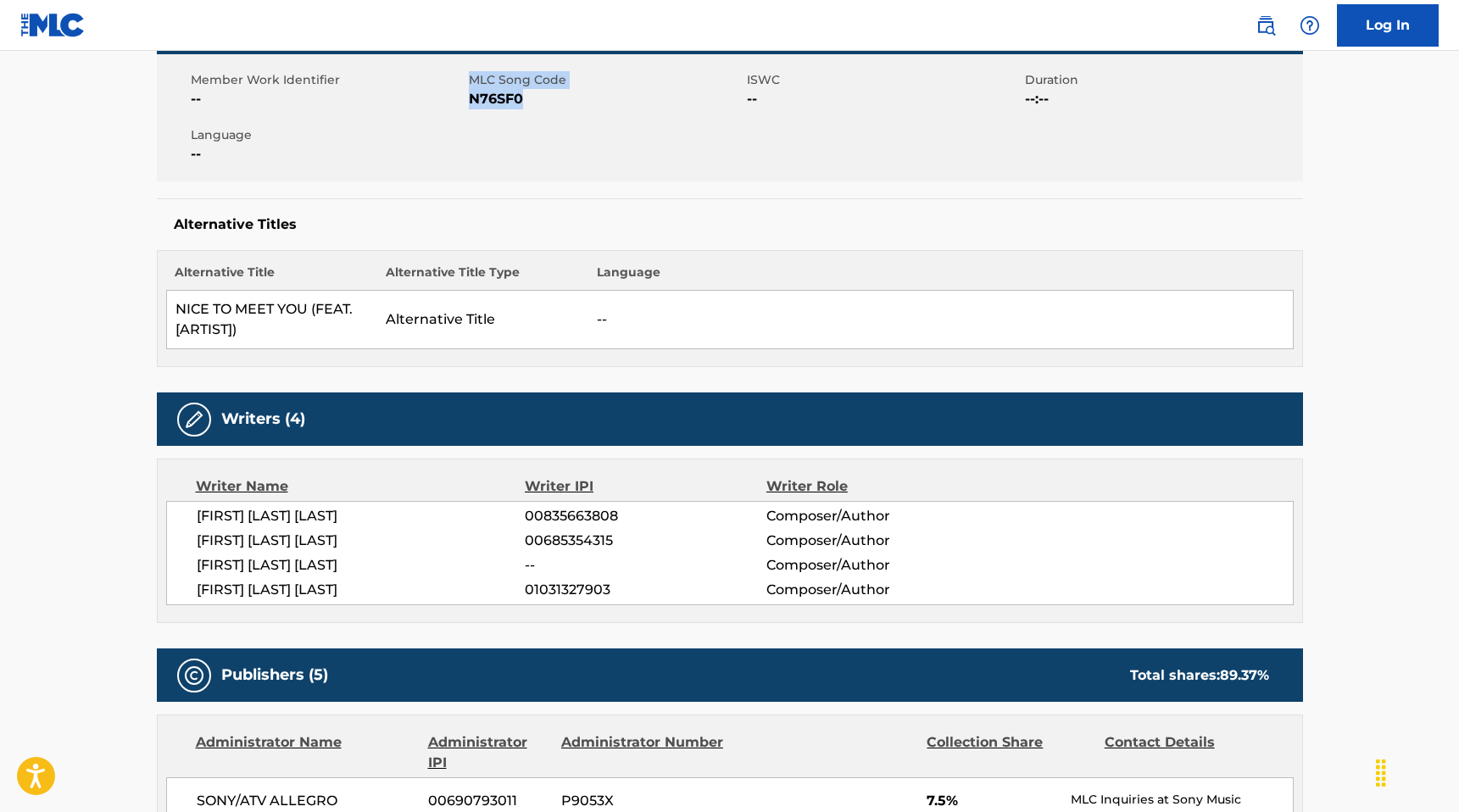 drag, startPoint x: 527, startPoint y: 104, endPoint x: 471, endPoint y: 82, distance: 60.16644 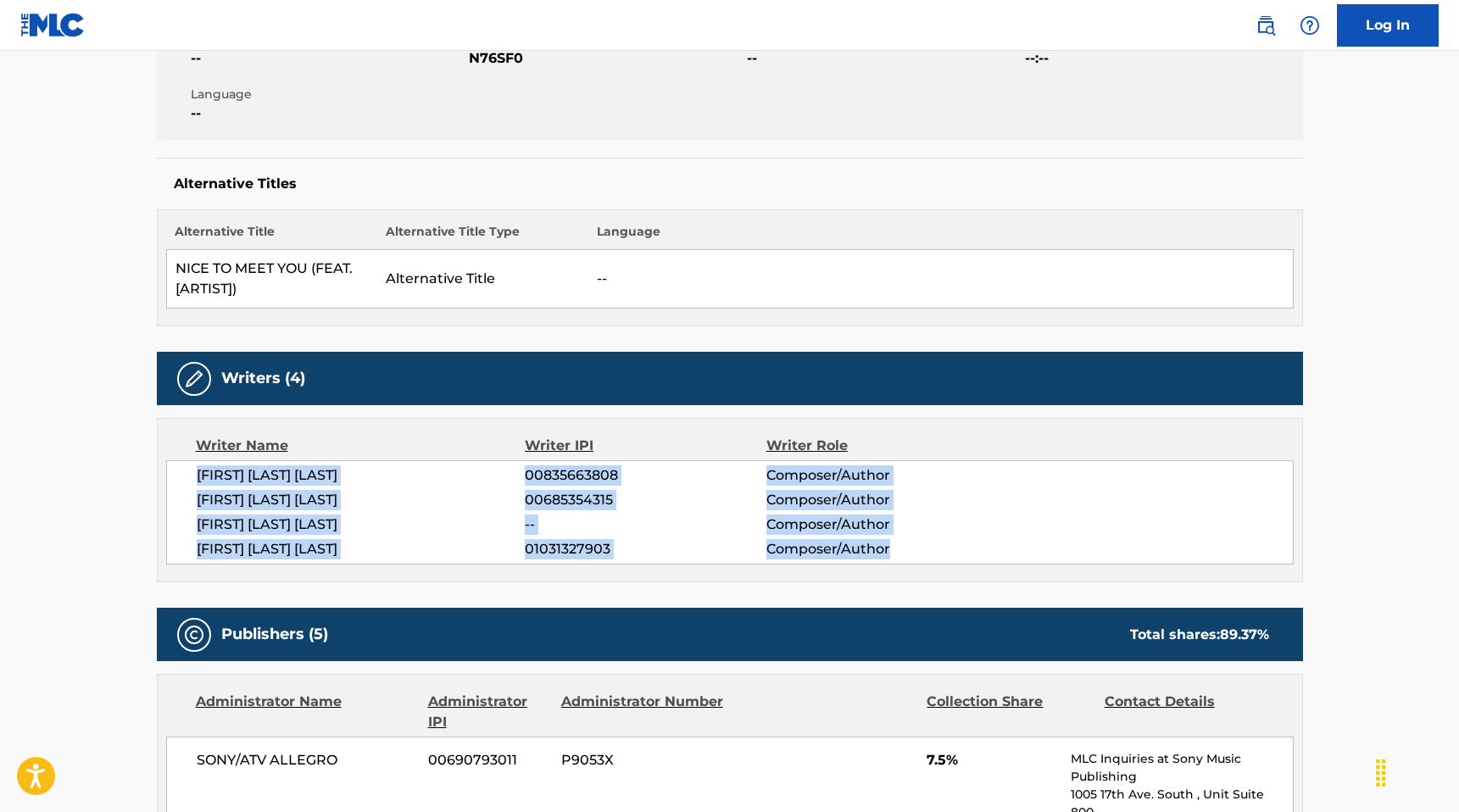 drag, startPoint x: 196, startPoint y: 476, endPoint x: 912, endPoint y: 555, distance: 720.34506 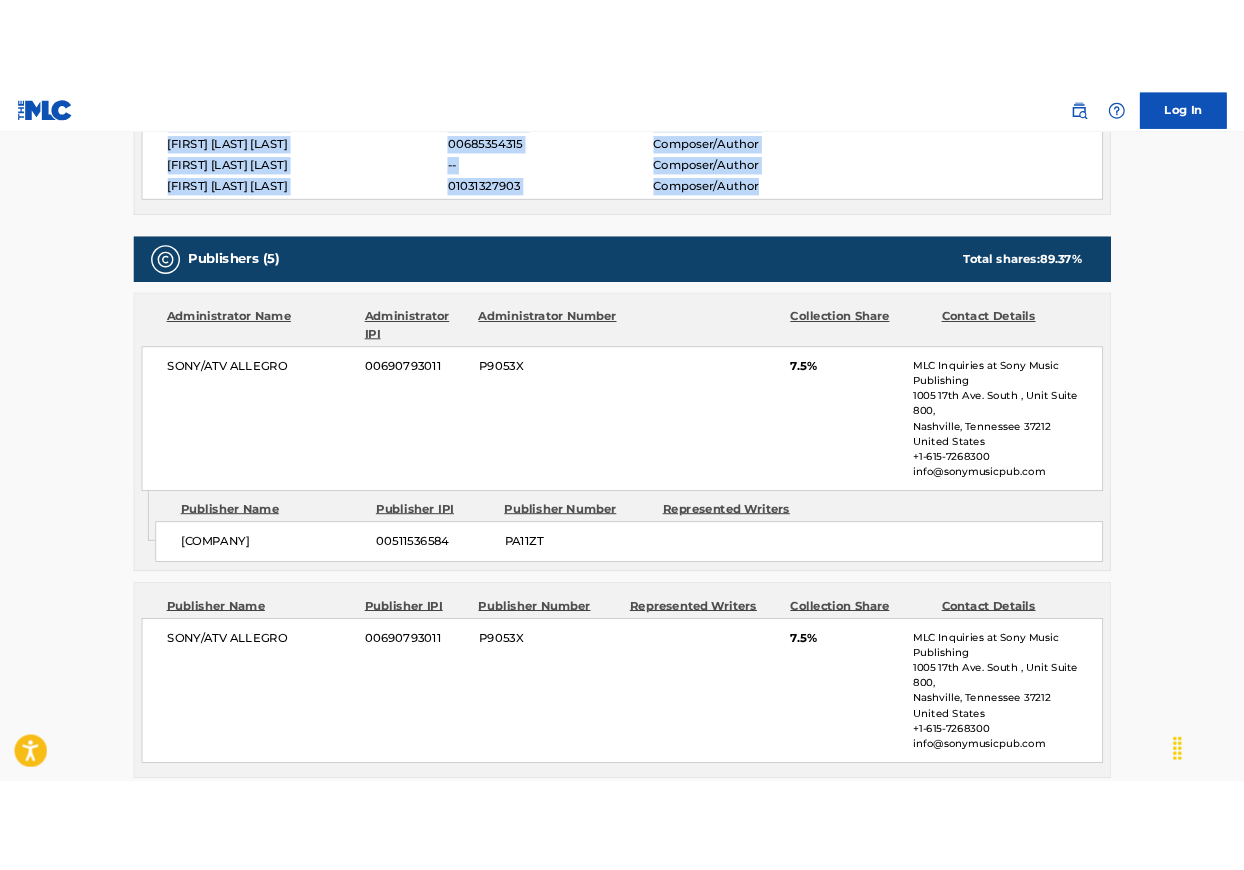 scroll, scrollTop: 935, scrollLeft: 0, axis: vertical 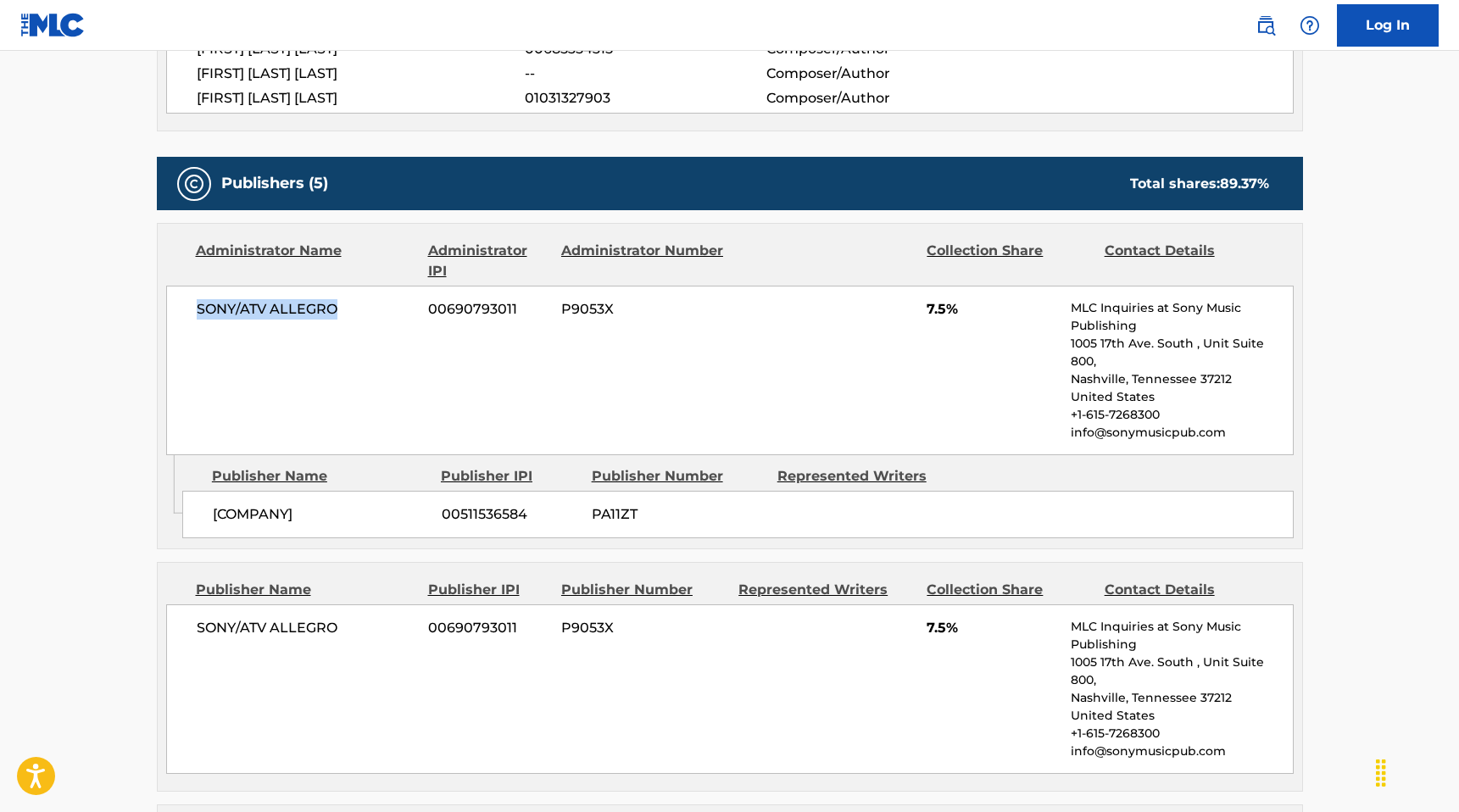 drag, startPoint x: 192, startPoint y: 307, endPoint x: 358, endPoint y: 307, distance: 166 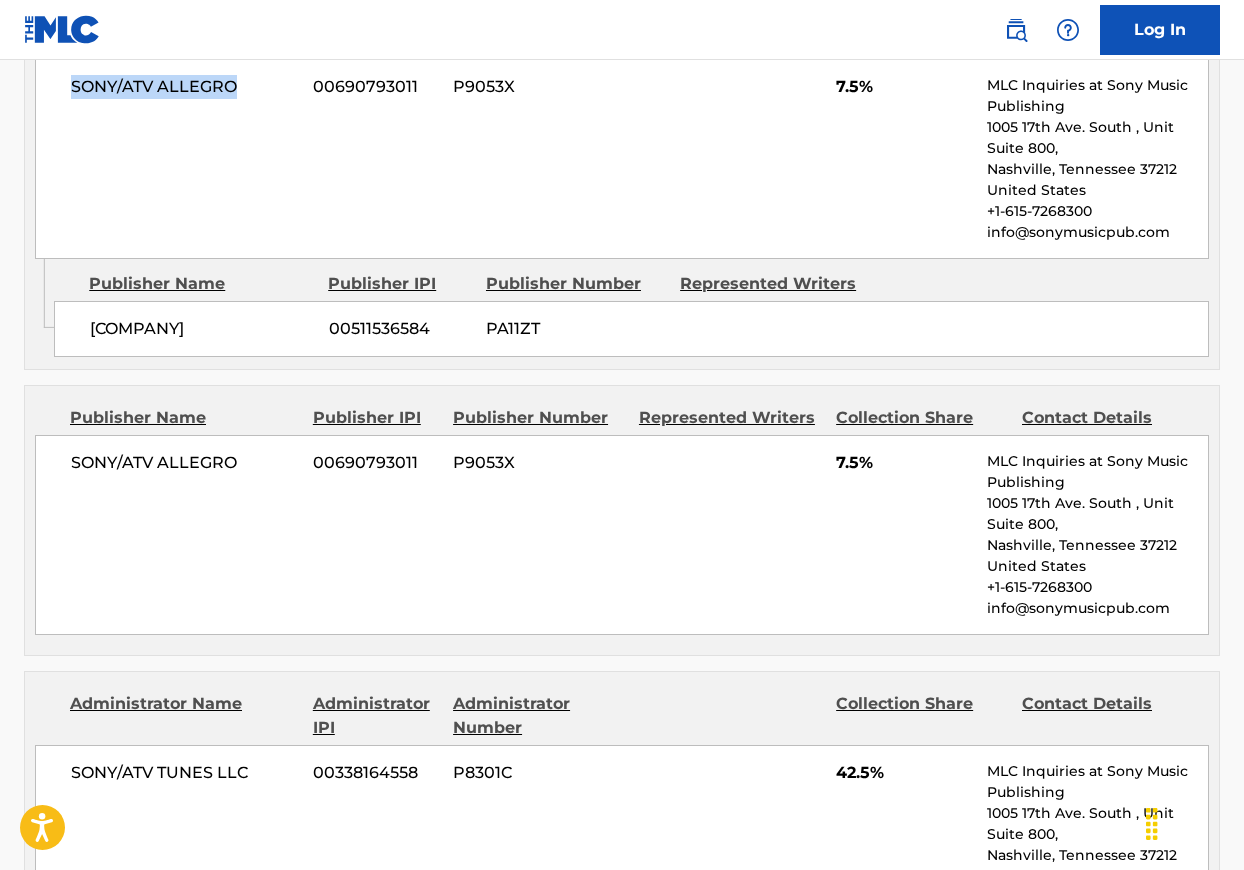 scroll, scrollTop: 1263, scrollLeft: 0, axis: vertical 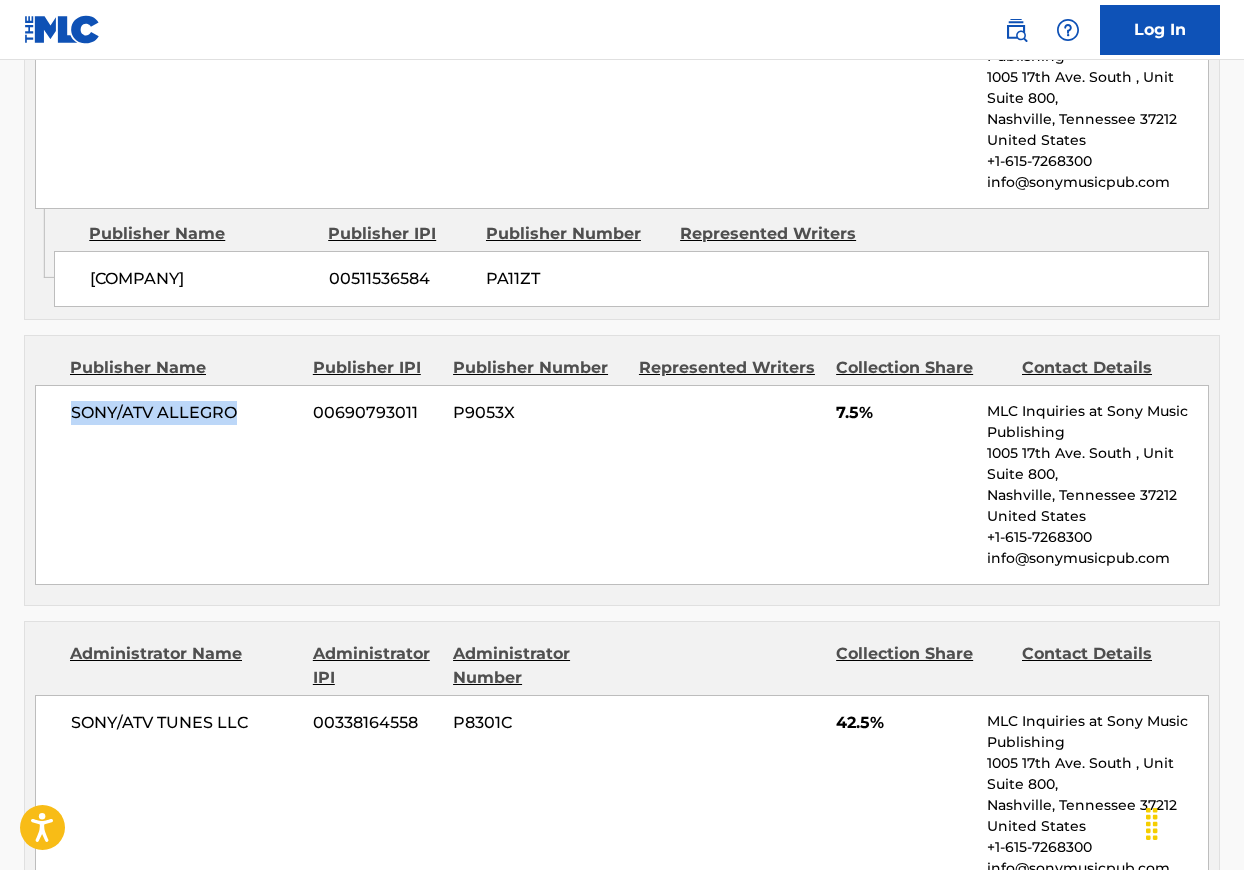 drag, startPoint x: 69, startPoint y: 409, endPoint x: 245, endPoint y: 408, distance: 176.00284 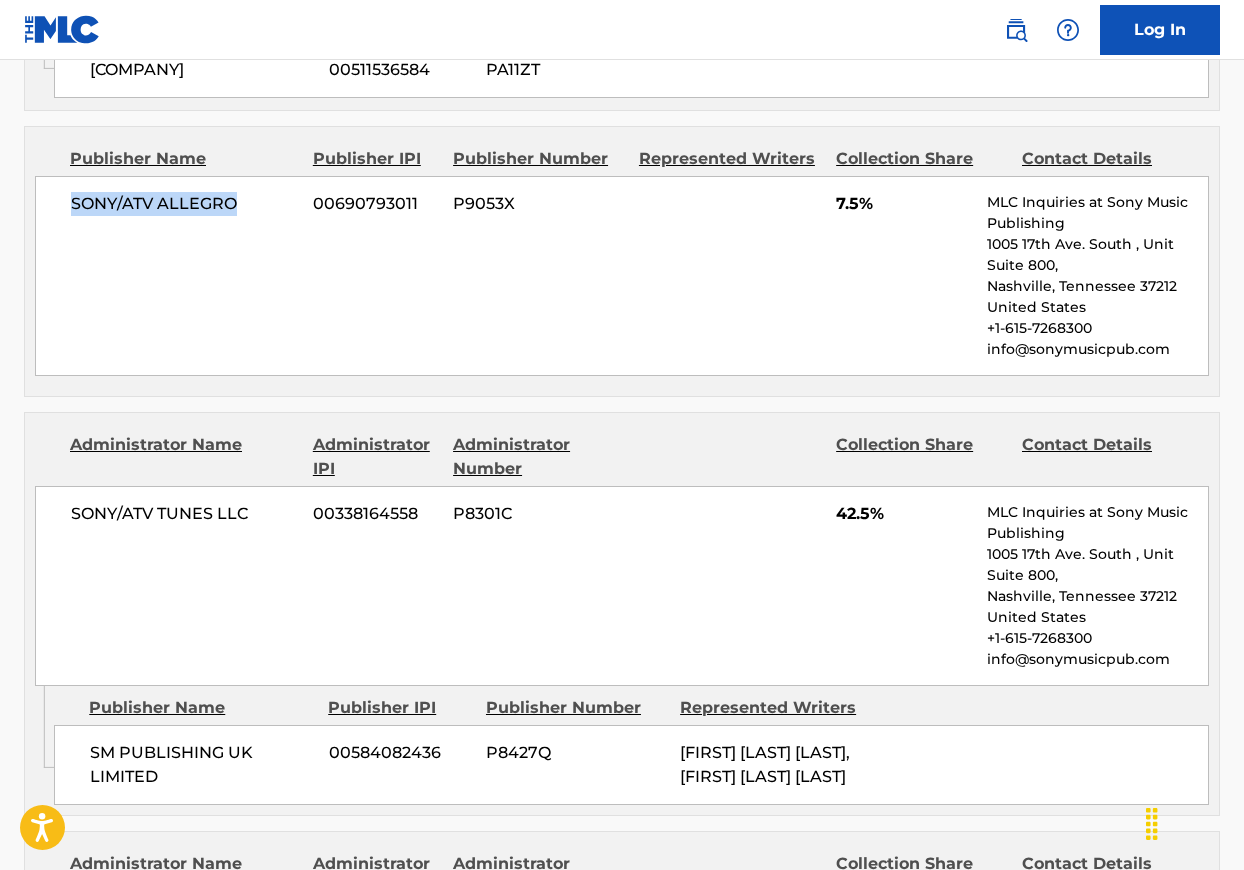 scroll, scrollTop: 1499, scrollLeft: 0, axis: vertical 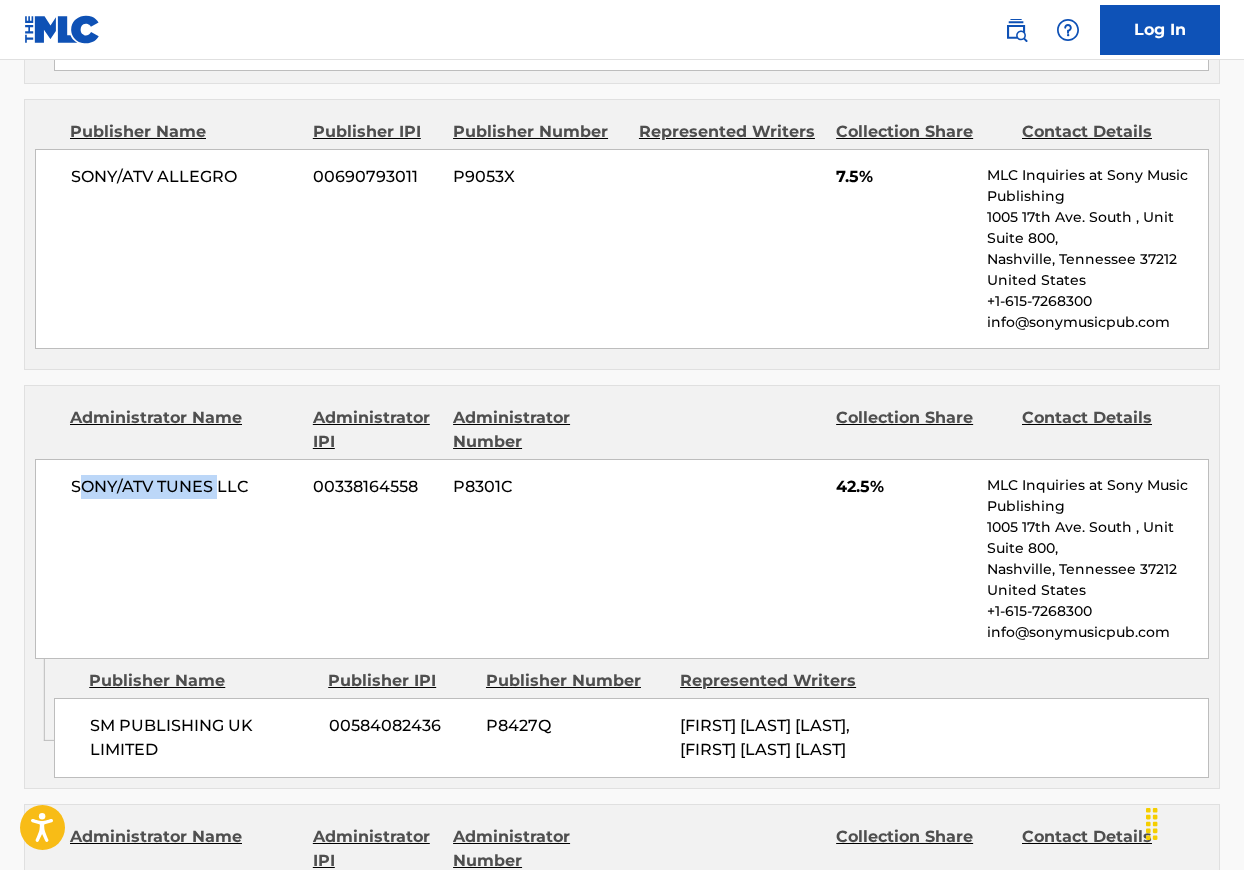 drag, startPoint x: 79, startPoint y: 484, endPoint x: 220, endPoint y: 483, distance: 141.00354 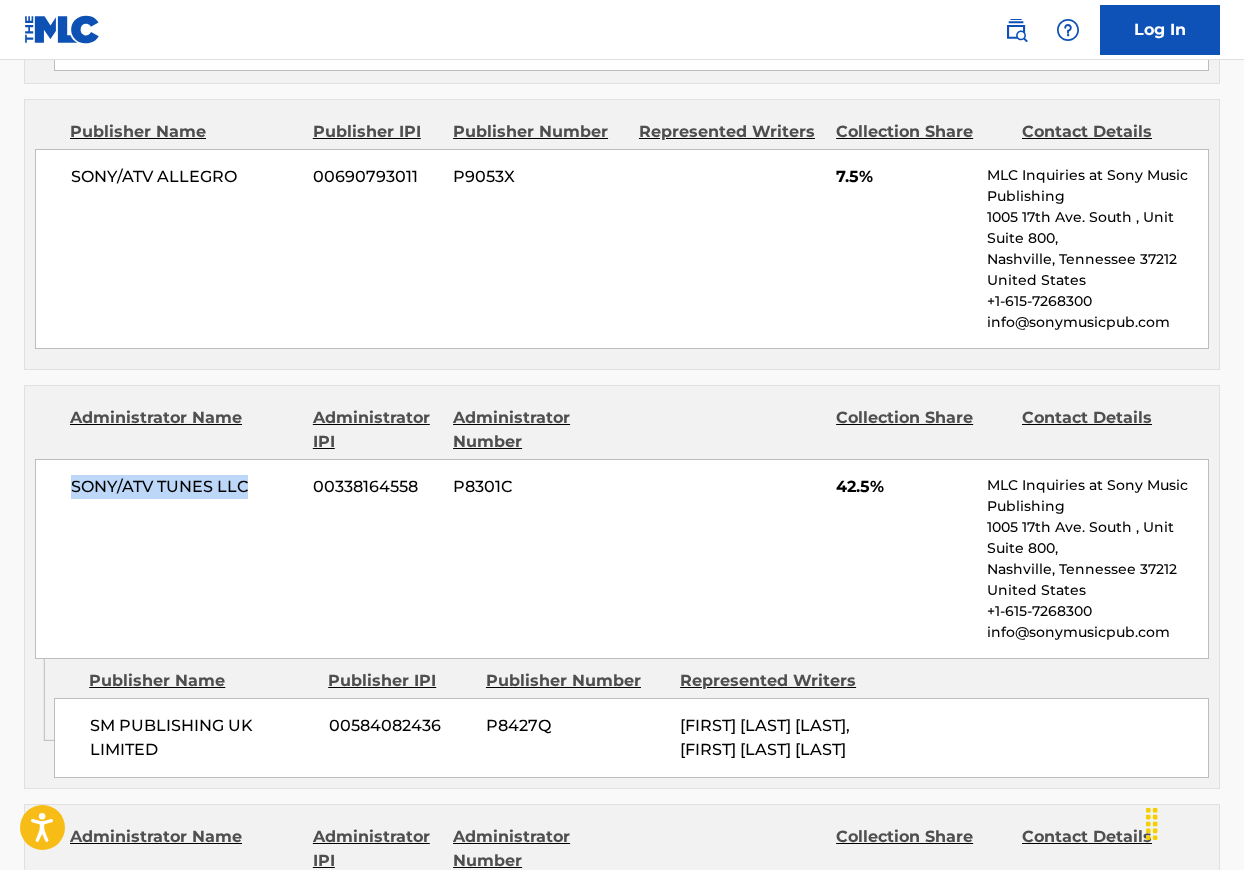 drag, startPoint x: 66, startPoint y: 478, endPoint x: 264, endPoint y: 478, distance: 198 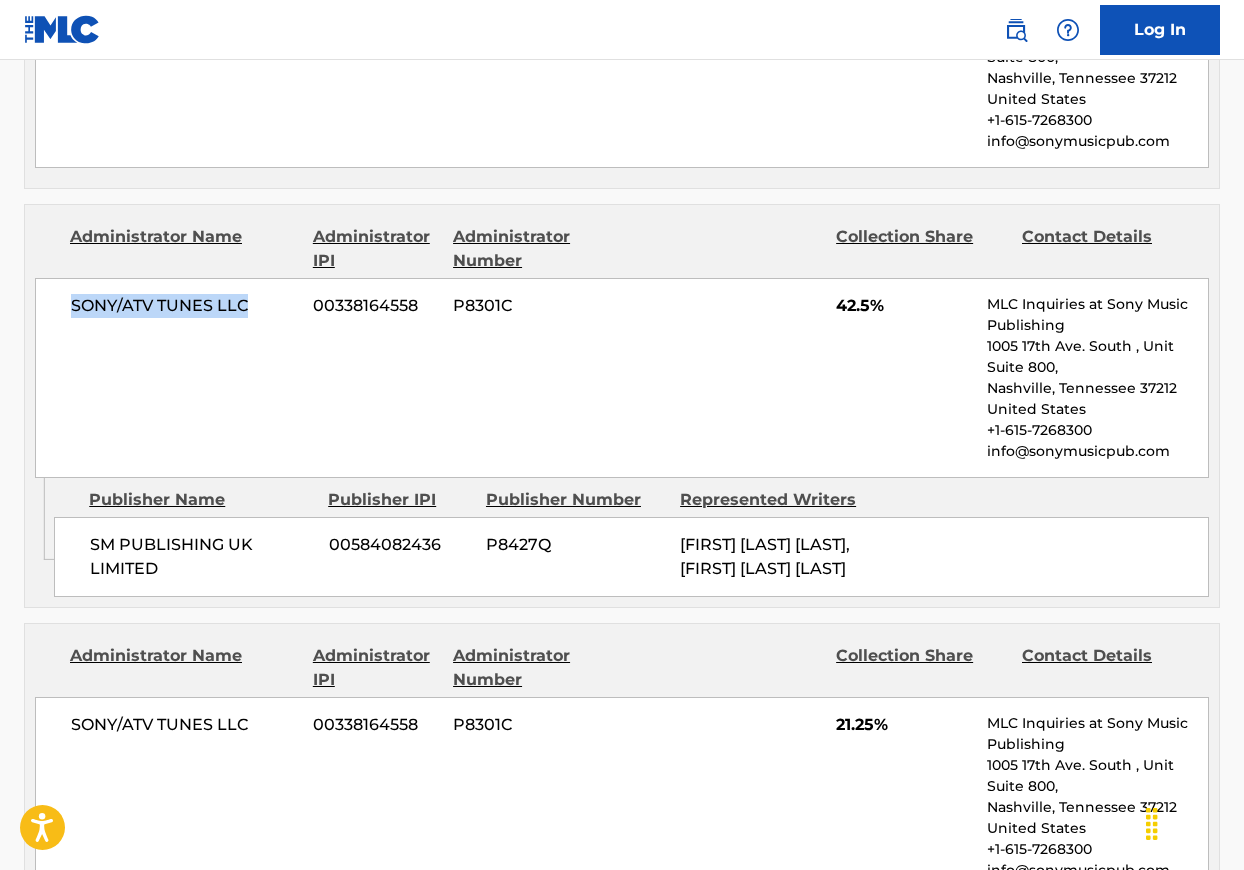 scroll, scrollTop: 1719, scrollLeft: 0, axis: vertical 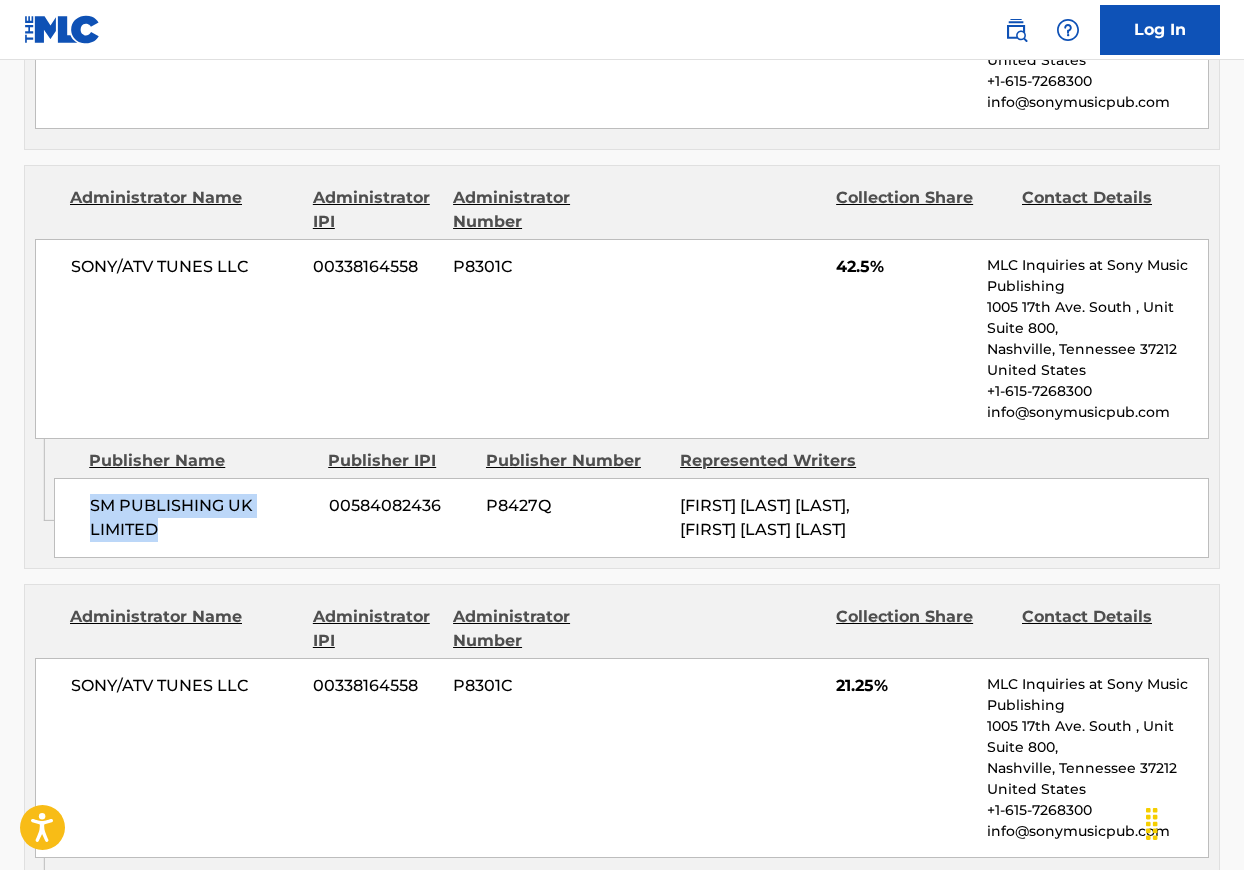 drag, startPoint x: 88, startPoint y: 505, endPoint x: 191, endPoint y: 520, distance: 104.0865 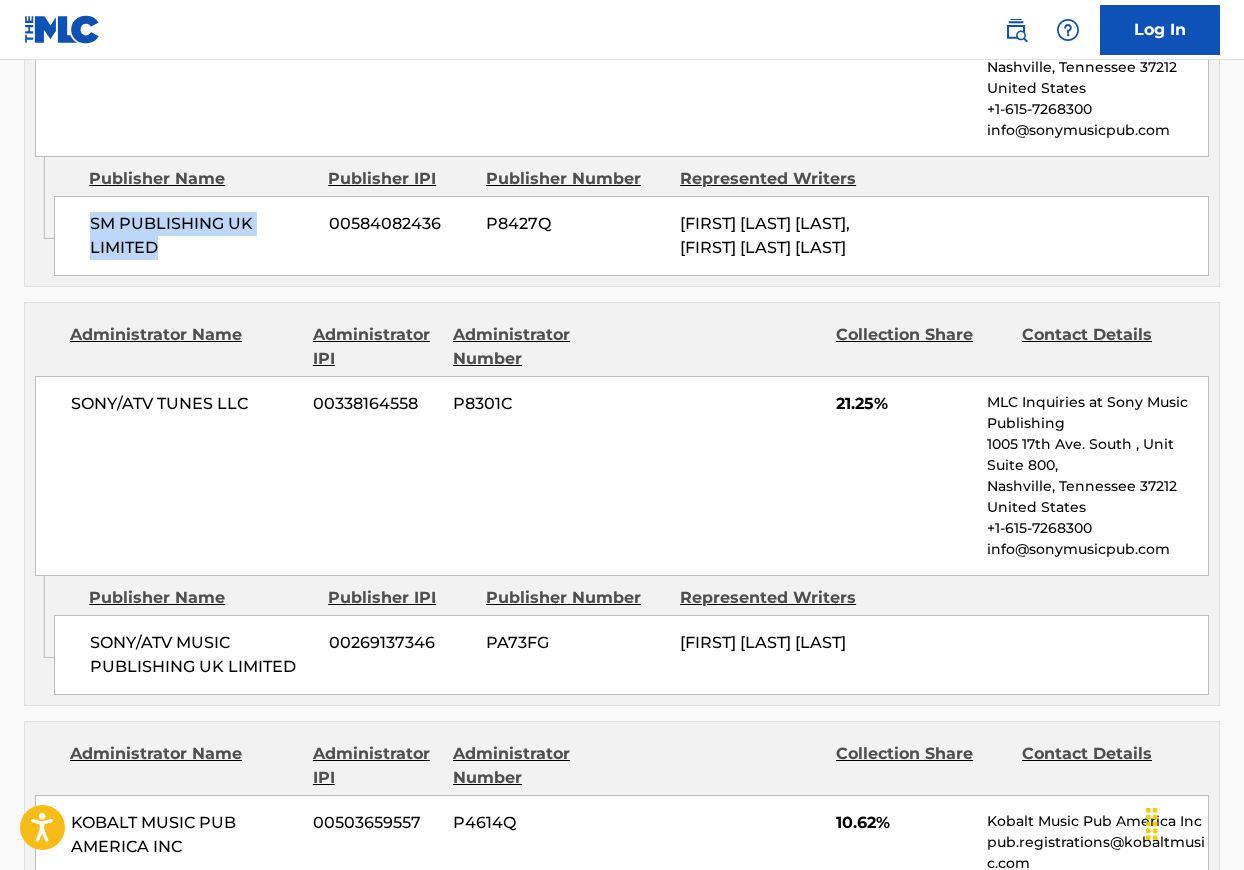 scroll, scrollTop: 2019, scrollLeft: 0, axis: vertical 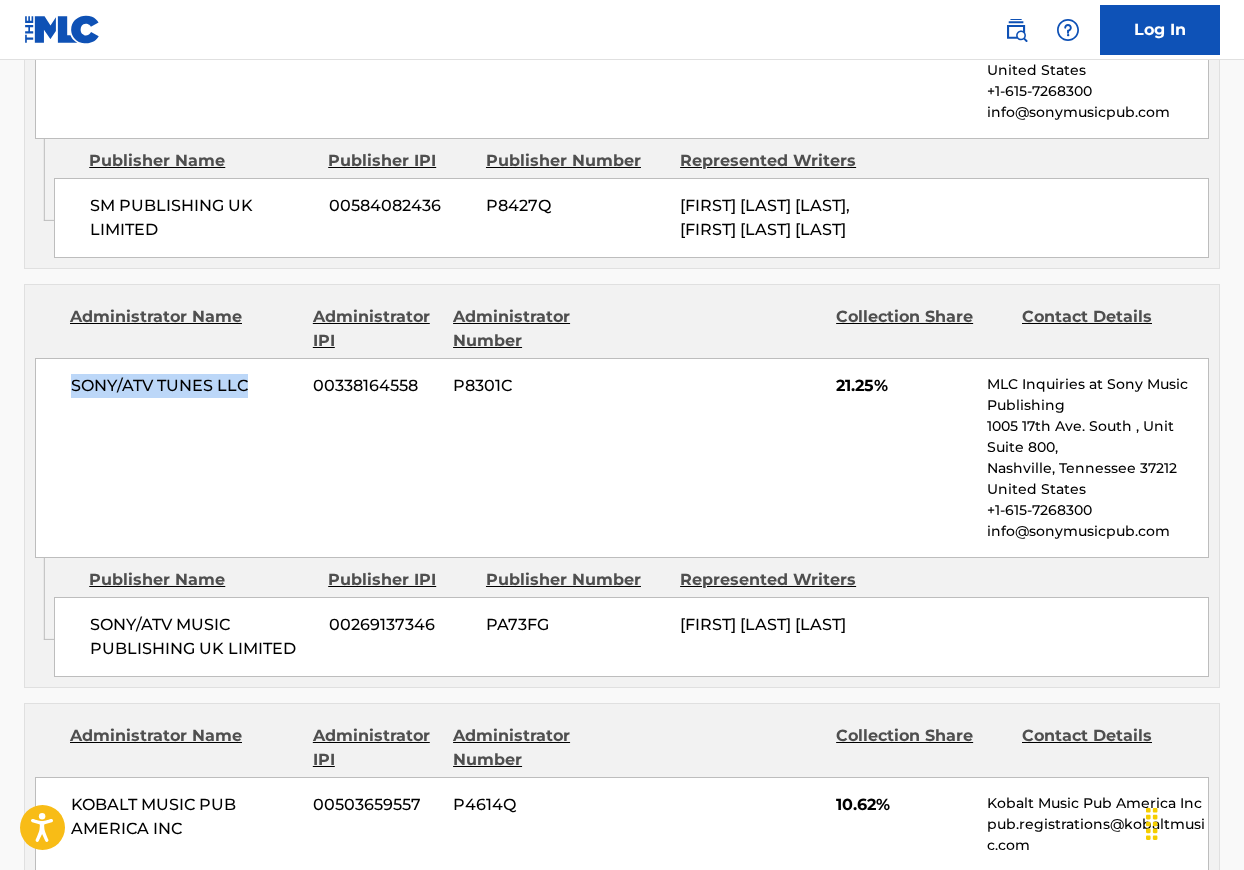drag, startPoint x: 75, startPoint y: 427, endPoint x: 246, endPoint y: 429, distance: 171.01169 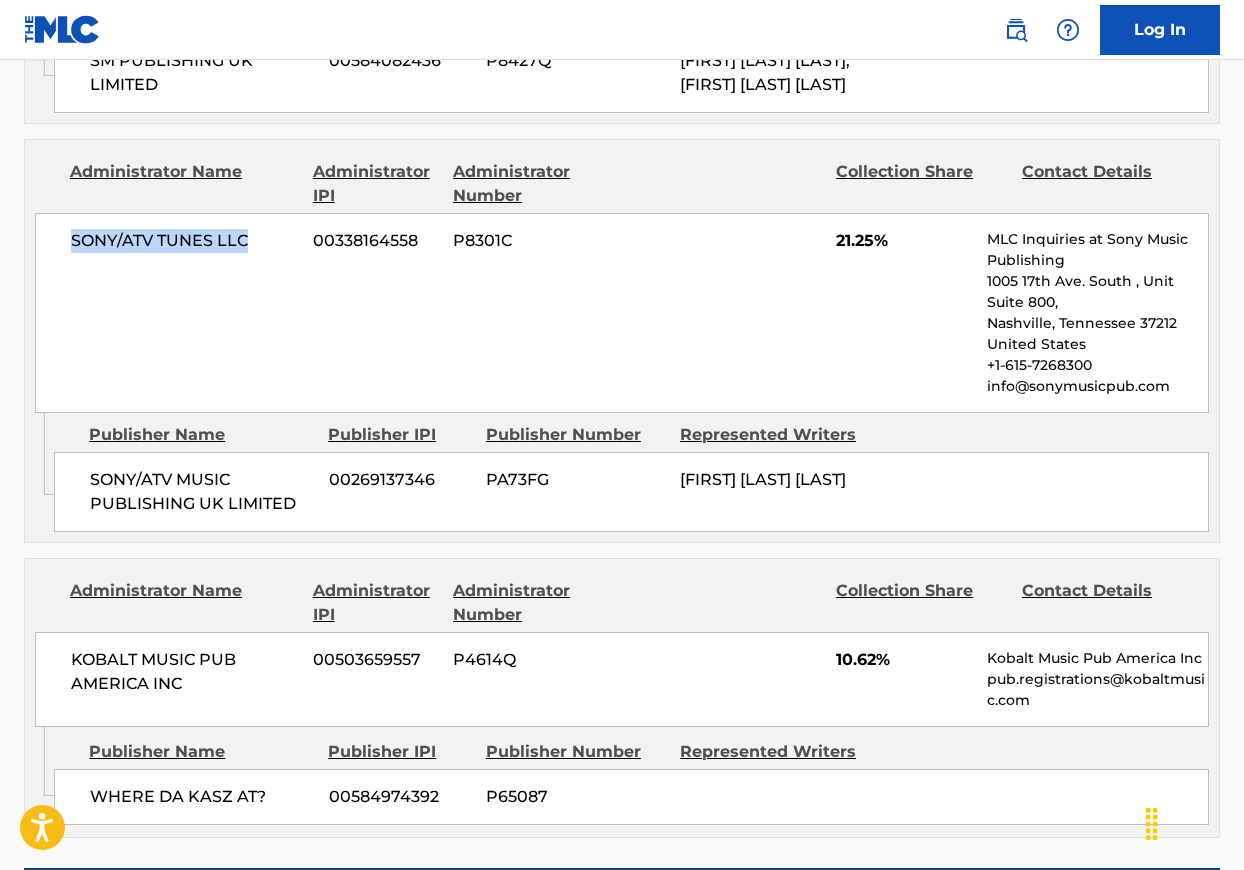 scroll, scrollTop: 2182, scrollLeft: 0, axis: vertical 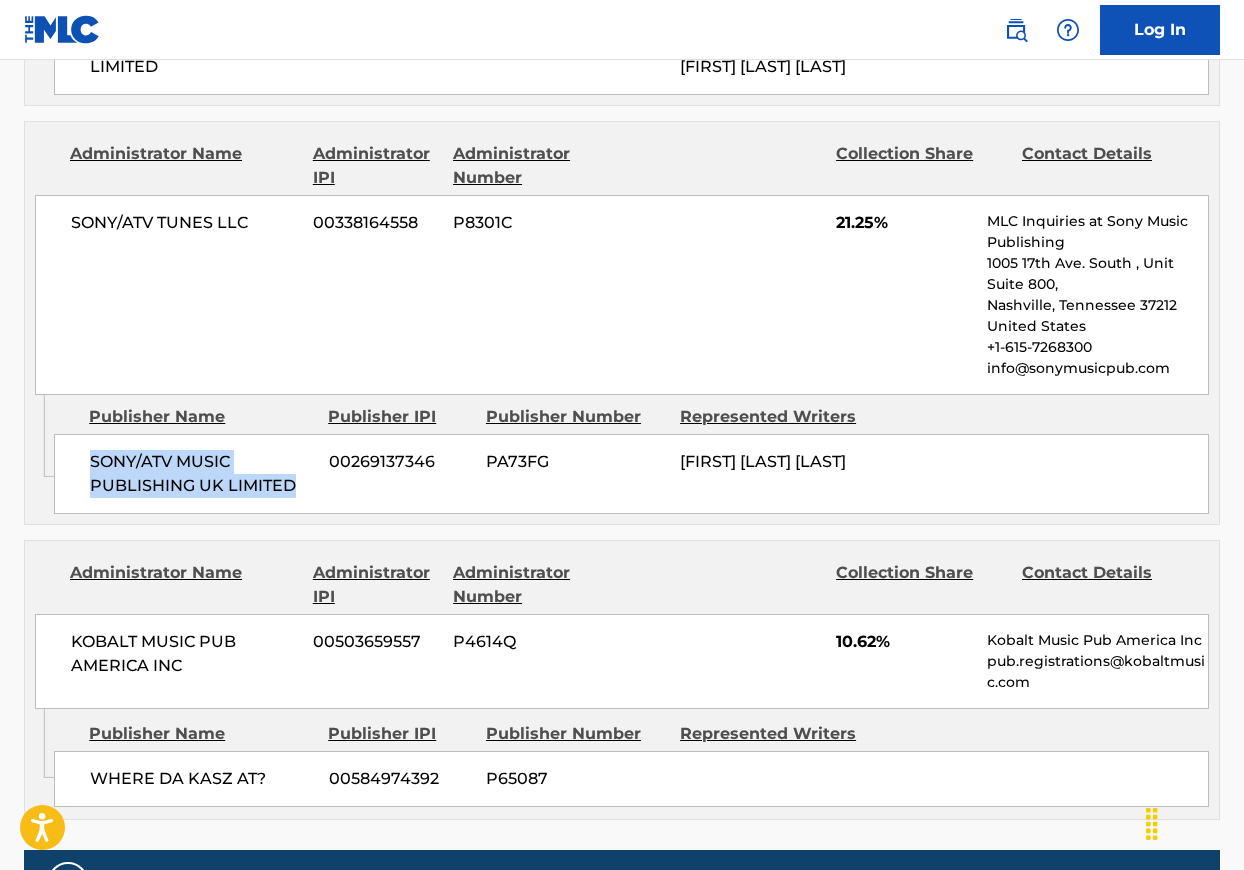 drag, startPoint x: 86, startPoint y: 507, endPoint x: 301, endPoint y: 524, distance: 215.67105 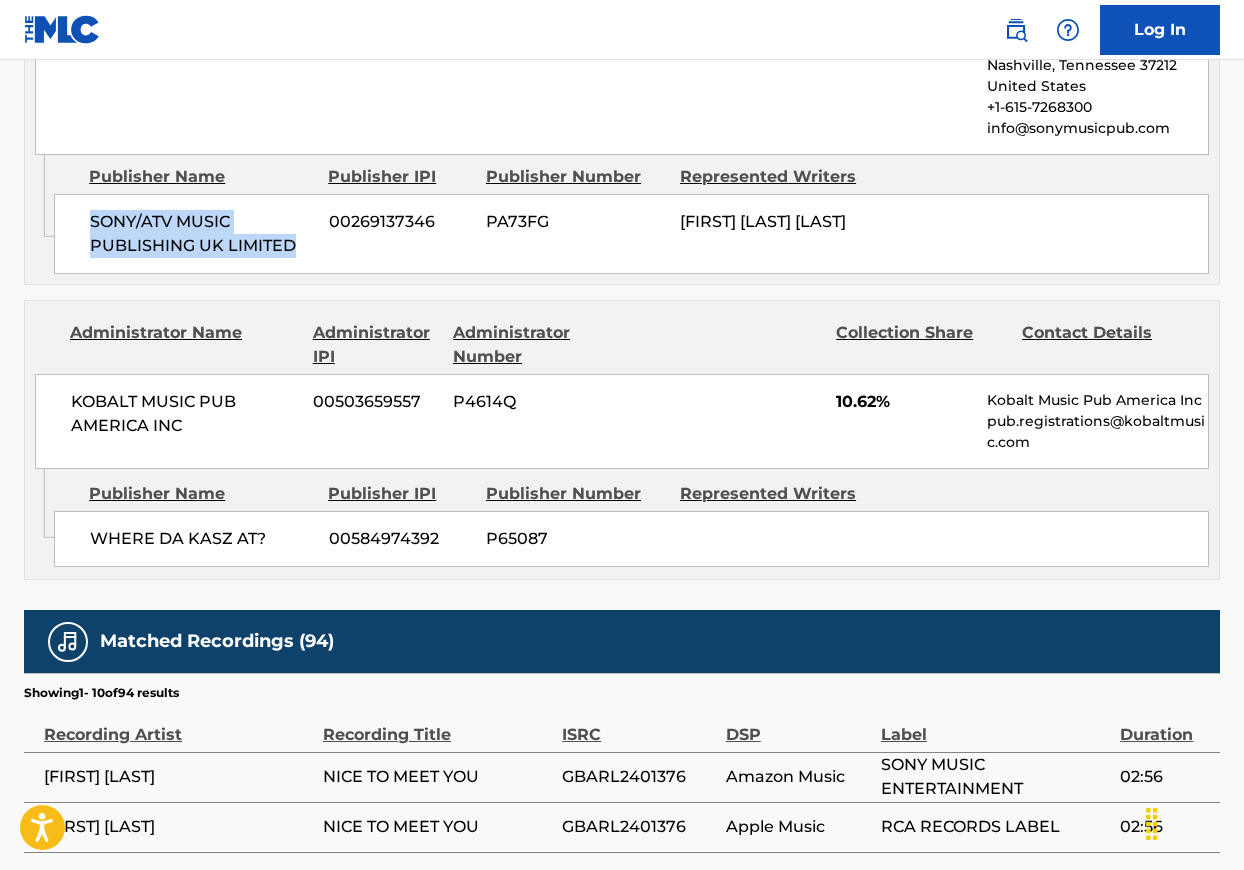 scroll, scrollTop: 2444, scrollLeft: 0, axis: vertical 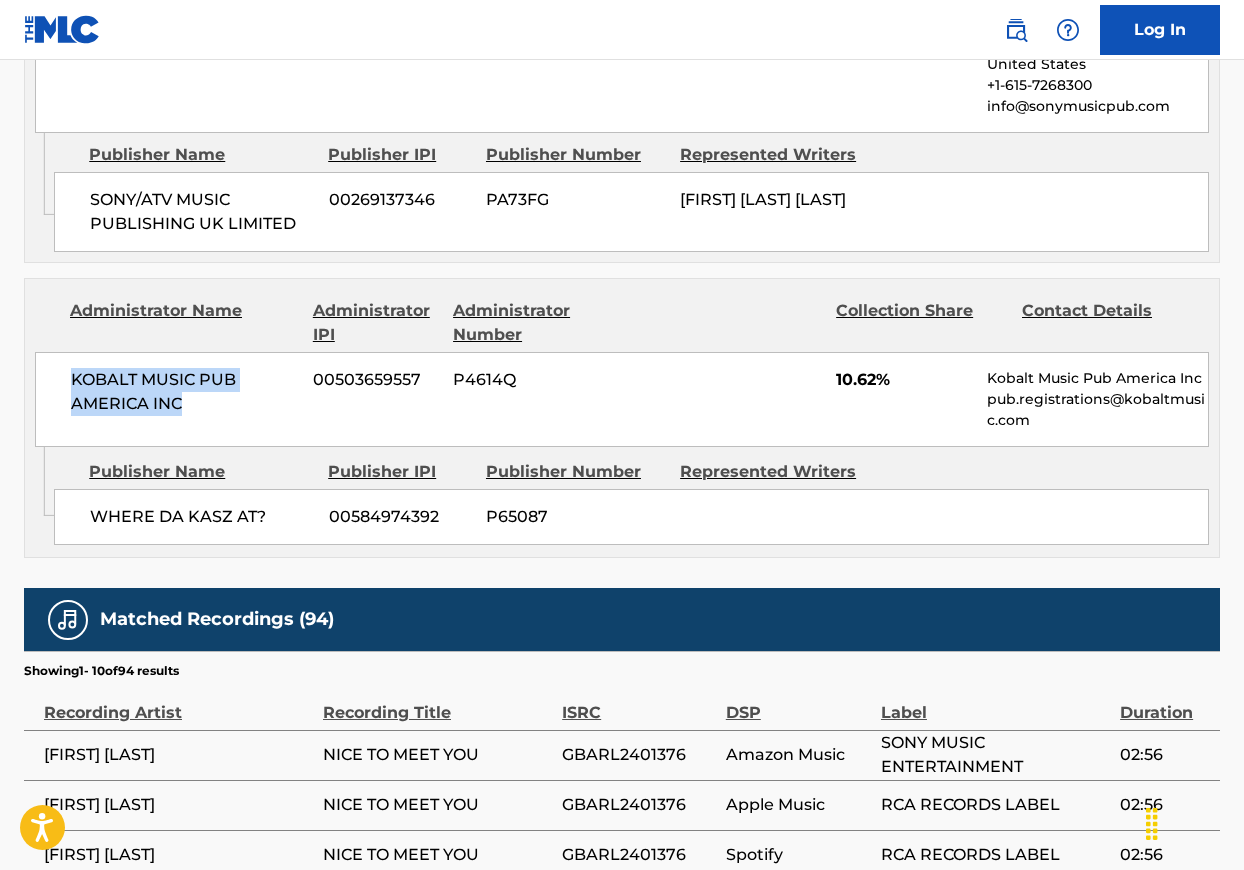 drag, startPoint x: 62, startPoint y: 418, endPoint x: 218, endPoint y: 436, distance: 157.03503 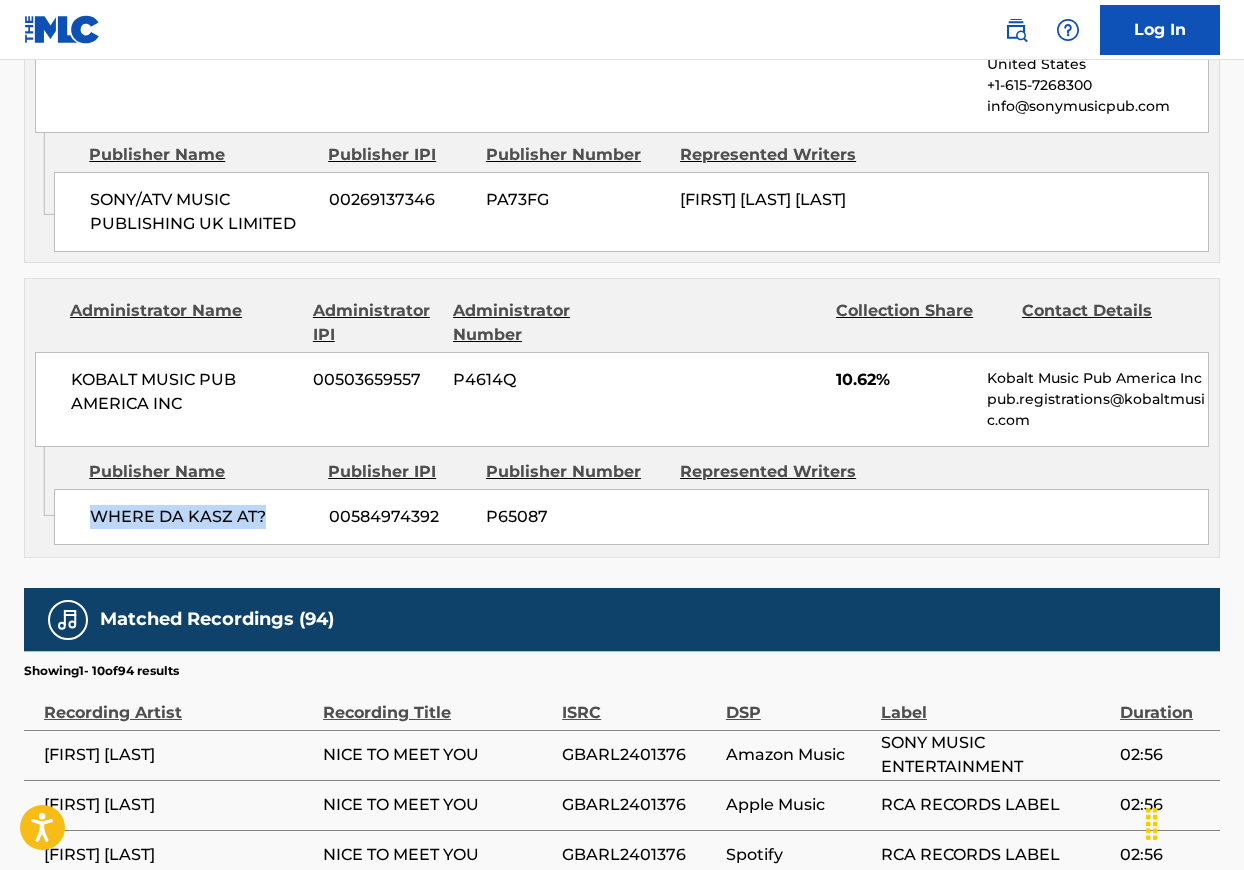 drag, startPoint x: 85, startPoint y: 558, endPoint x: 296, endPoint y: 558, distance: 211 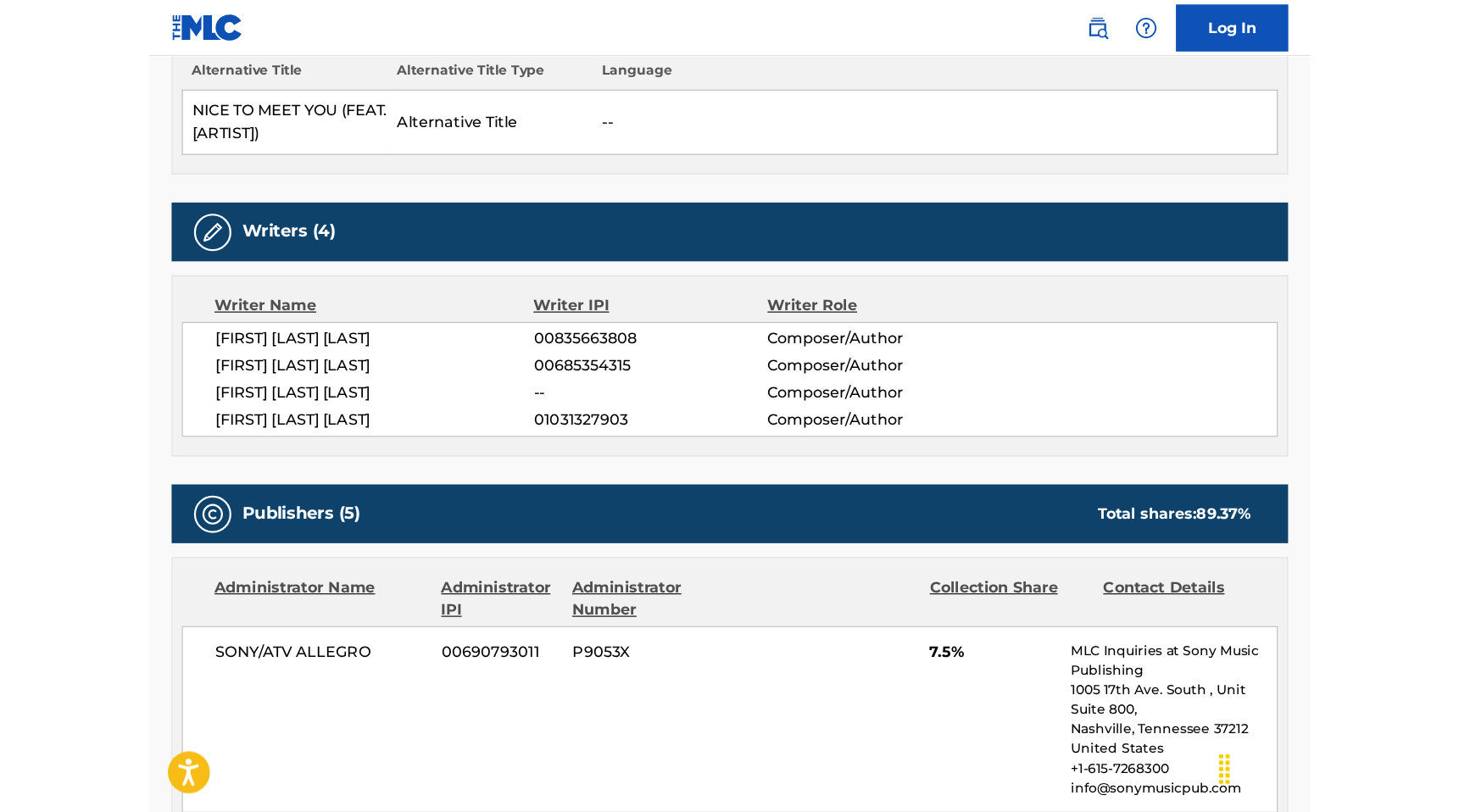 scroll, scrollTop: 515, scrollLeft: 0, axis: vertical 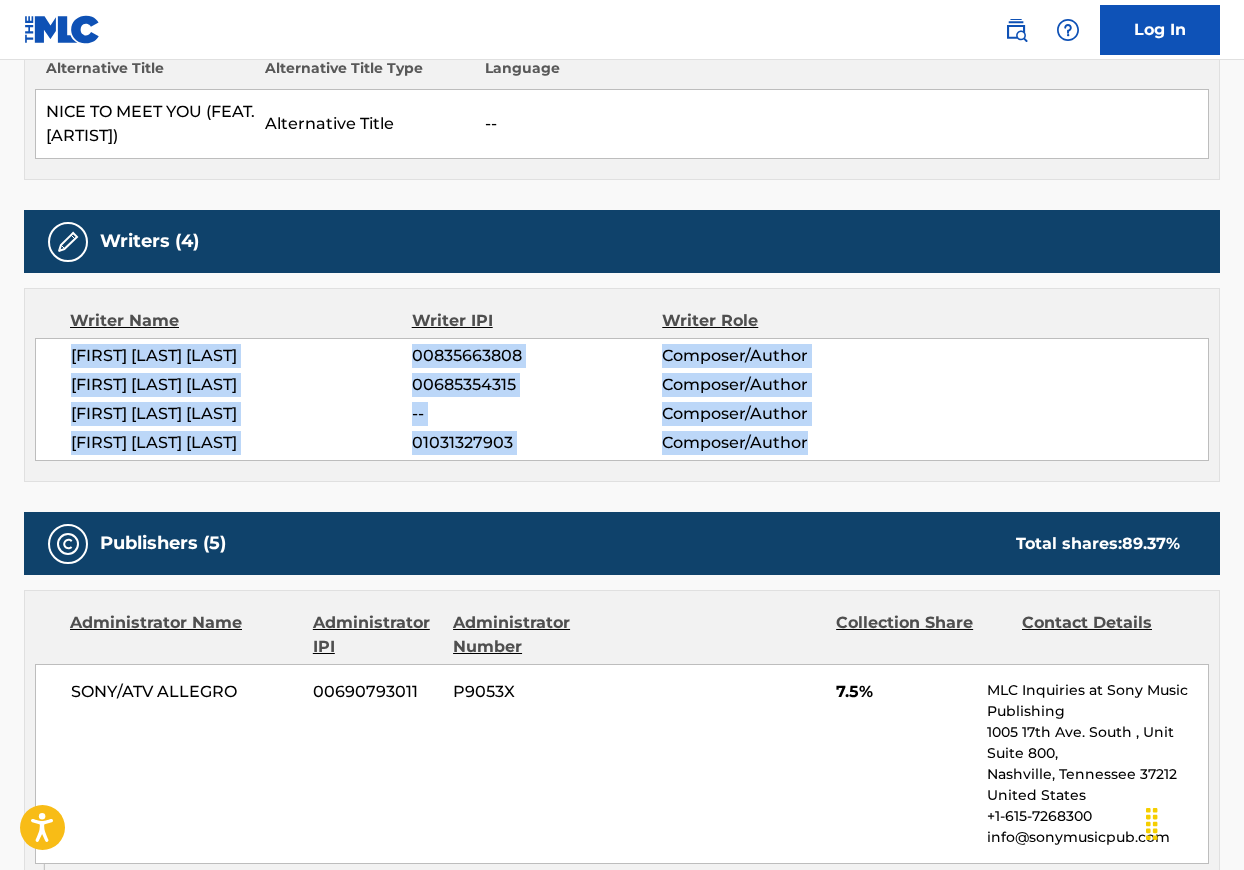 drag, startPoint x: 70, startPoint y: 355, endPoint x: 852, endPoint y: 451, distance: 787.87054 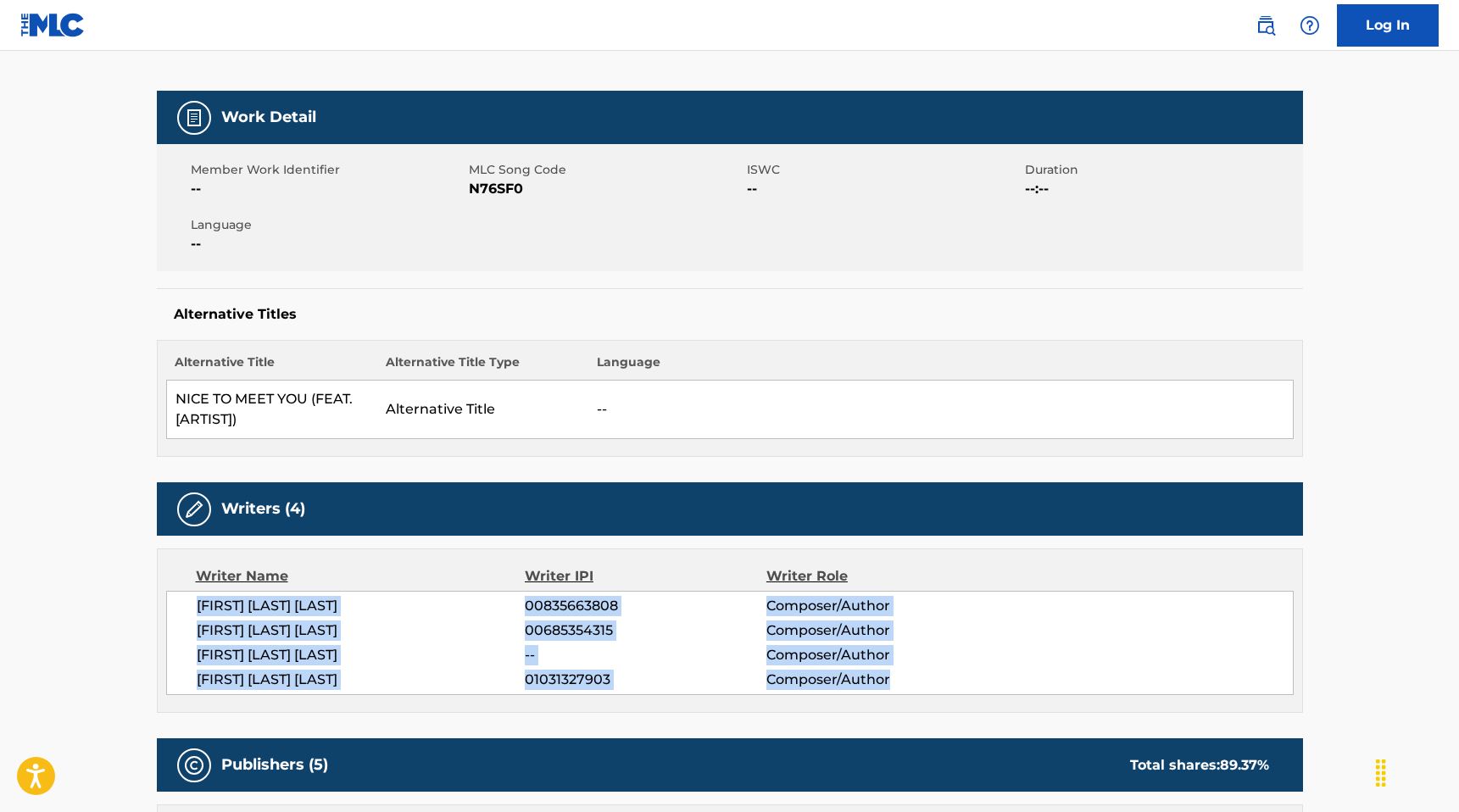 scroll, scrollTop: 0, scrollLeft: 0, axis: both 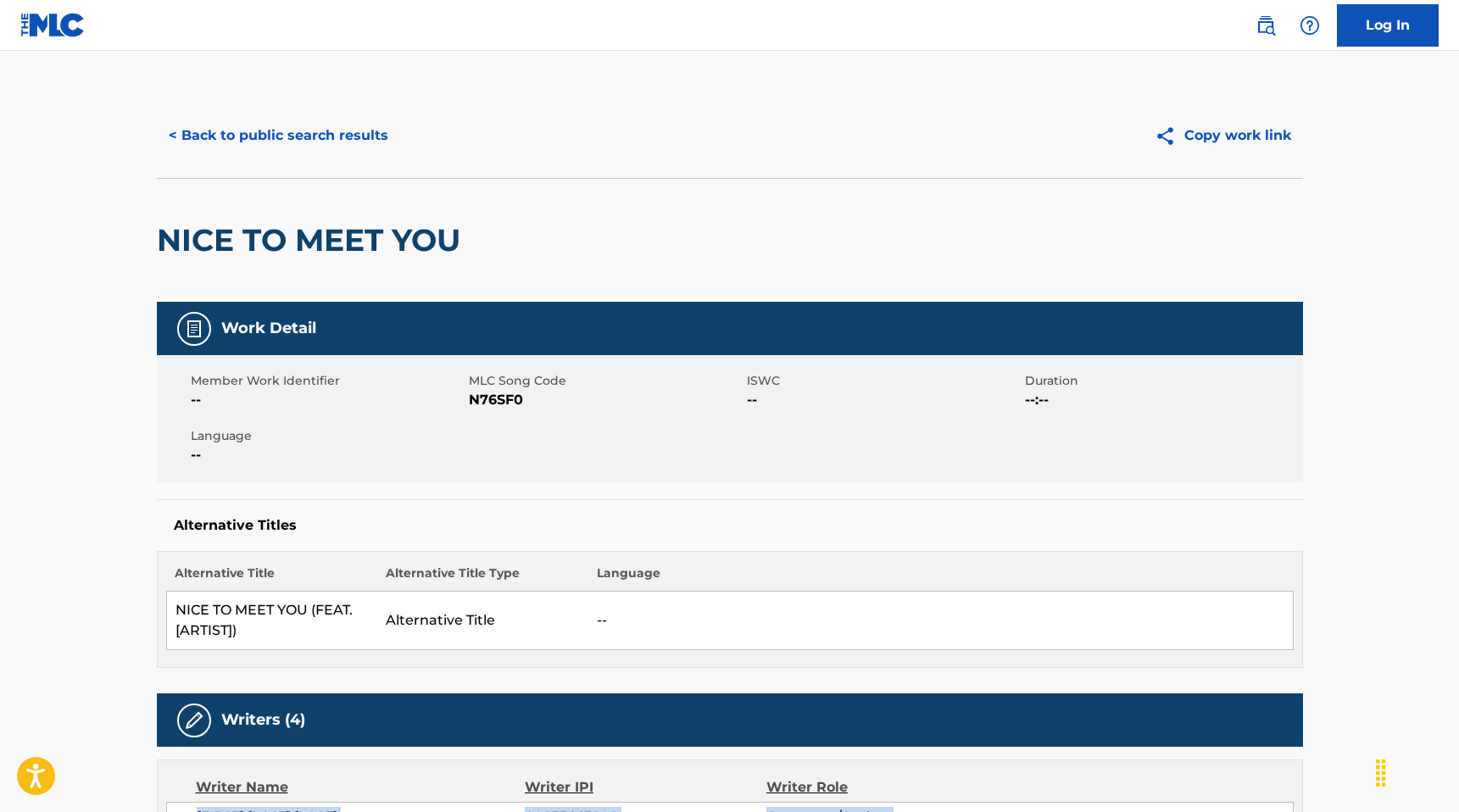 click on "< Back to public search results" at bounding box center (278, 136) 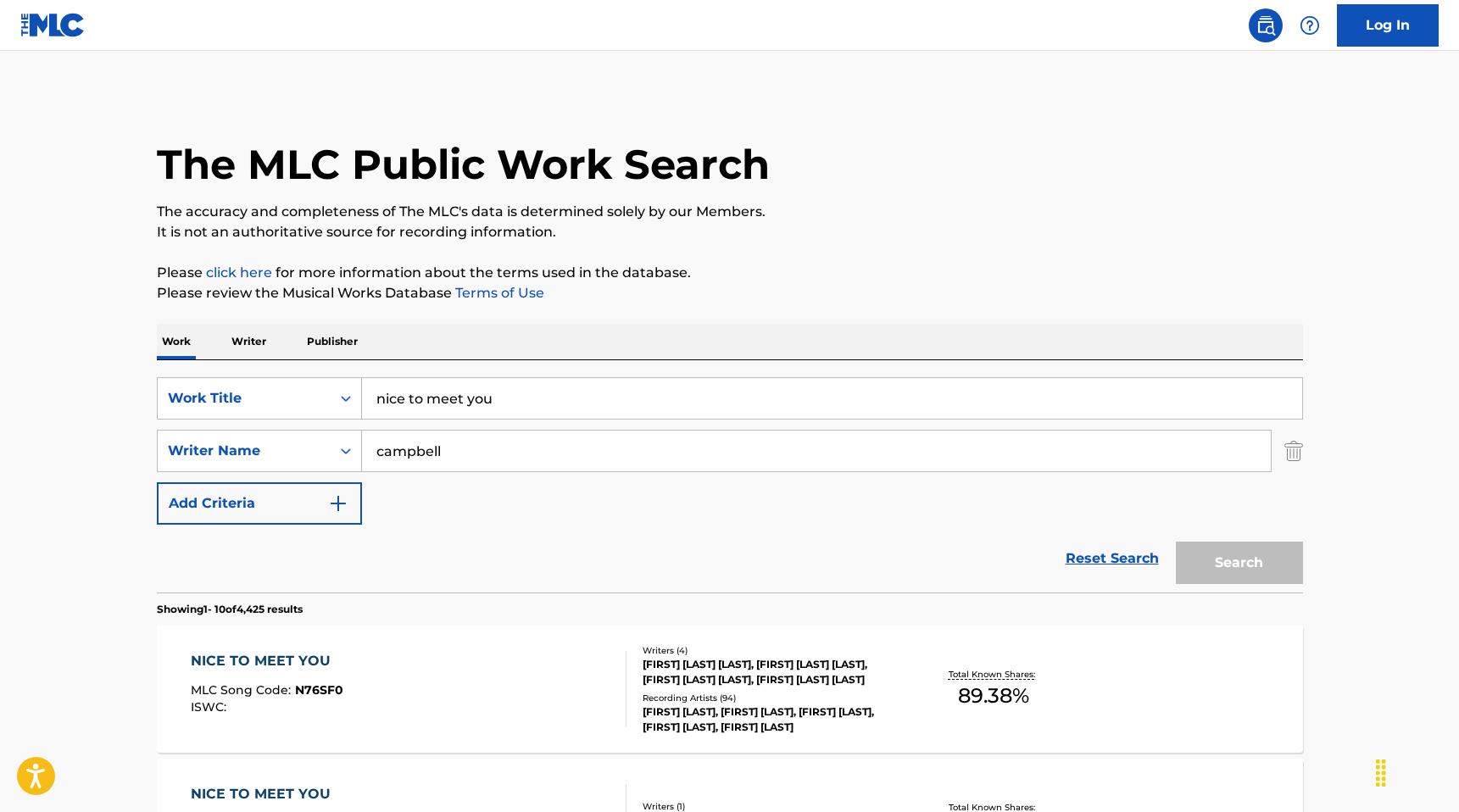 scroll, scrollTop: 175, scrollLeft: 0, axis: vertical 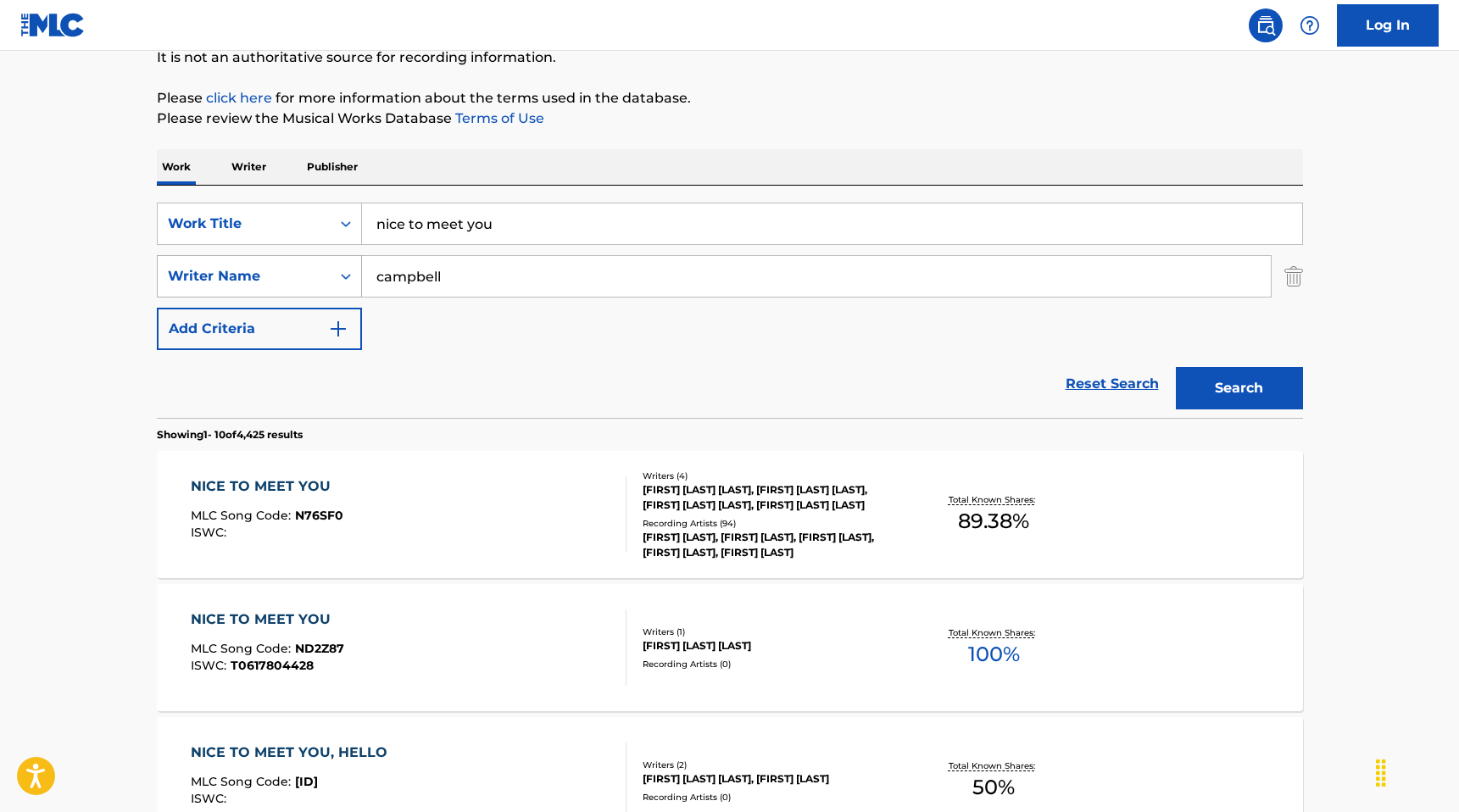 drag, startPoint x: 518, startPoint y: 280, endPoint x: 321, endPoint y: 280, distance: 197 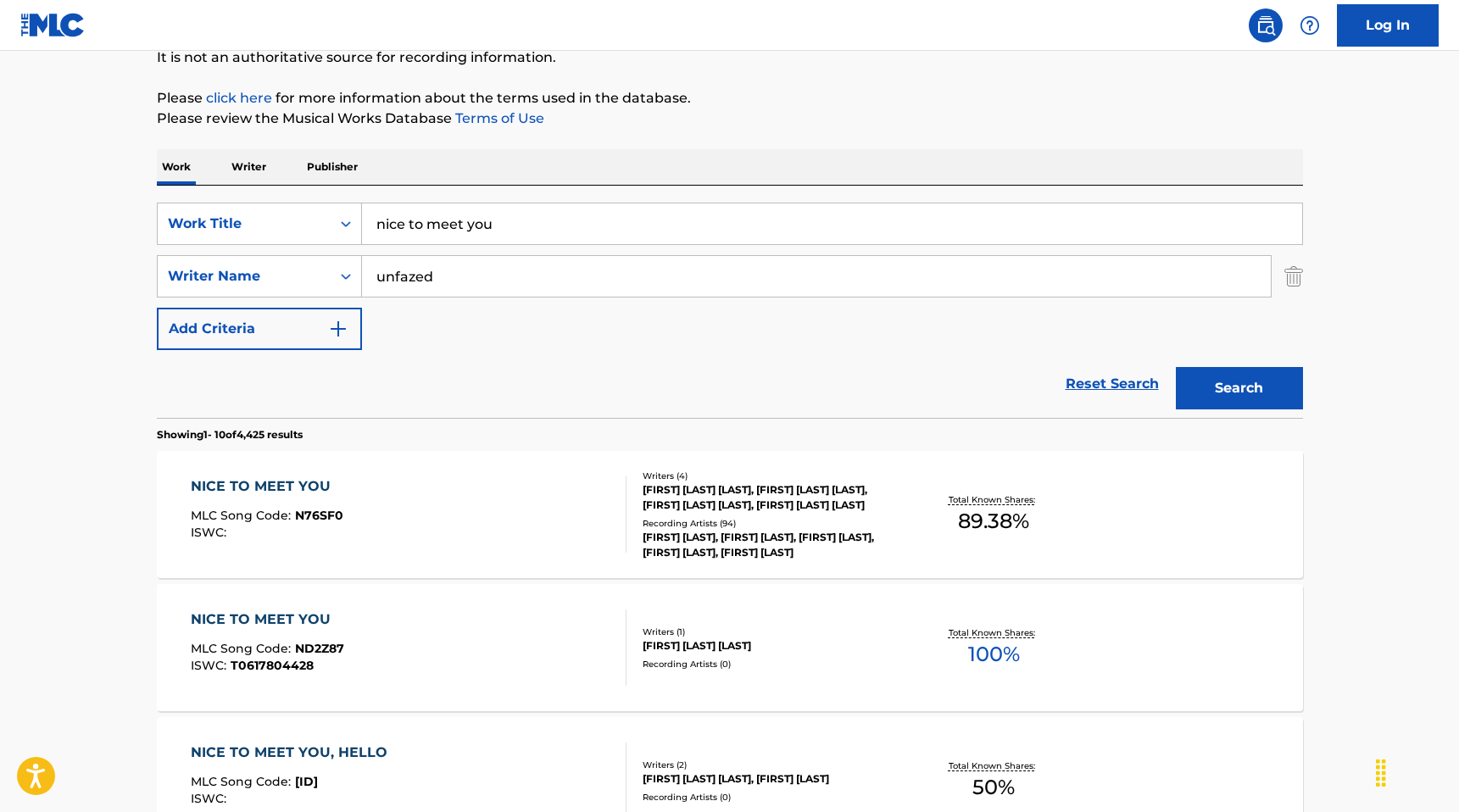 type on "unfazed" 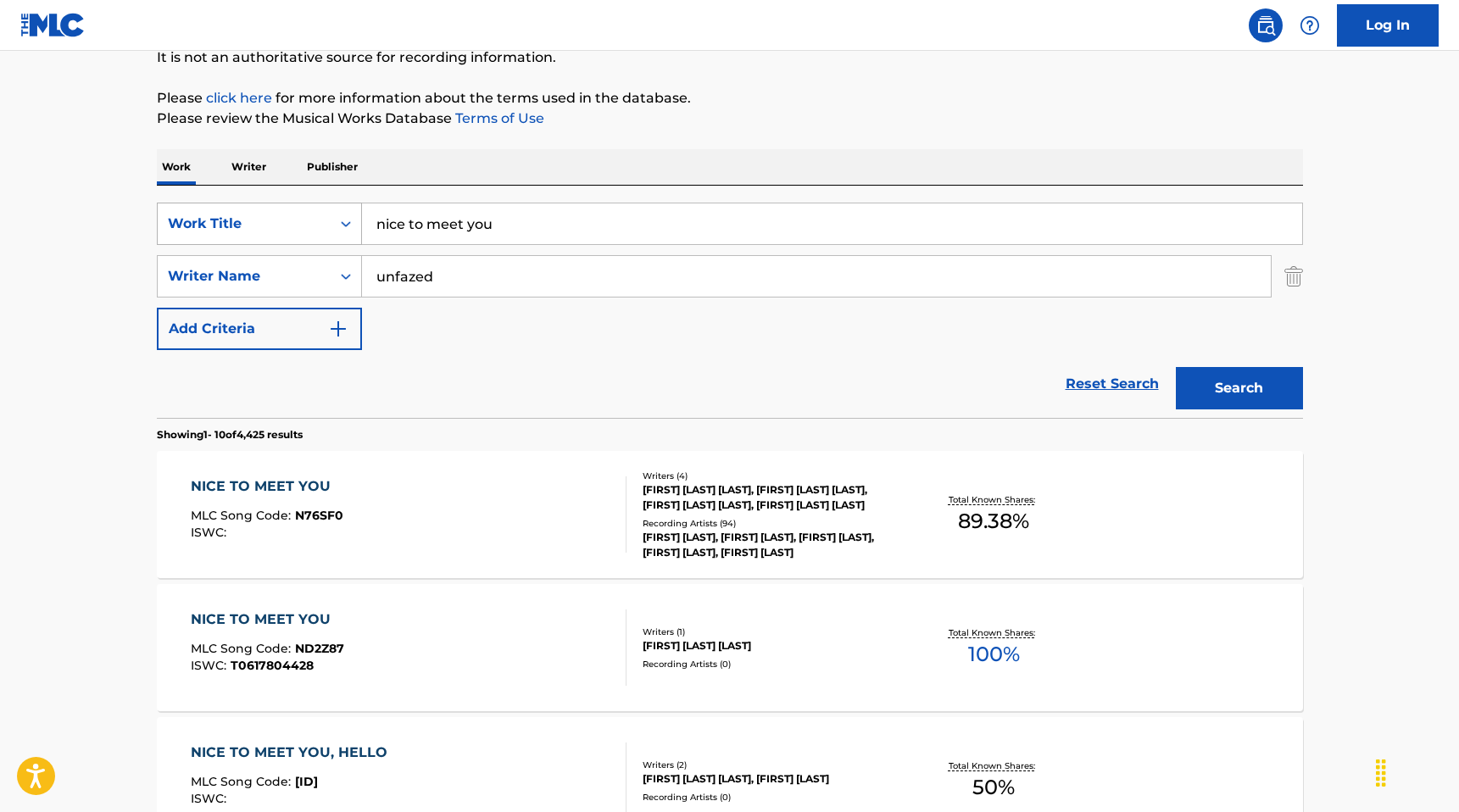 drag, startPoint x: 509, startPoint y: 231, endPoint x: 308, endPoint y: 231, distance: 201 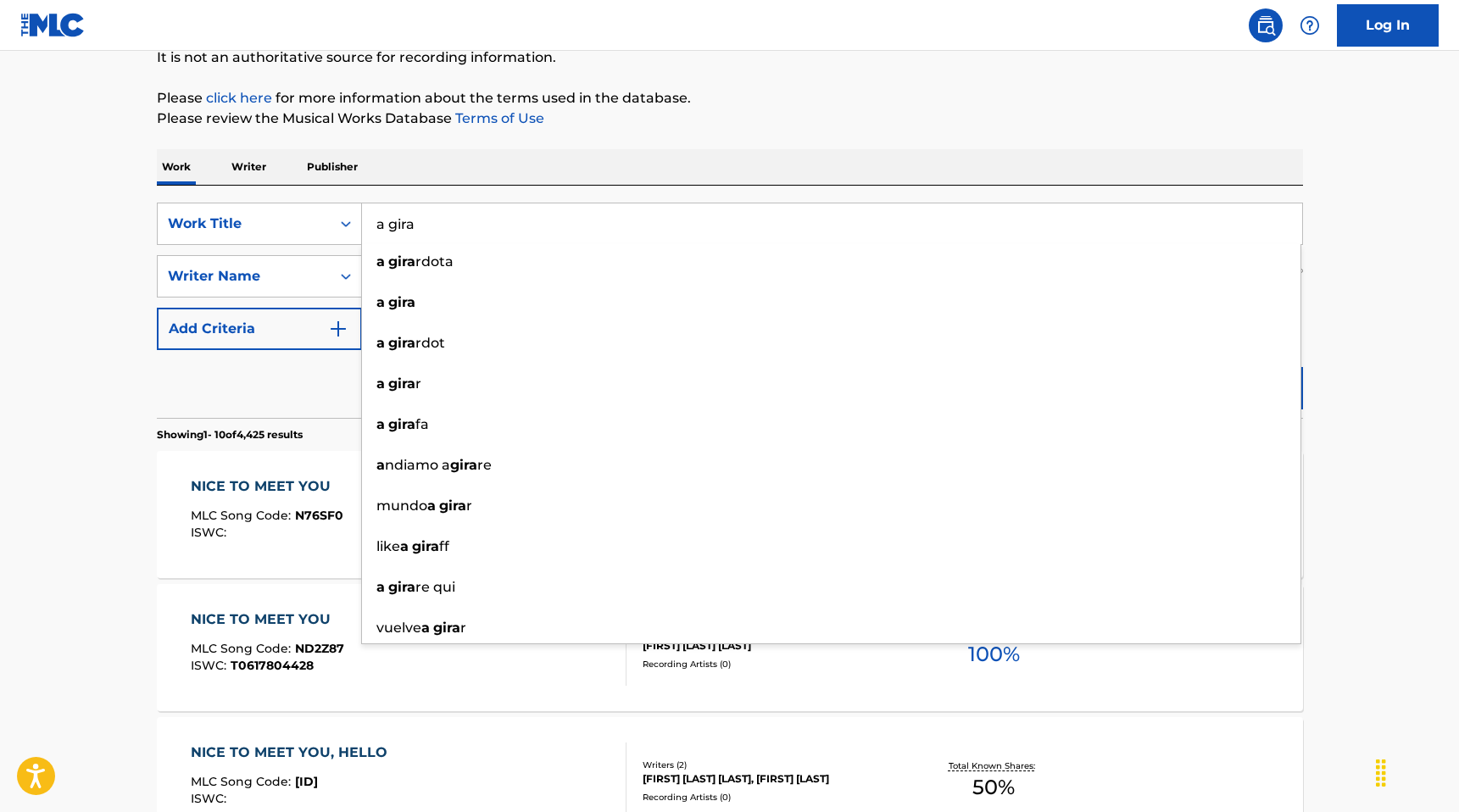type on "a gira" 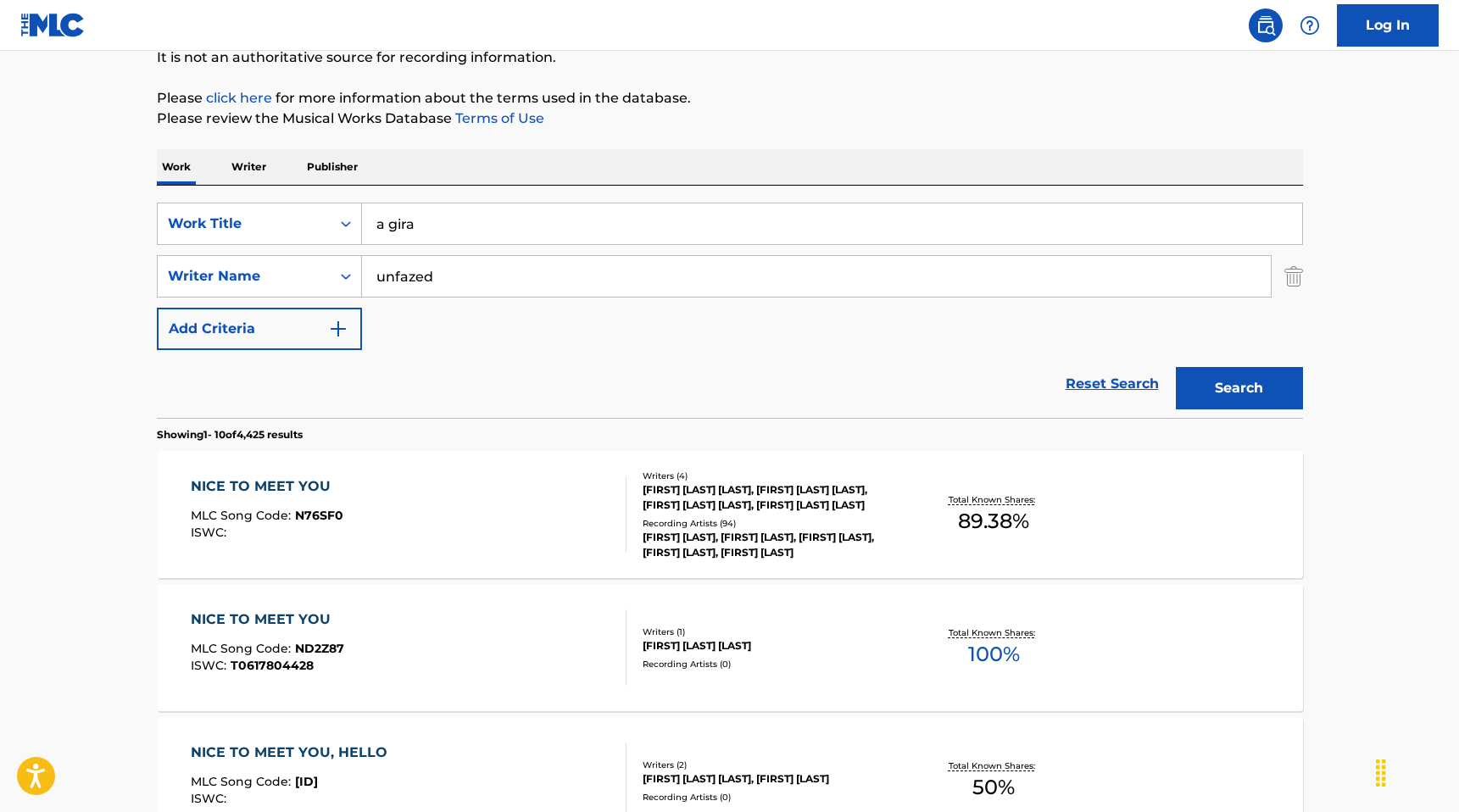 click on "Search" at bounding box center (1239, 388) 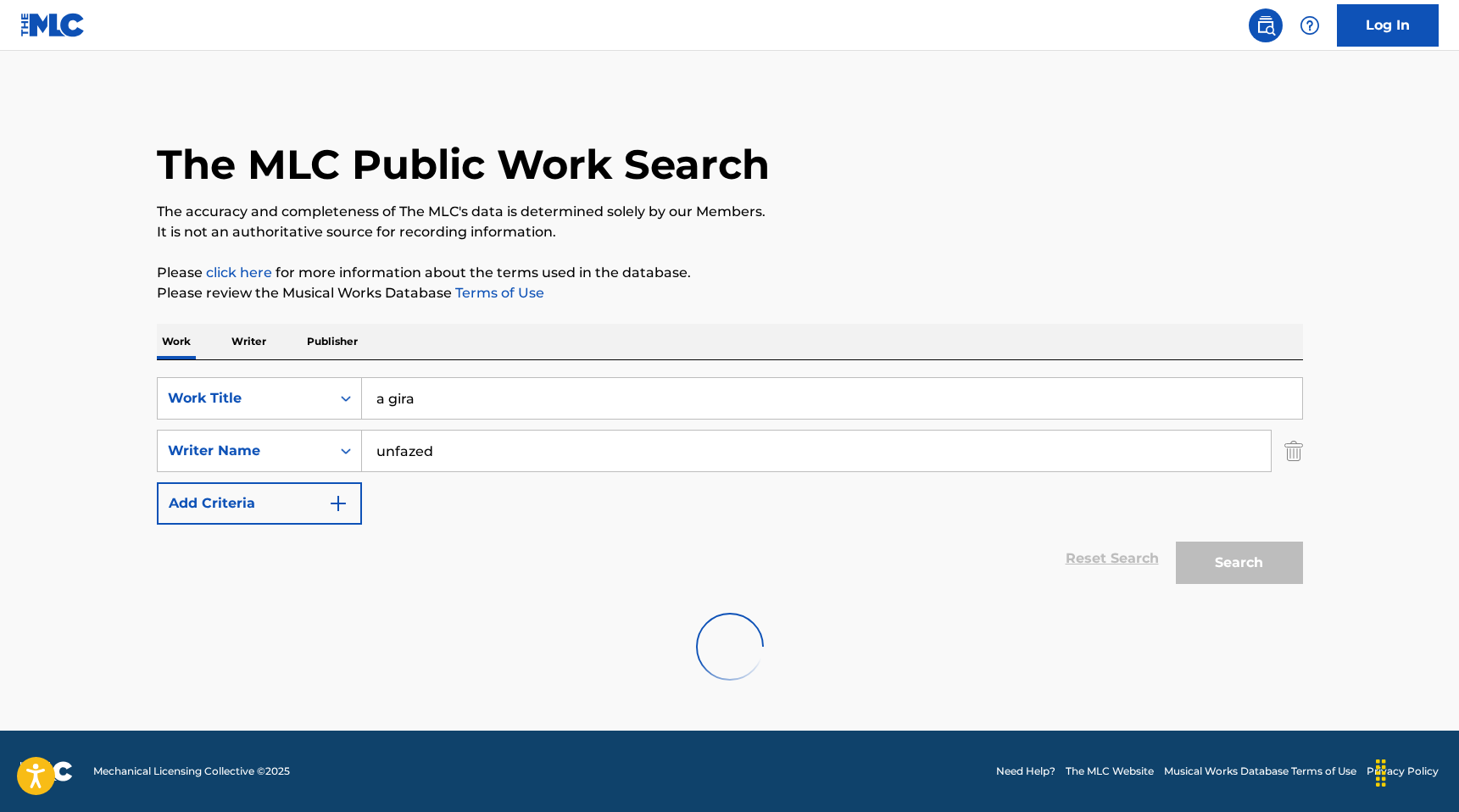 scroll, scrollTop: 0, scrollLeft: 0, axis: both 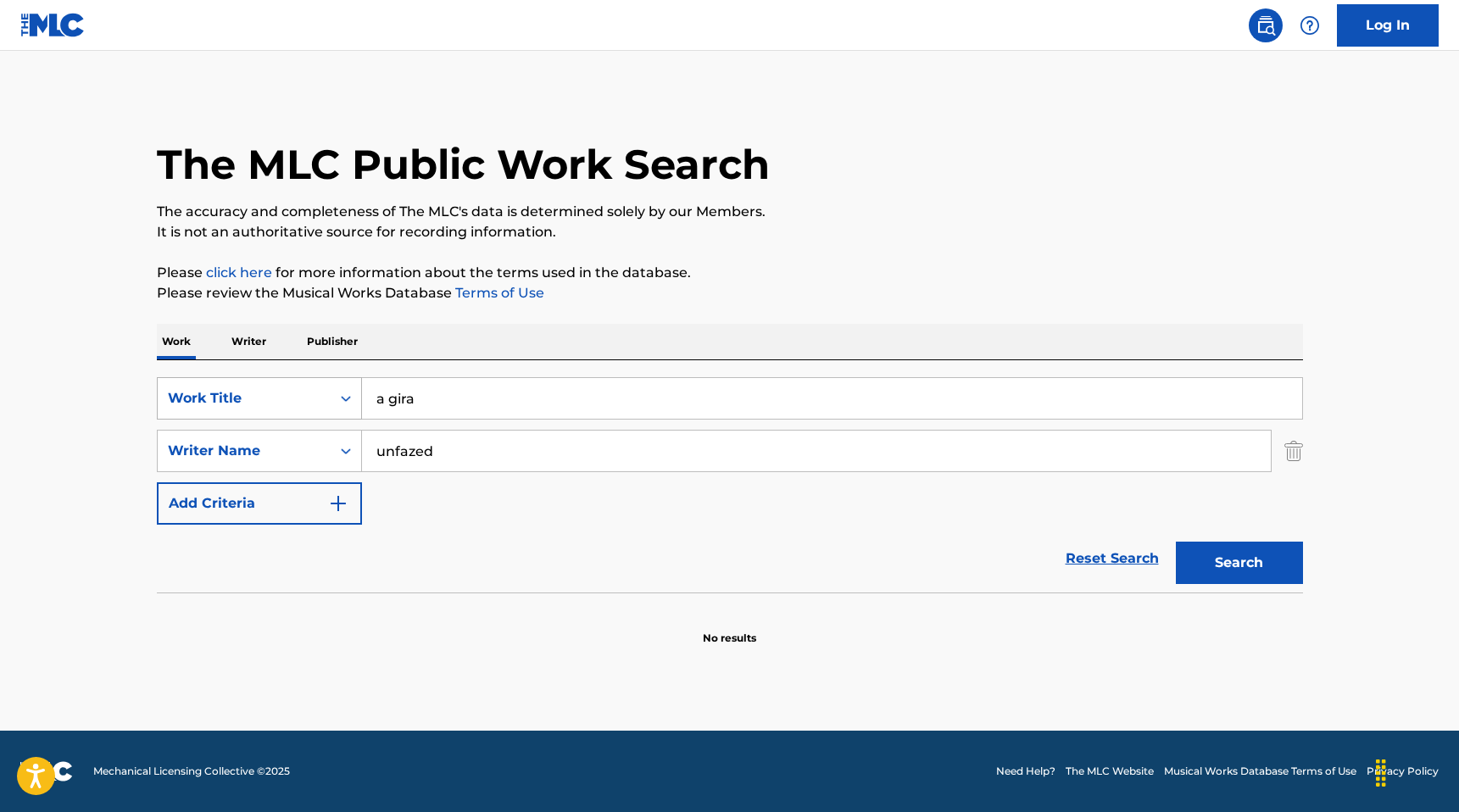 drag, startPoint x: 596, startPoint y: 391, endPoint x: 322, endPoint y: 391, distance: 274 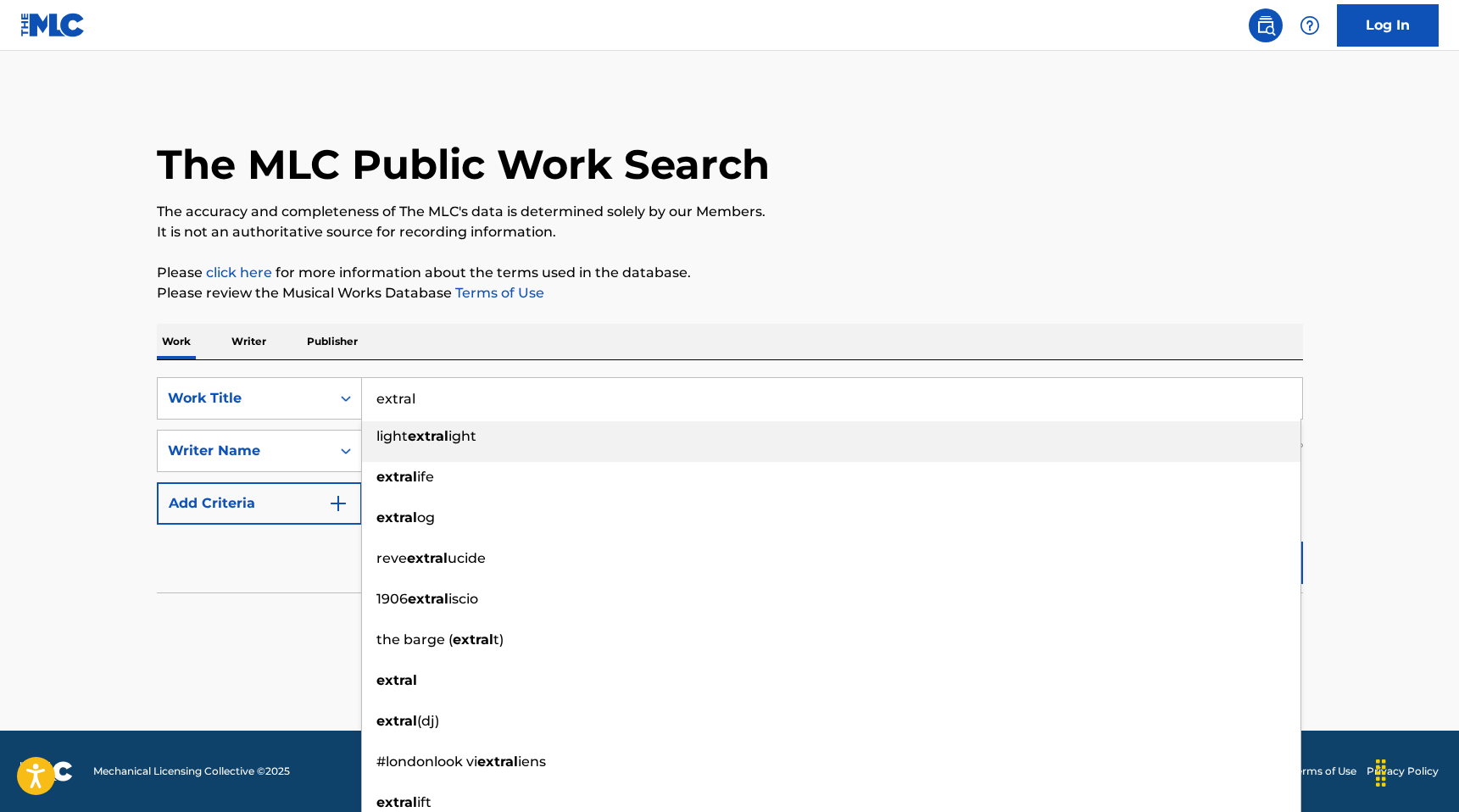 type on "extral" 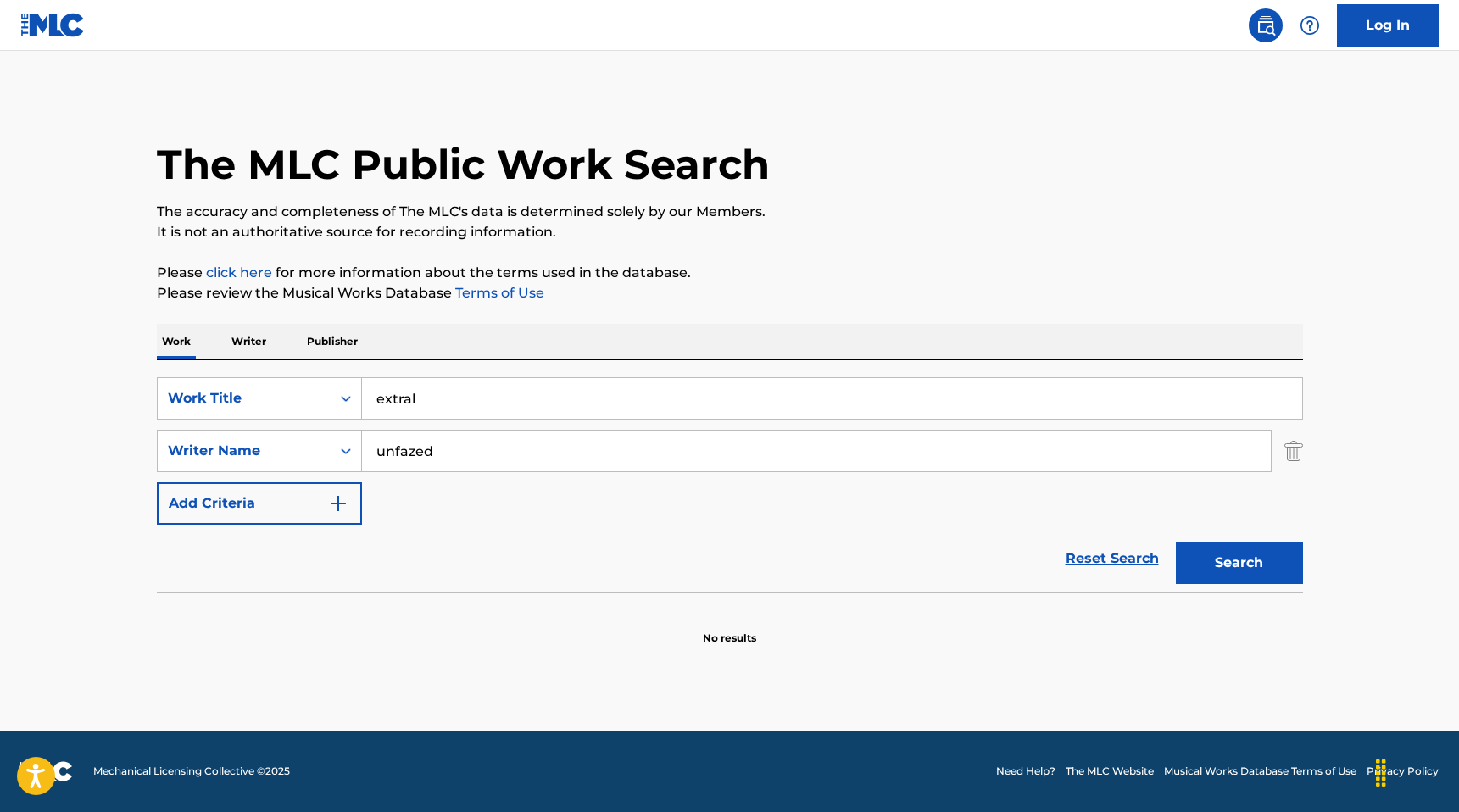 click on "Reset Search Search" at bounding box center [730, 559] 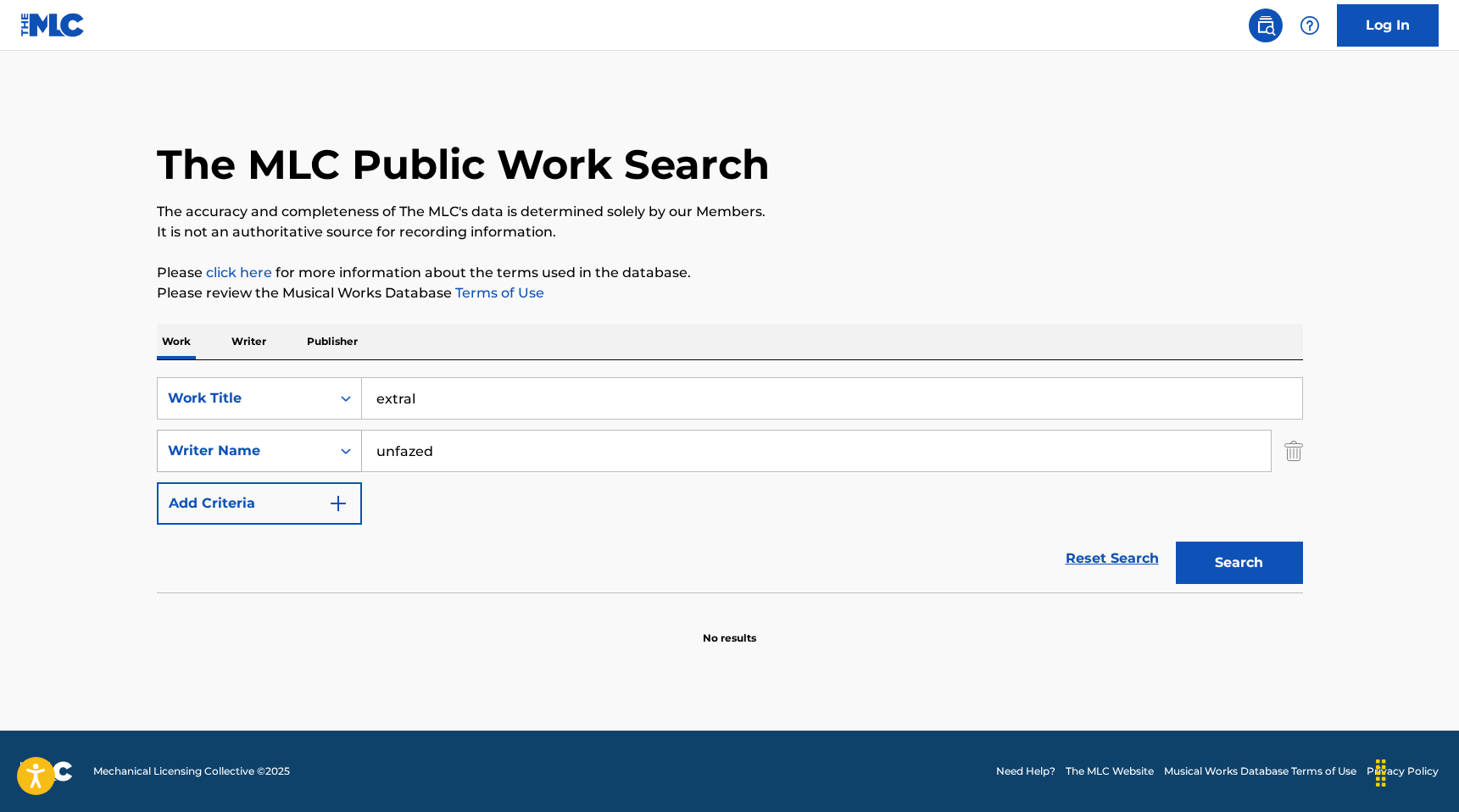 drag, startPoint x: 464, startPoint y: 449, endPoint x: 293, endPoint y: 435, distance: 171.57214 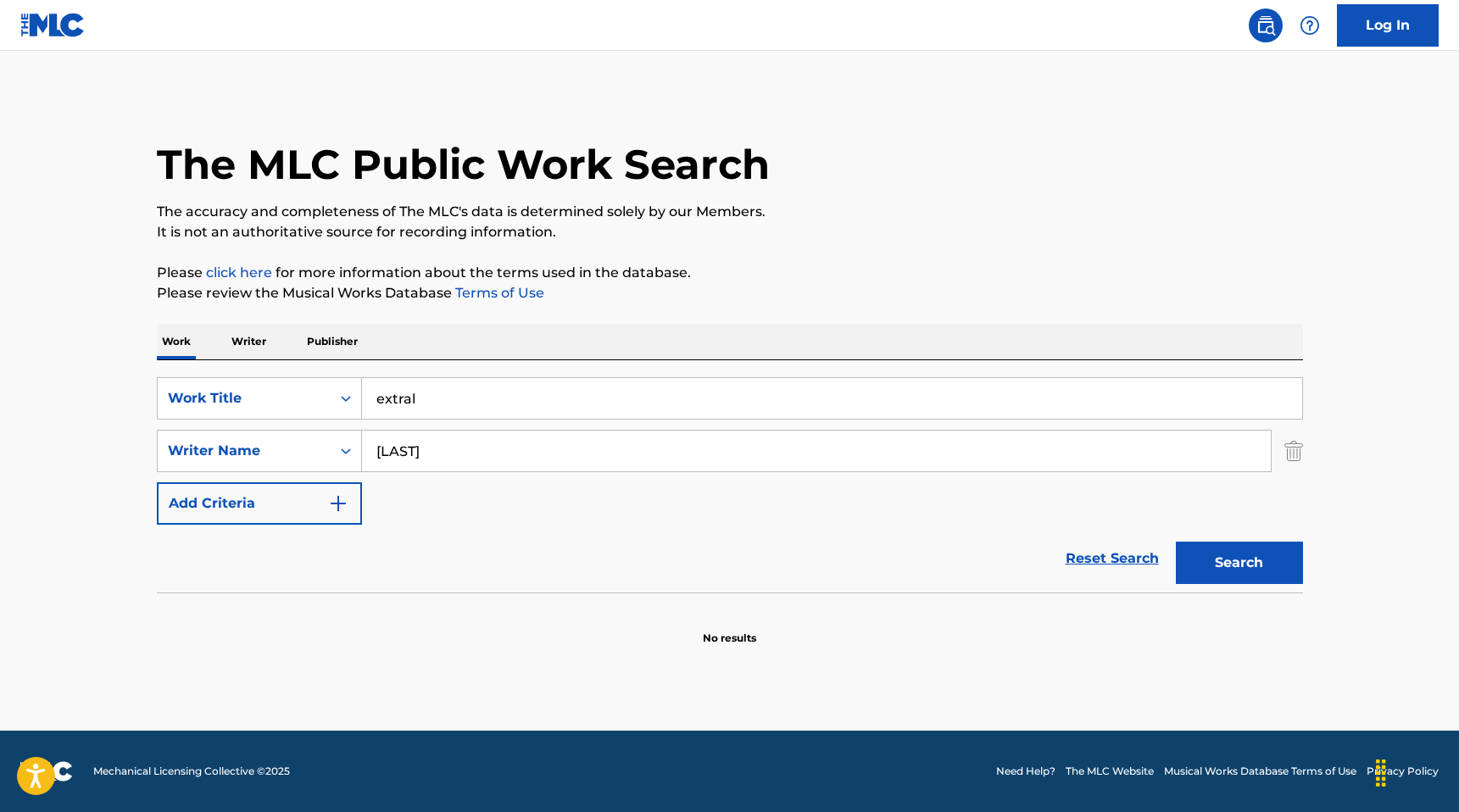 type on "[LAST]" 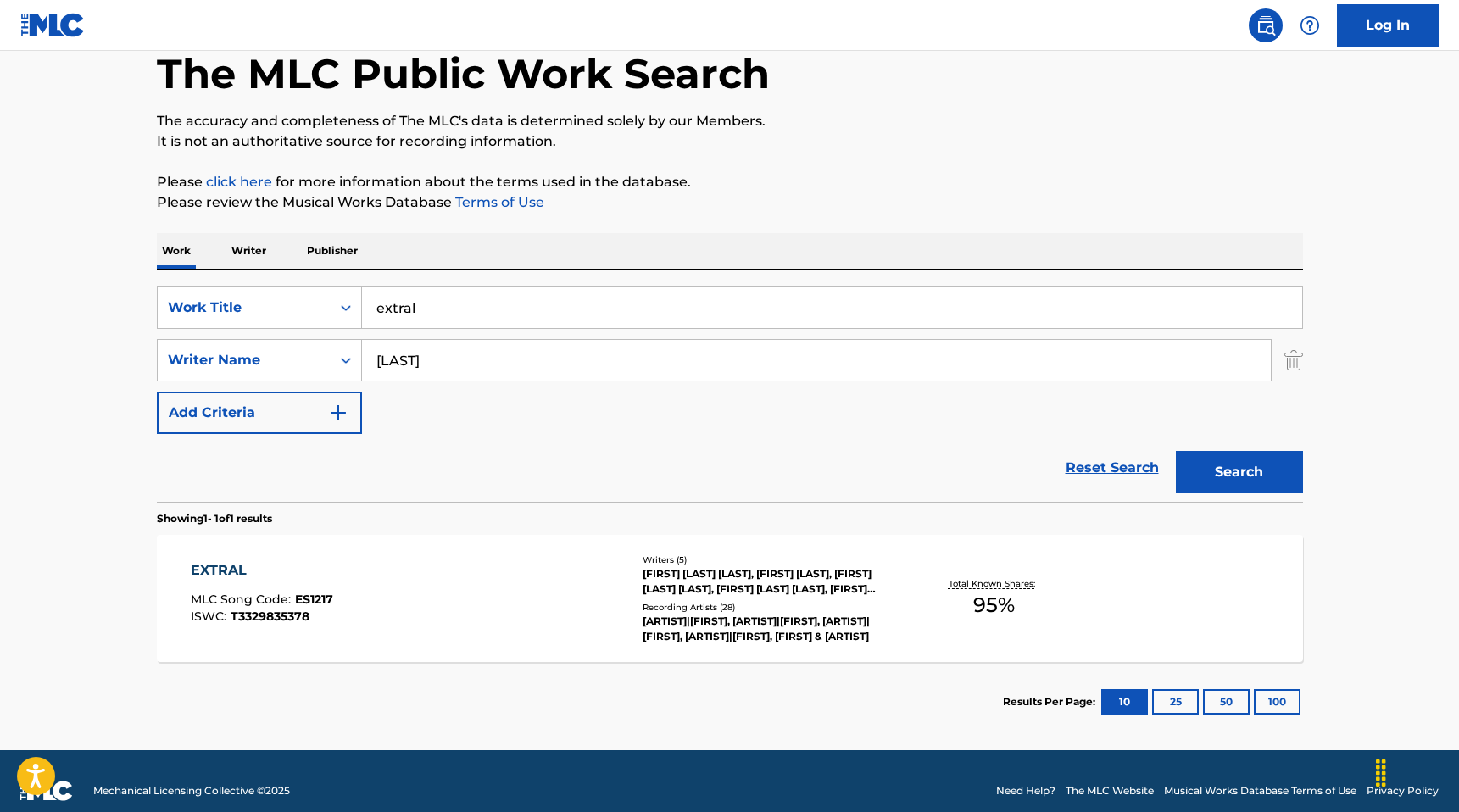 scroll, scrollTop: 110, scrollLeft: 0, axis: vertical 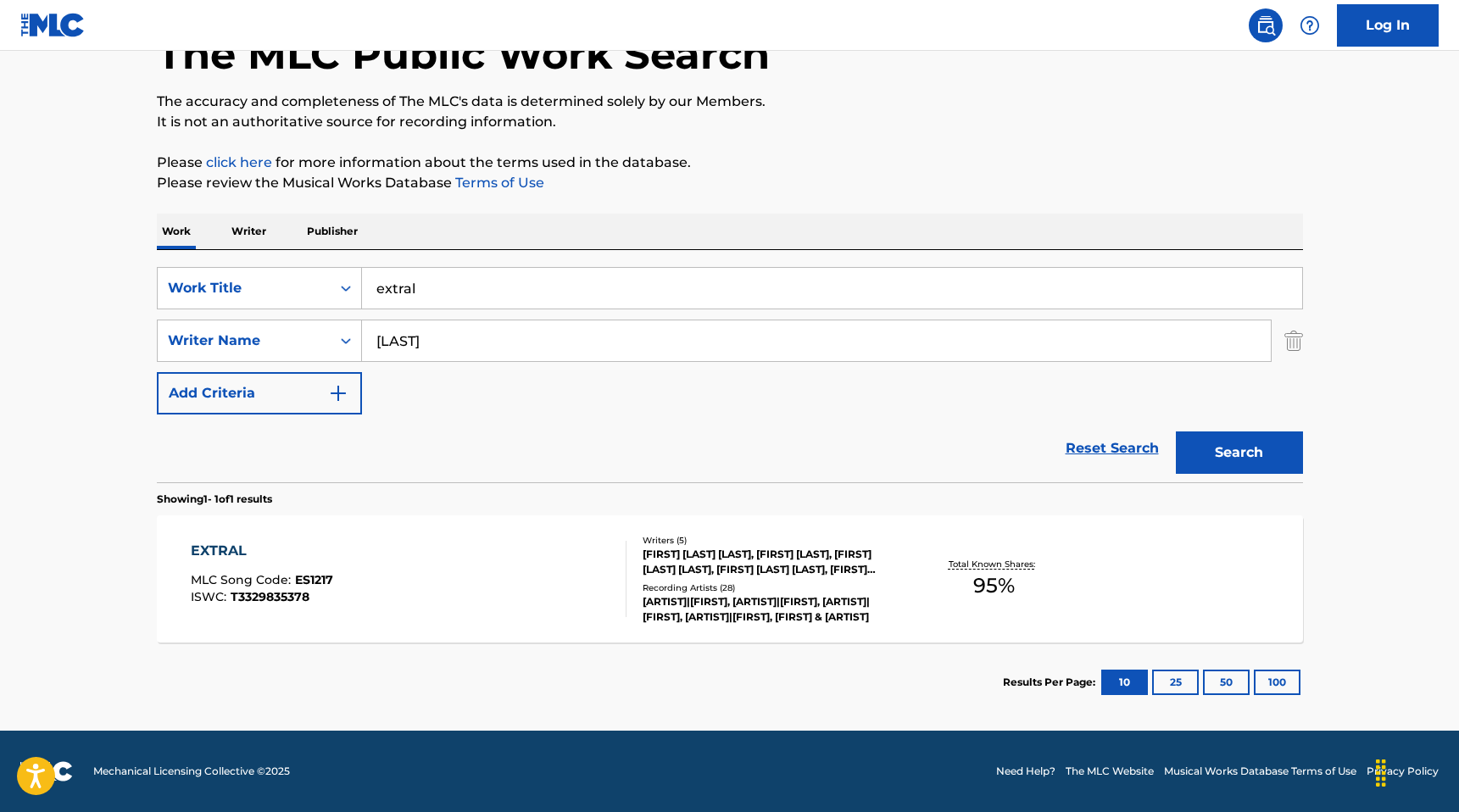 click on "EXTRAL" at bounding box center [262, 551] 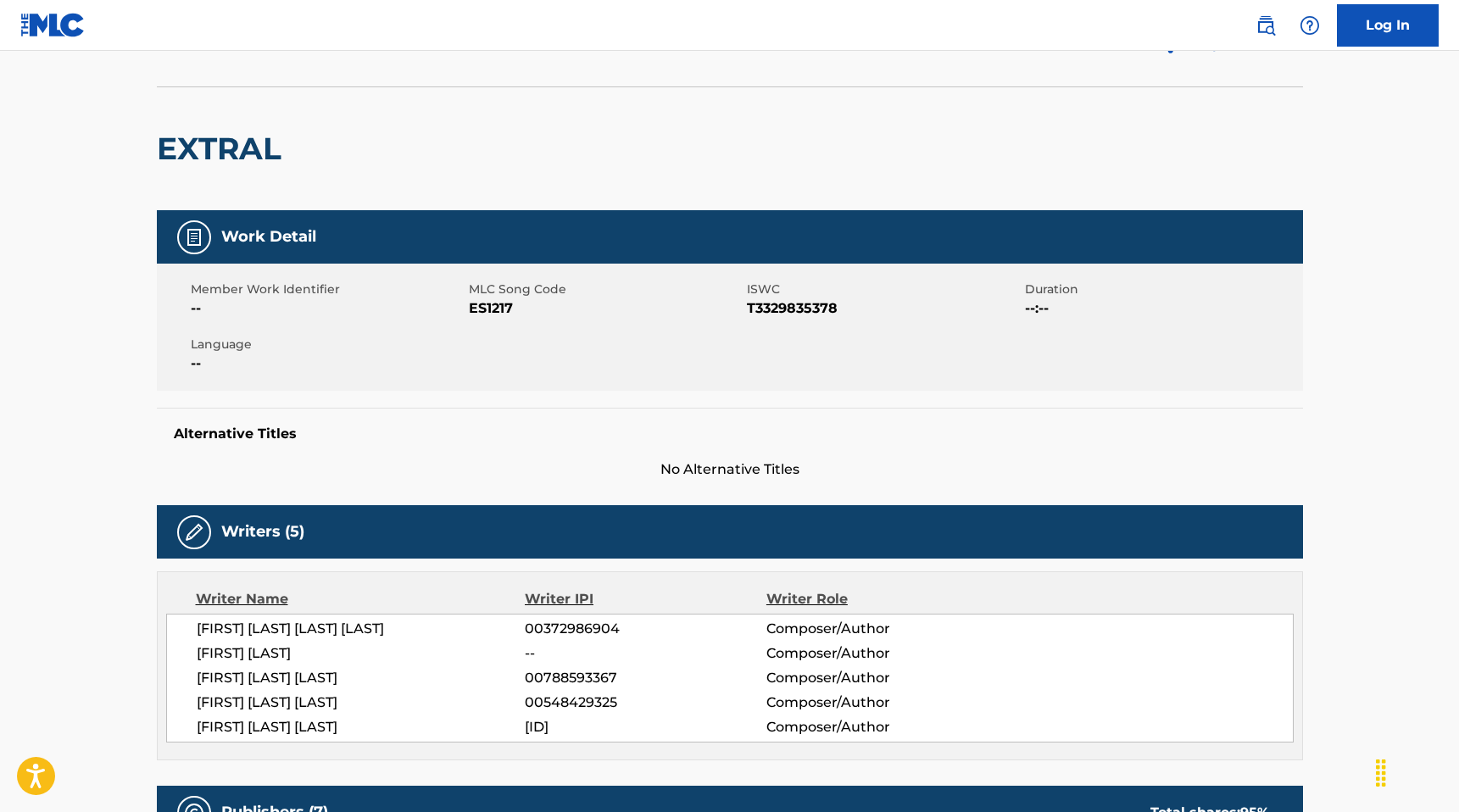 scroll, scrollTop: 136, scrollLeft: 0, axis: vertical 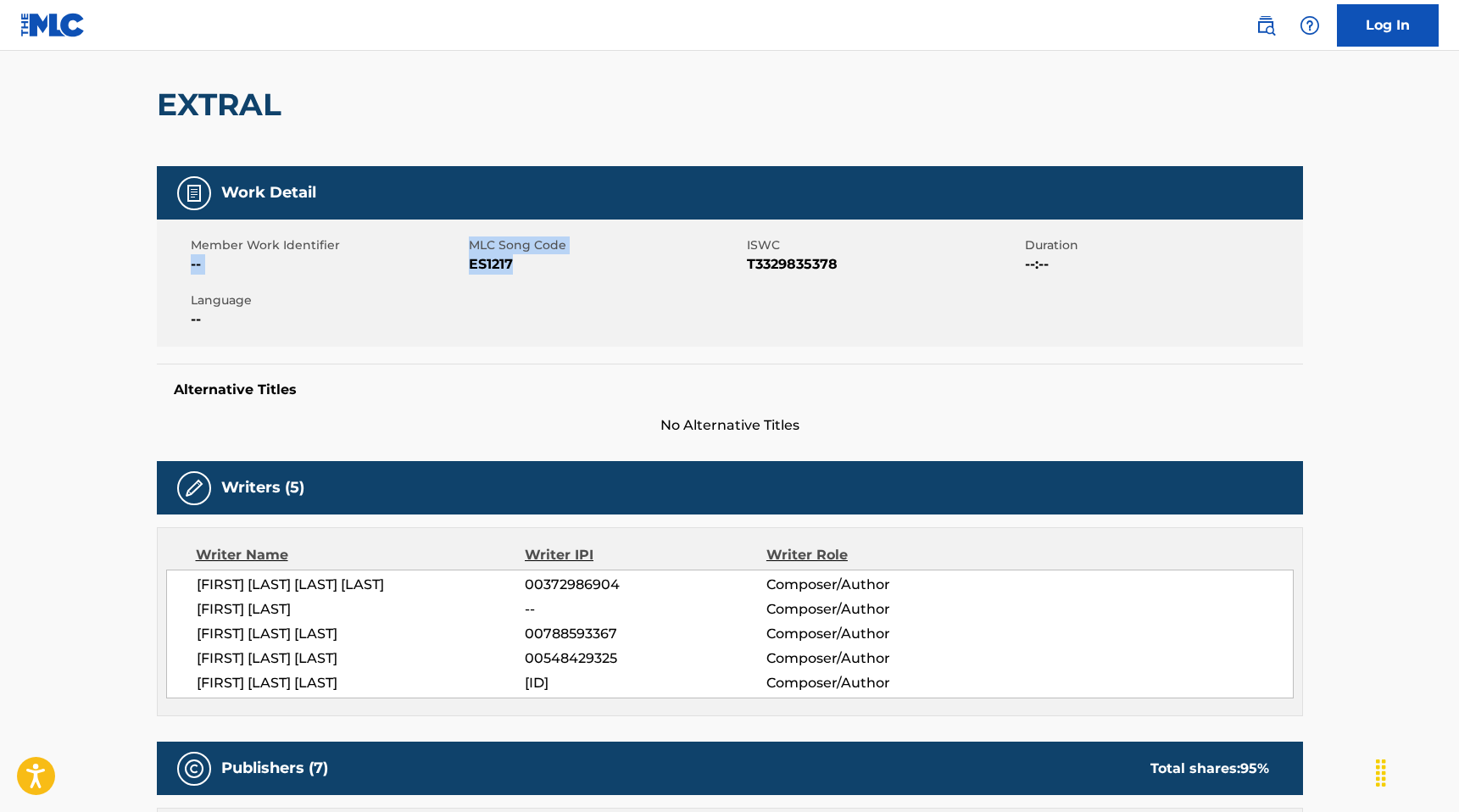 drag, startPoint x: 463, startPoint y: 238, endPoint x: 580, endPoint y: 276, distance: 123.01626 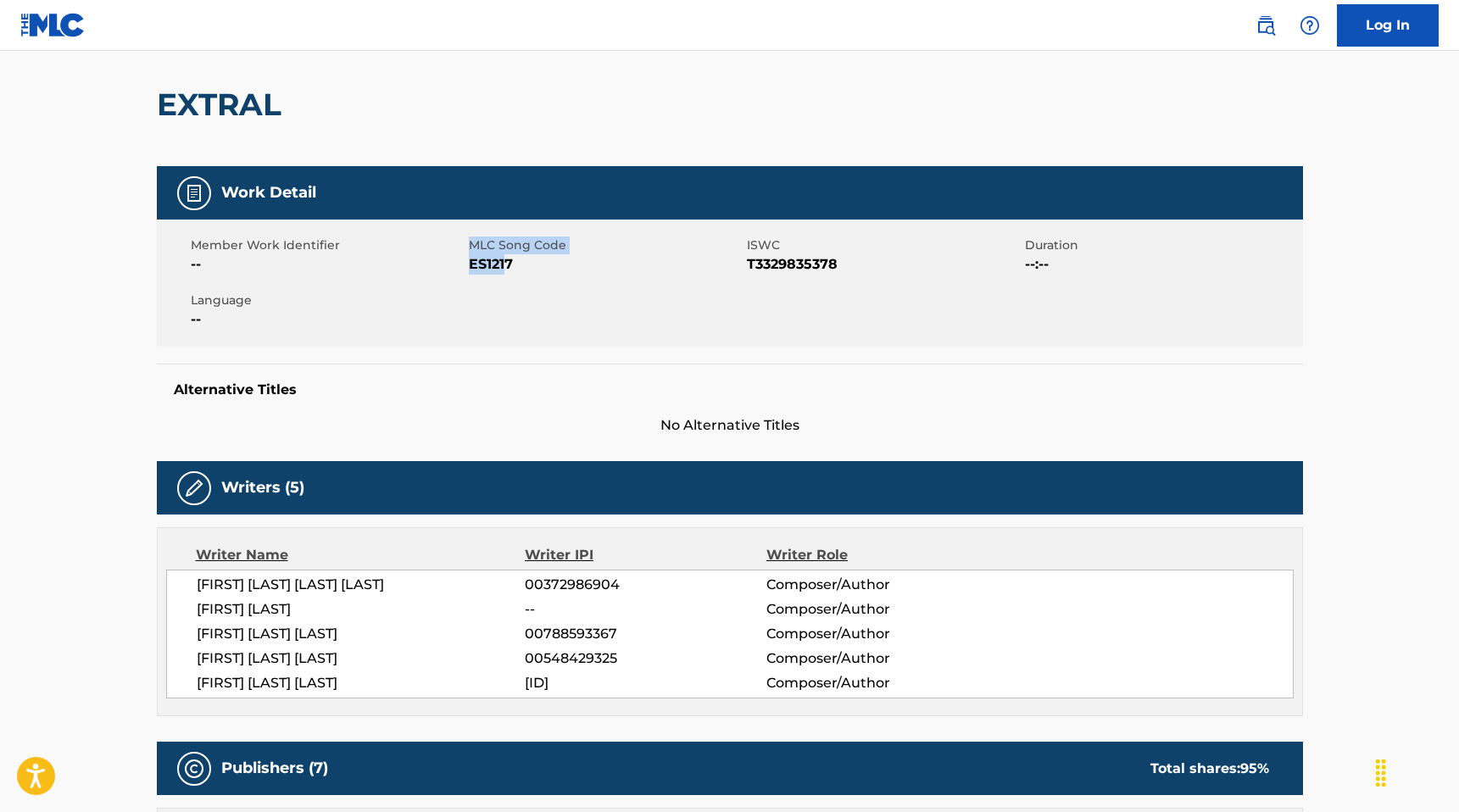 drag, startPoint x: 508, startPoint y: 260, endPoint x: 469, endPoint y: 243, distance: 42.544095 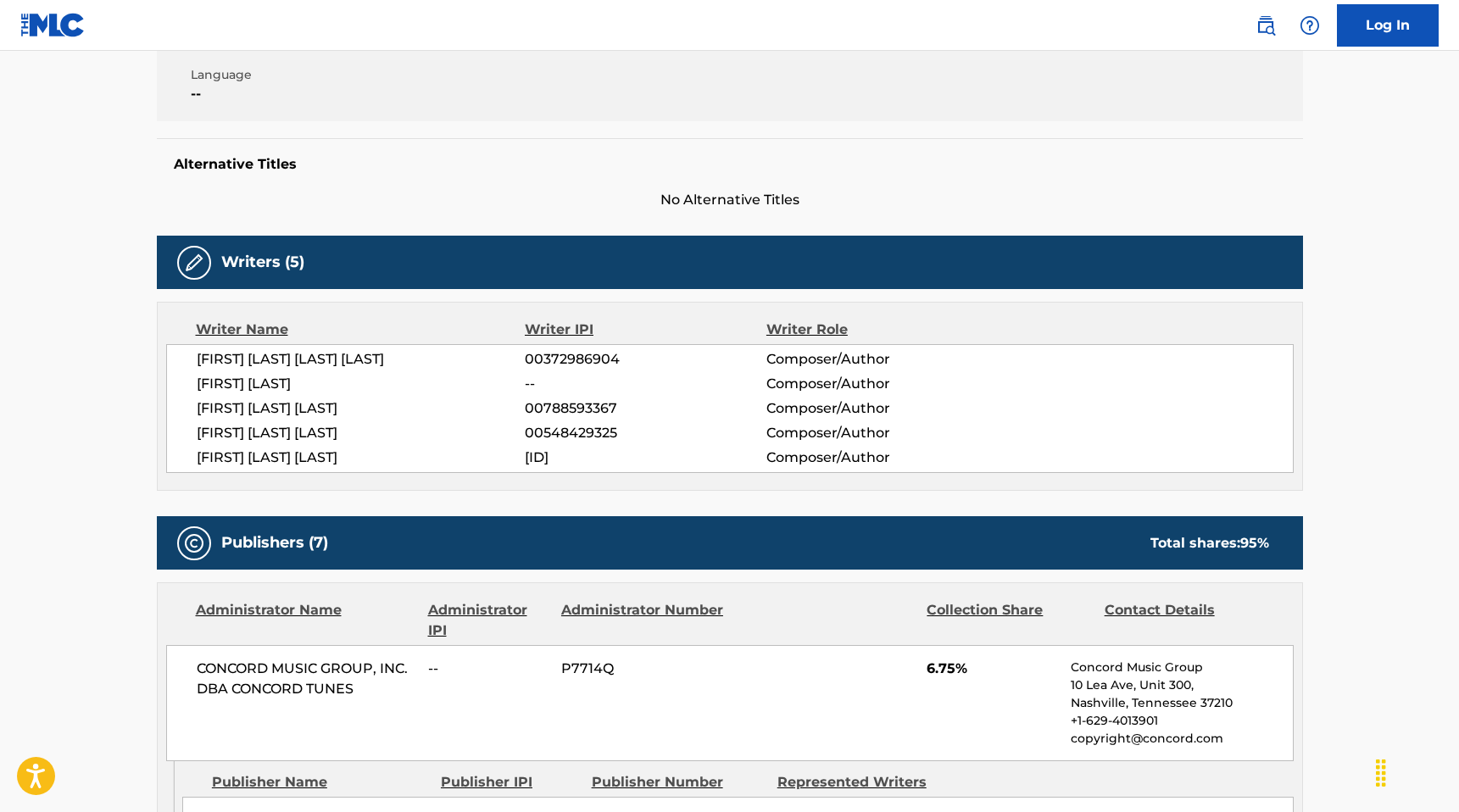 scroll, scrollTop: 364, scrollLeft: 0, axis: vertical 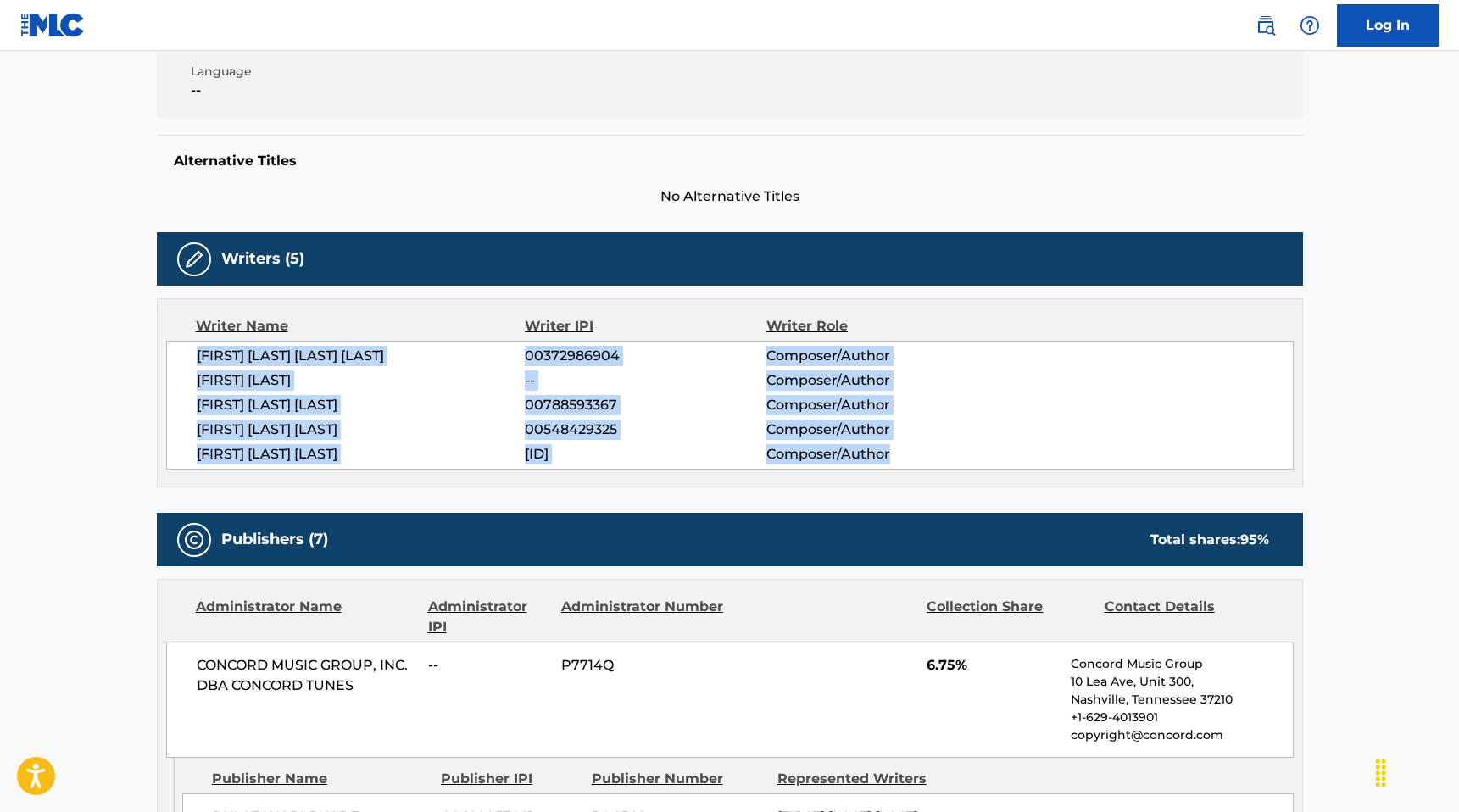 drag, startPoint x: 192, startPoint y: 361, endPoint x: 903, endPoint y: 459, distance: 717.722 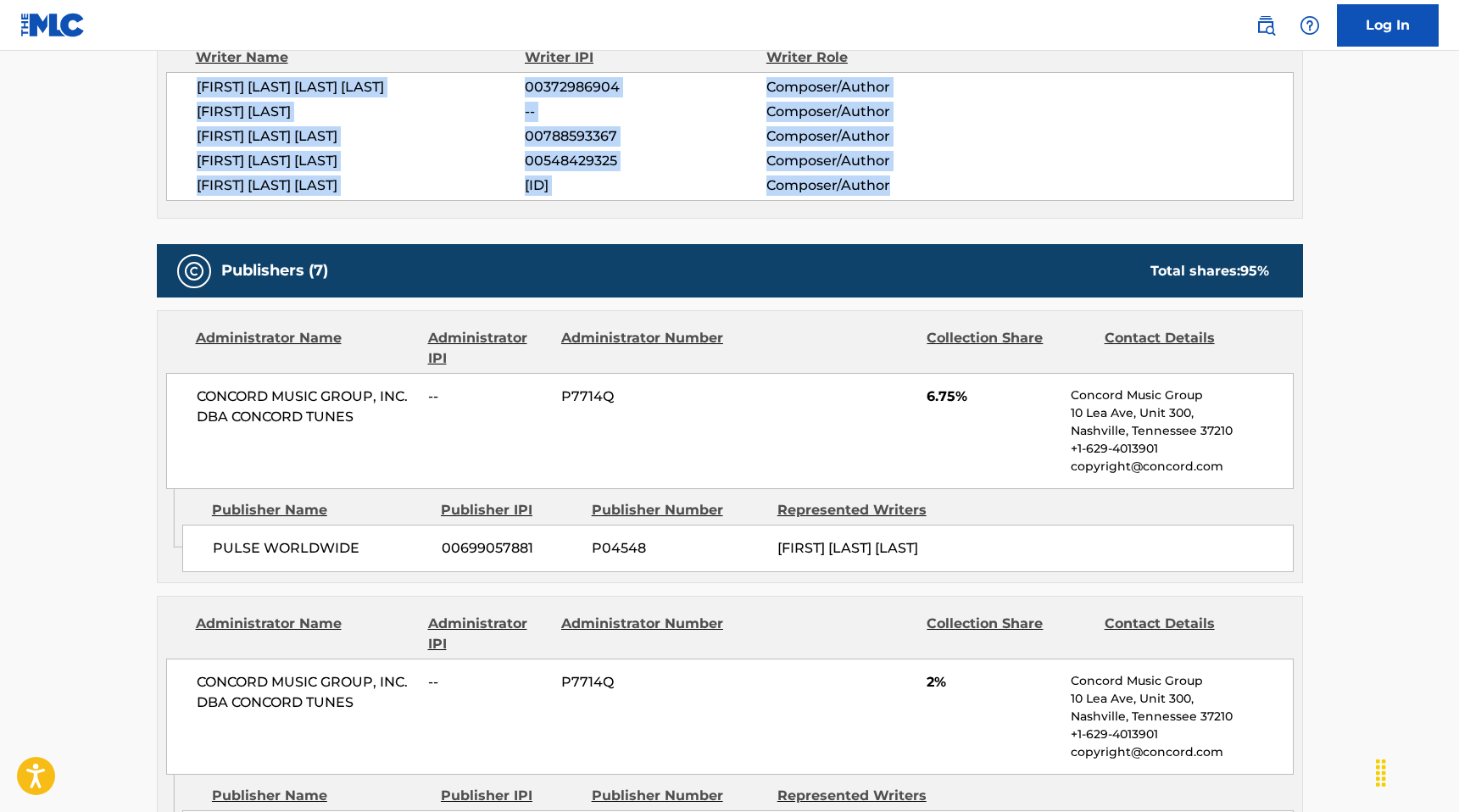 scroll, scrollTop: 658, scrollLeft: 0, axis: vertical 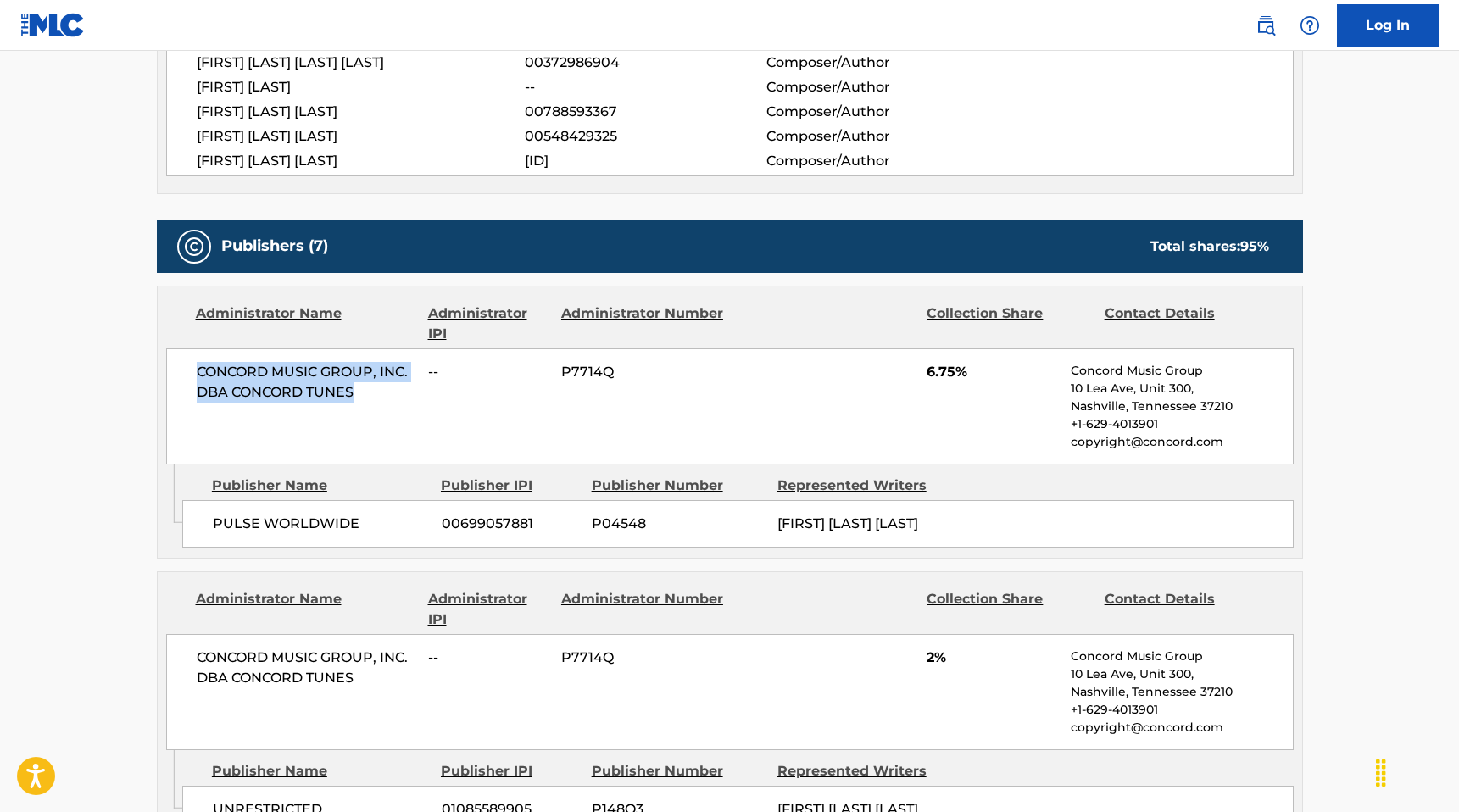drag, startPoint x: 184, startPoint y: 371, endPoint x: 379, endPoint y: 395, distance: 196.47137 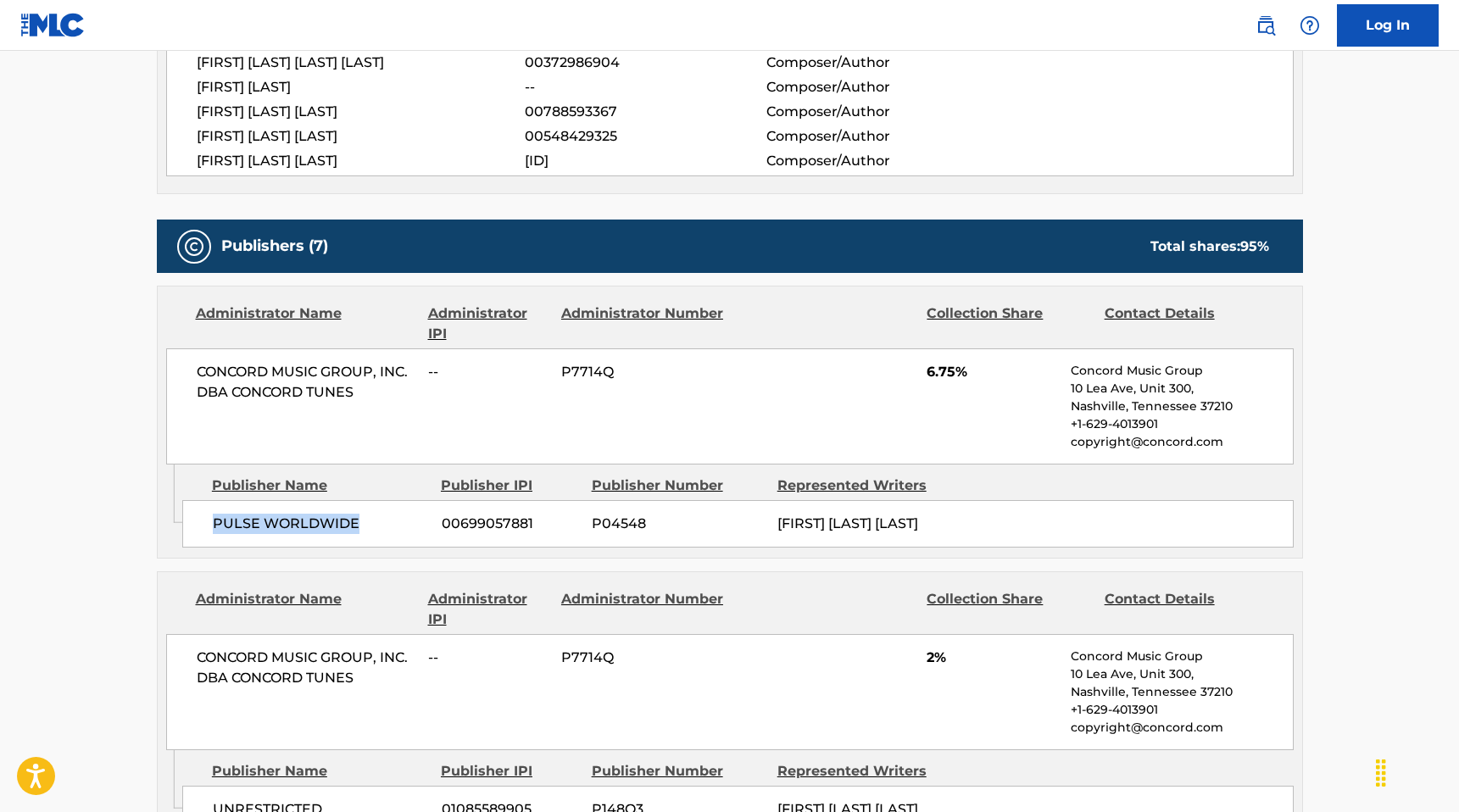 drag, startPoint x: 202, startPoint y: 521, endPoint x: 400, endPoint y: 522, distance: 198.00253 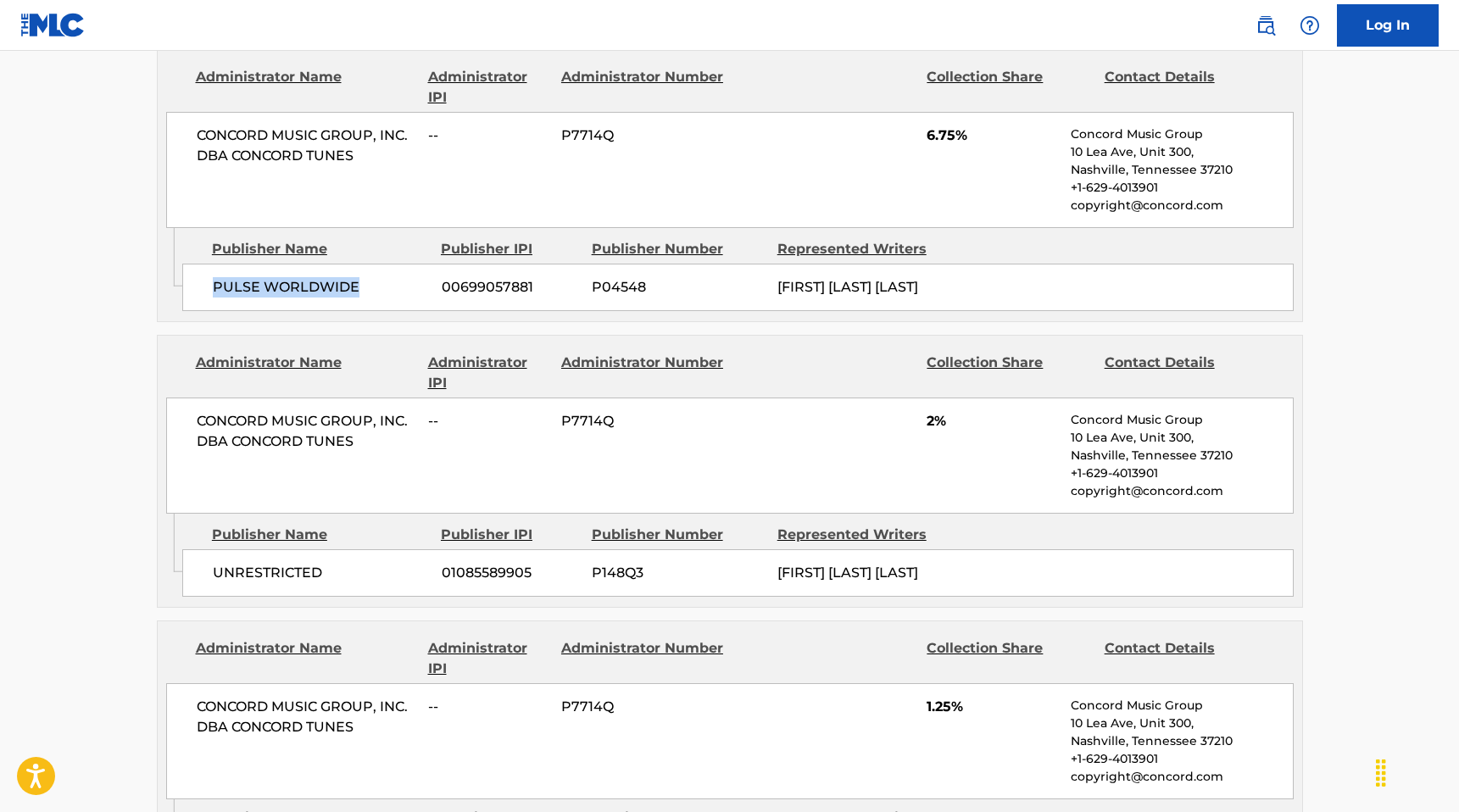 scroll, scrollTop: 918, scrollLeft: 0, axis: vertical 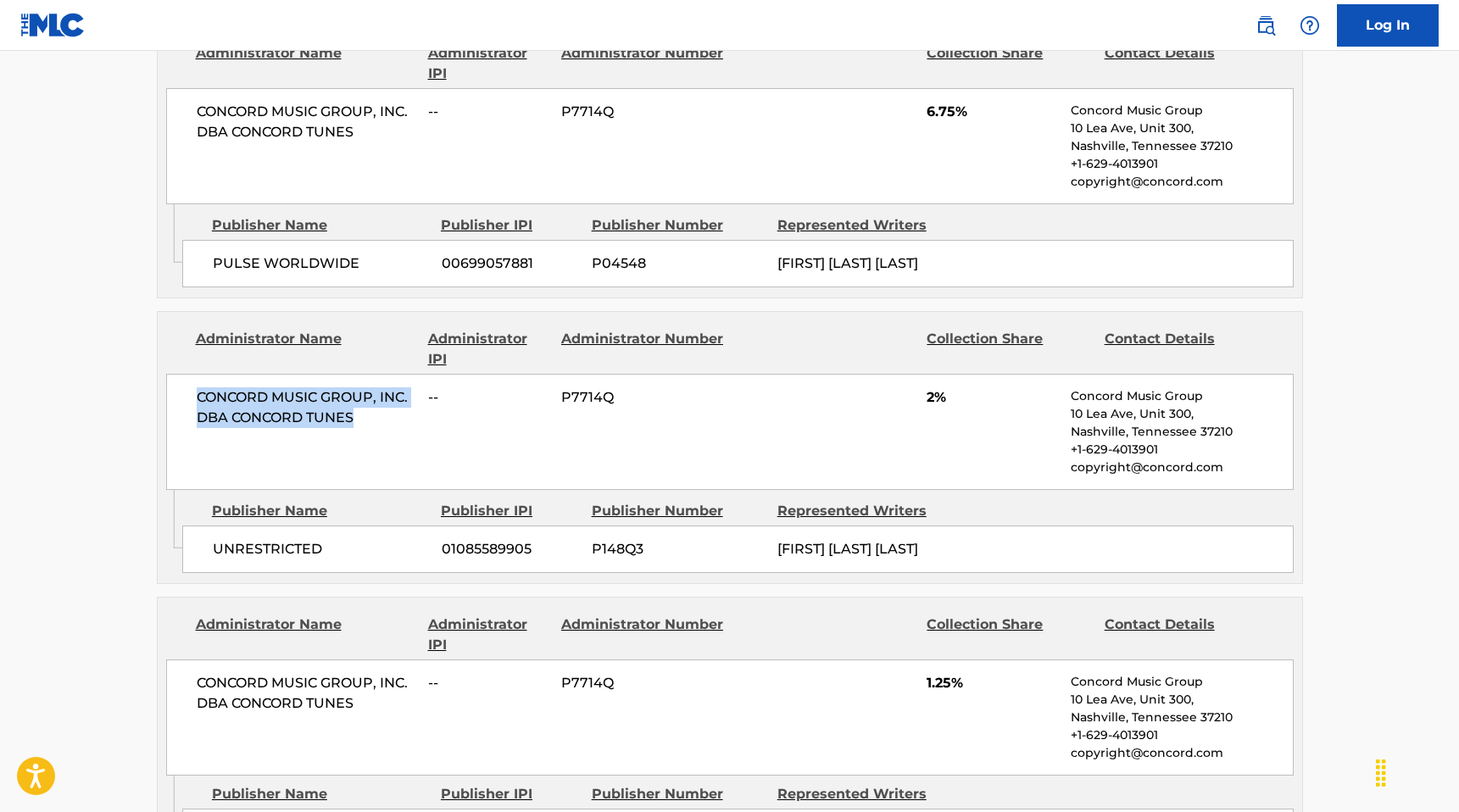 drag, startPoint x: 195, startPoint y: 395, endPoint x: 399, endPoint y: 427, distance: 206.49455 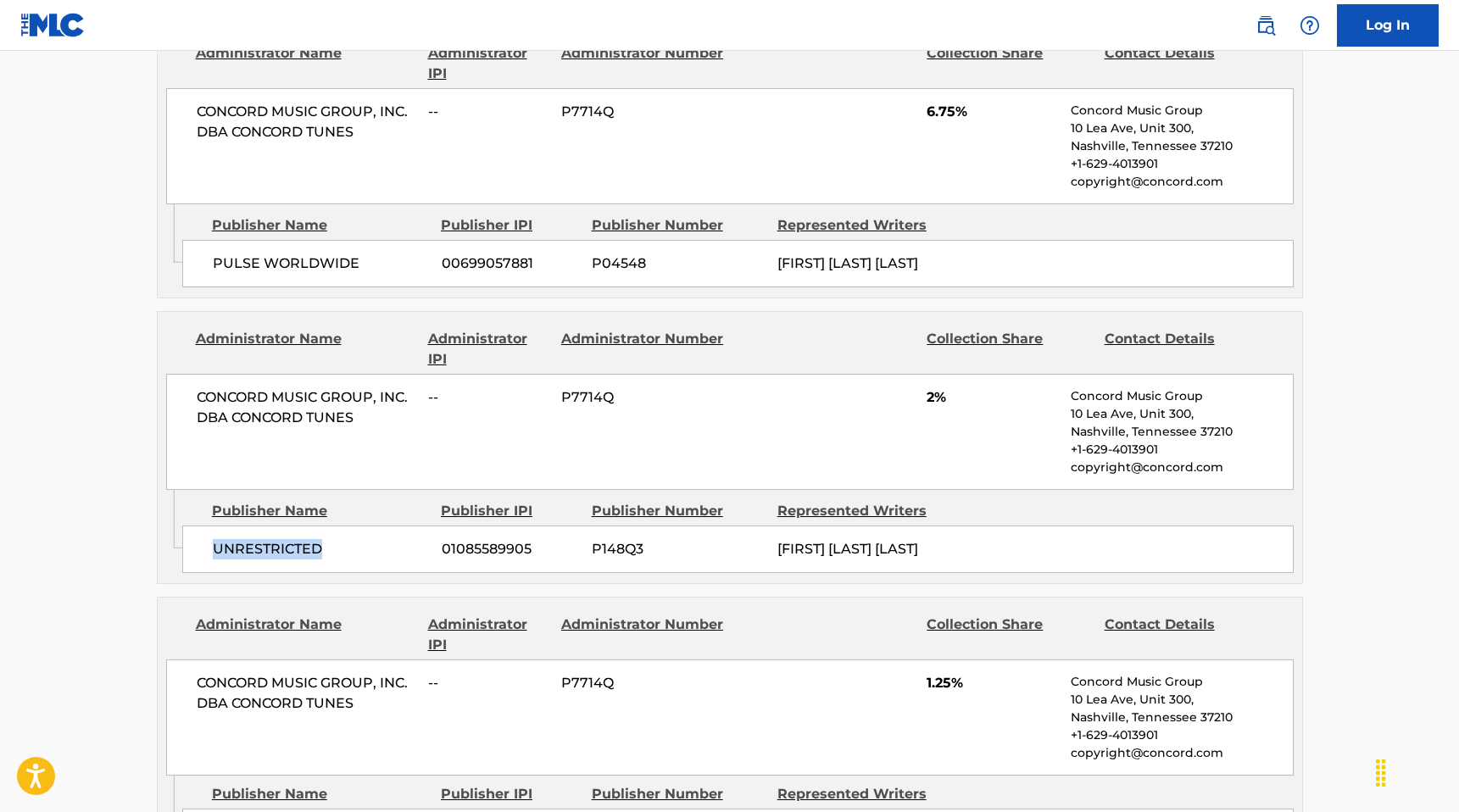 drag, startPoint x: 209, startPoint y: 545, endPoint x: 348, endPoint y: 545, distance: 139 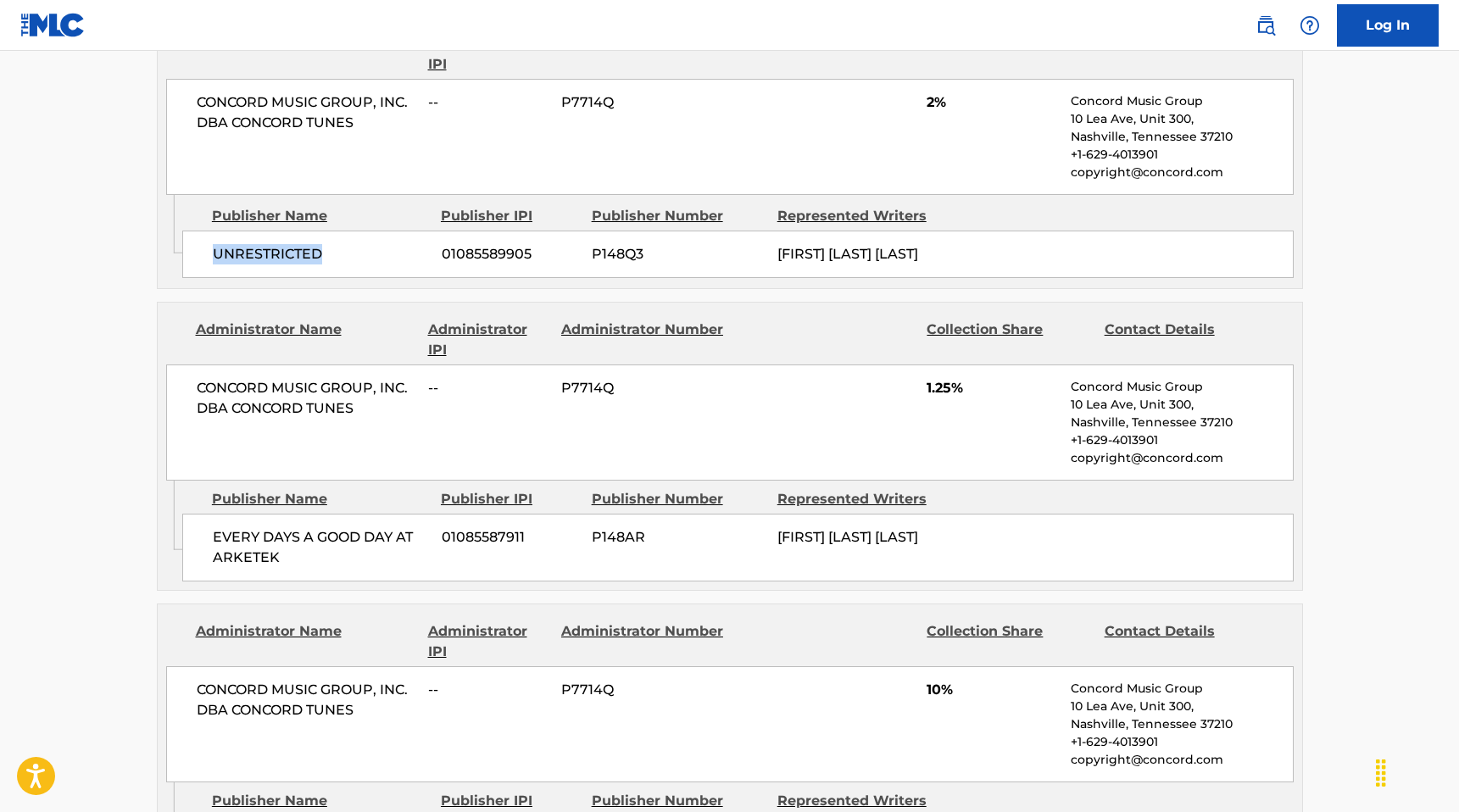 scroll, scrollTop: 1273, scrollLeft: 0, axis: vertical 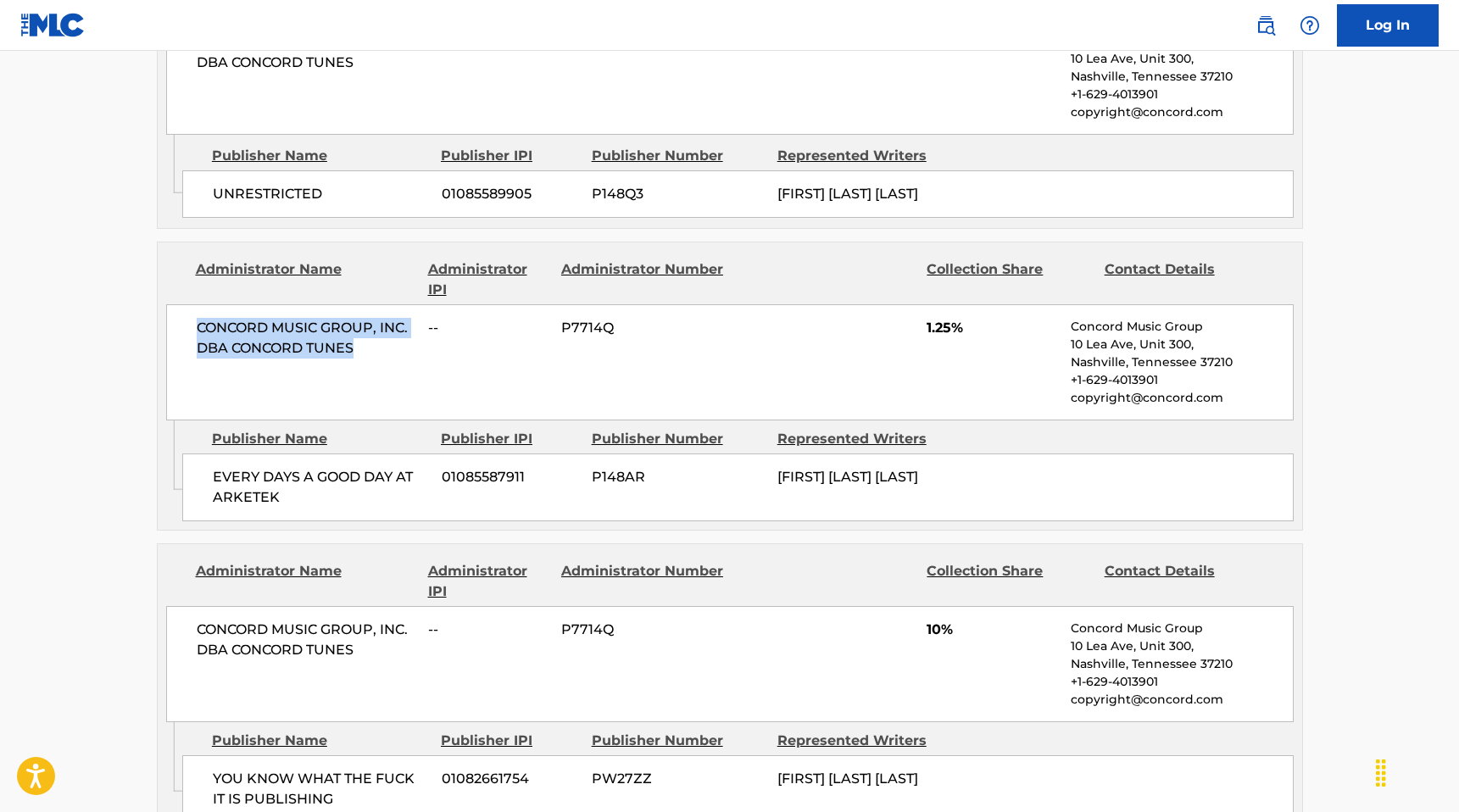 drag, startPoint x: 193, startPoint y: 319, endPoint x: 395, endPoint y: 349, distance: 204.21557 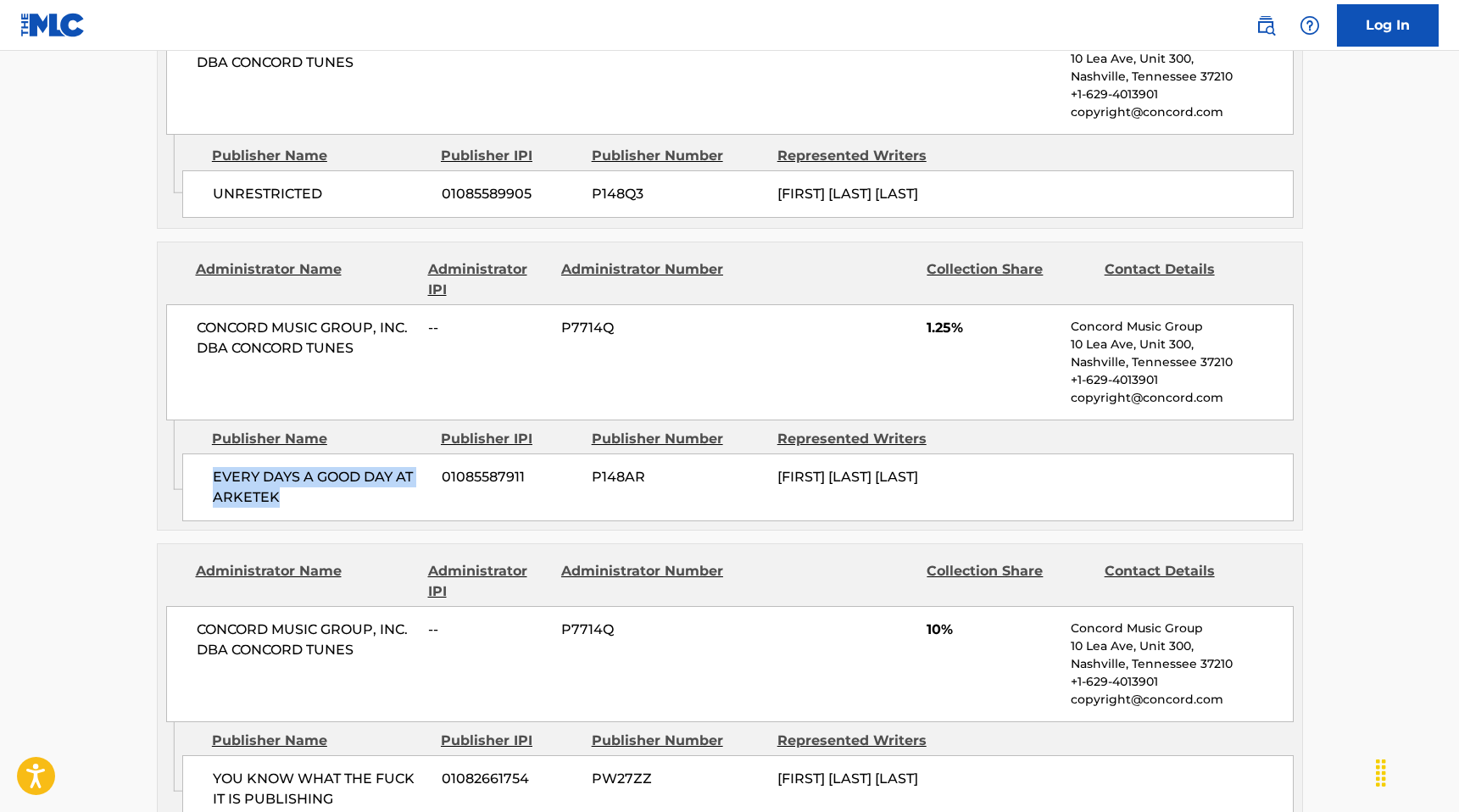 drag, startPoint x: 203, startPoint y: 467, endPoint x: 376, endPoint y: 495, distance: 175.25125 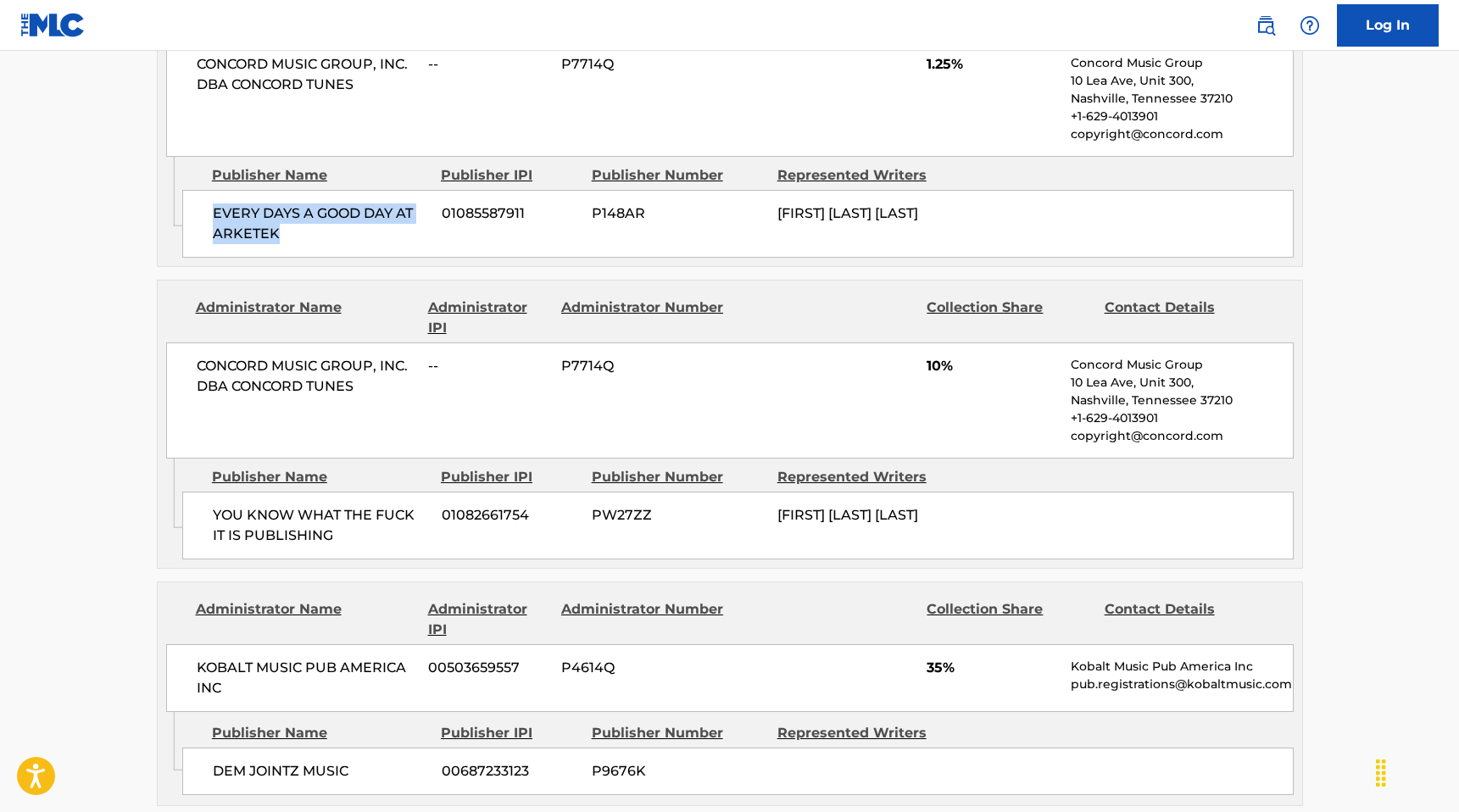 scroll, scrollTop: 1552, scrollLeft: 0, axis: vertical 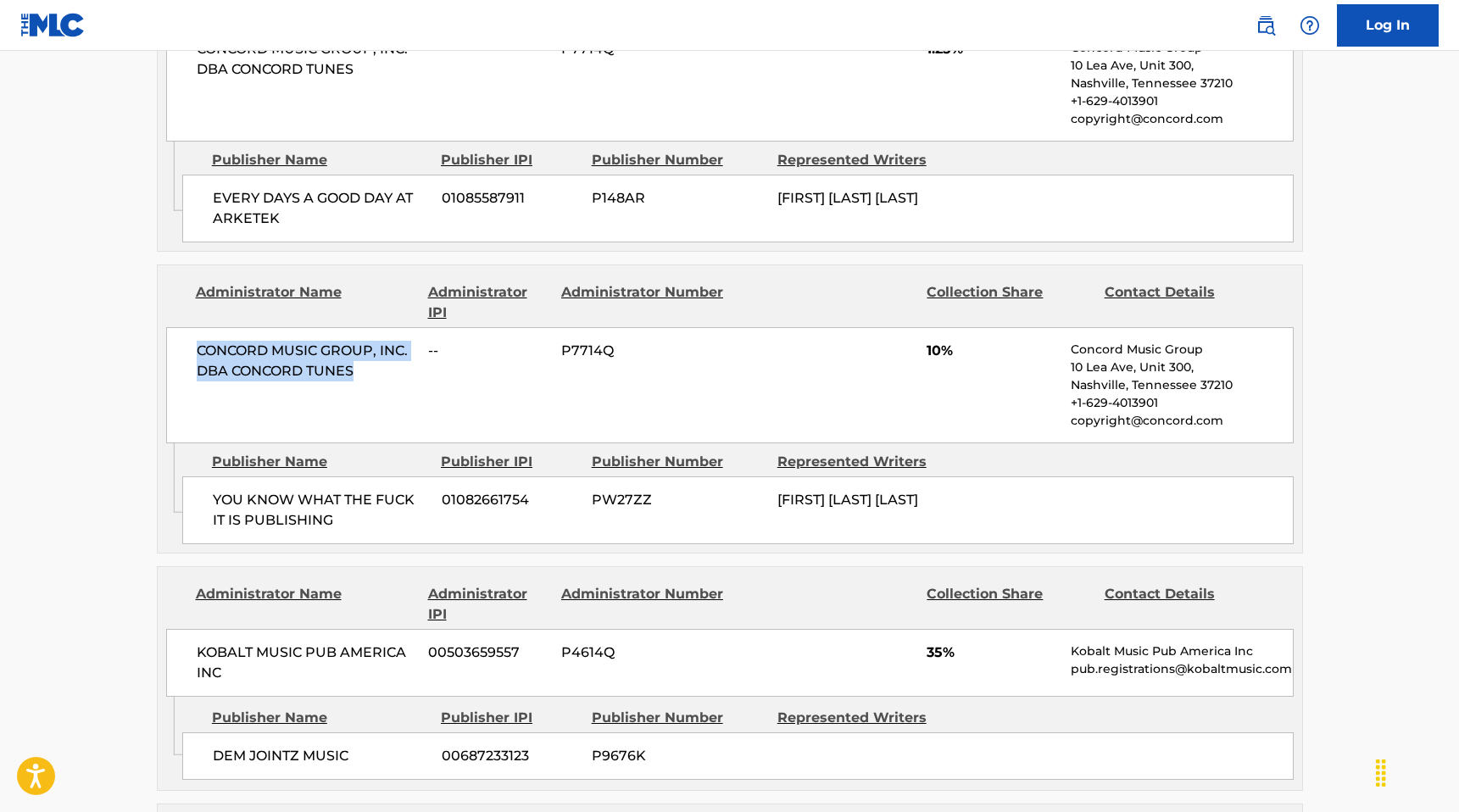 drag, startPoint x: 203, startPoint y: 347, endPoint x: 384, endPoint y: 366, distance: 181.99451 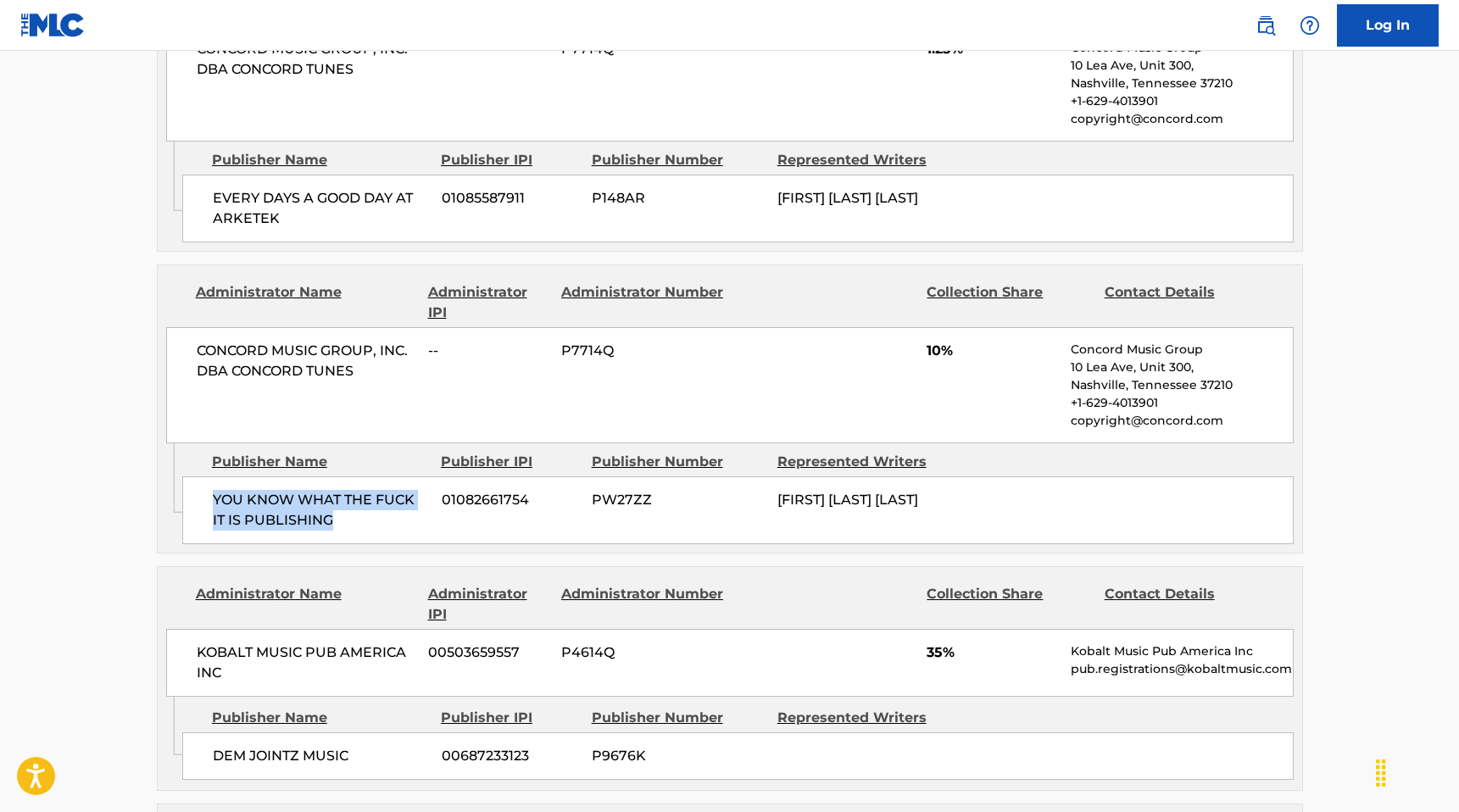 drag, startPoint x: 205, startPoint y: 492, endPoint x: 409, endPoint y: 516, distance: 205.40691 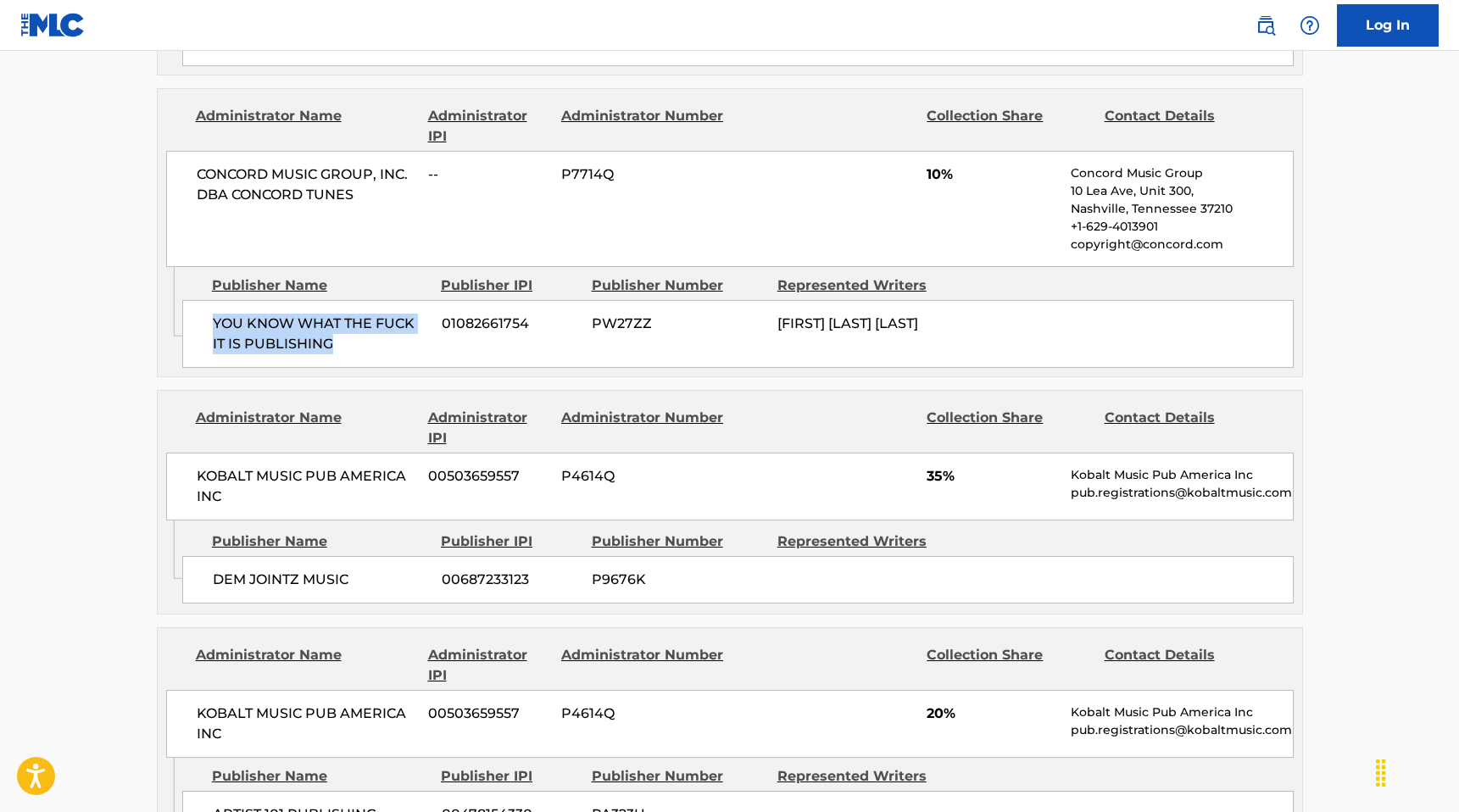 scroll, scrollTop: 1731, scrollLeft: 0, axis: vertical 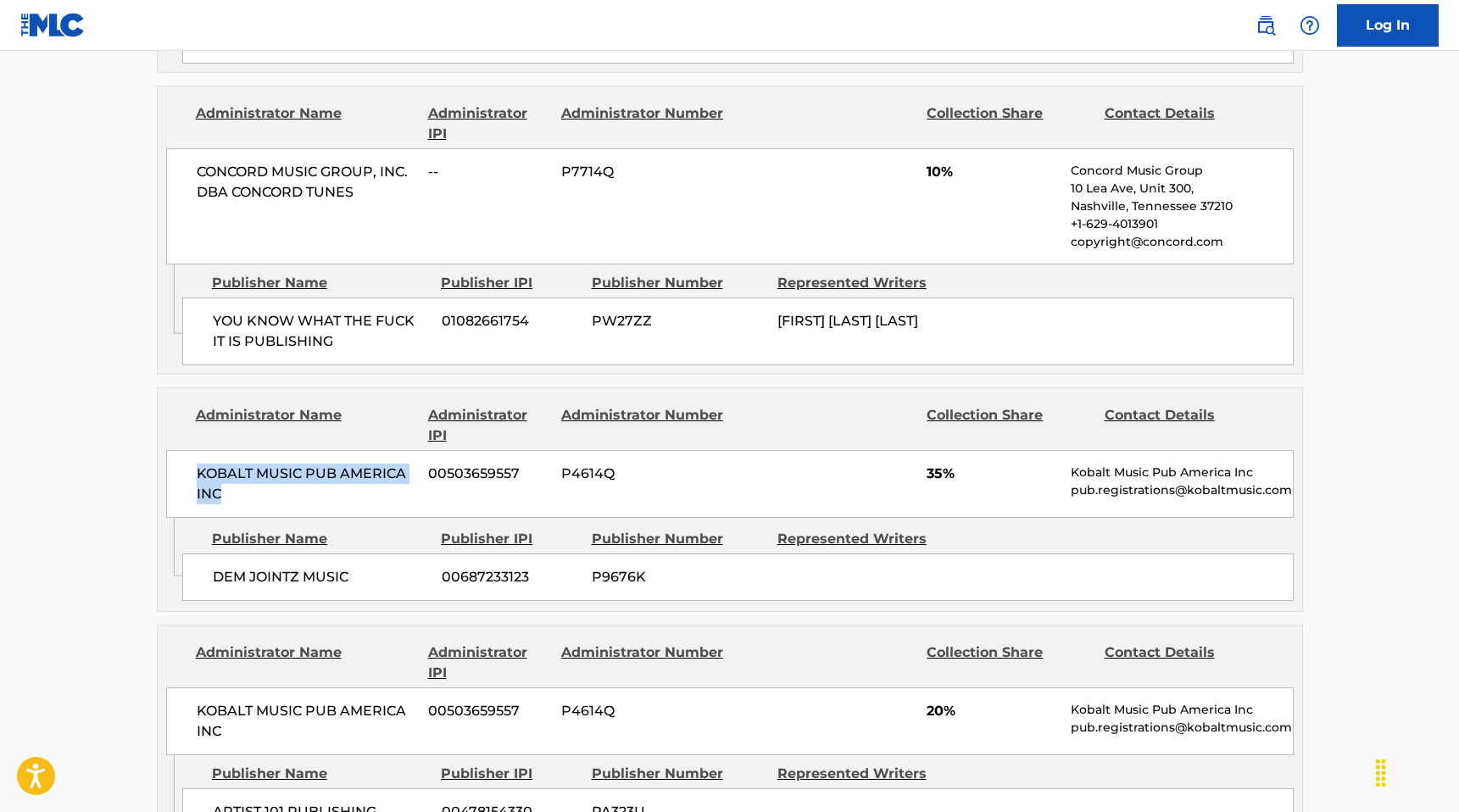 drag, startPoint x: 189, startPoint y: 467, endPoint x: 269, endPoint y: 479, distance: 80.894994 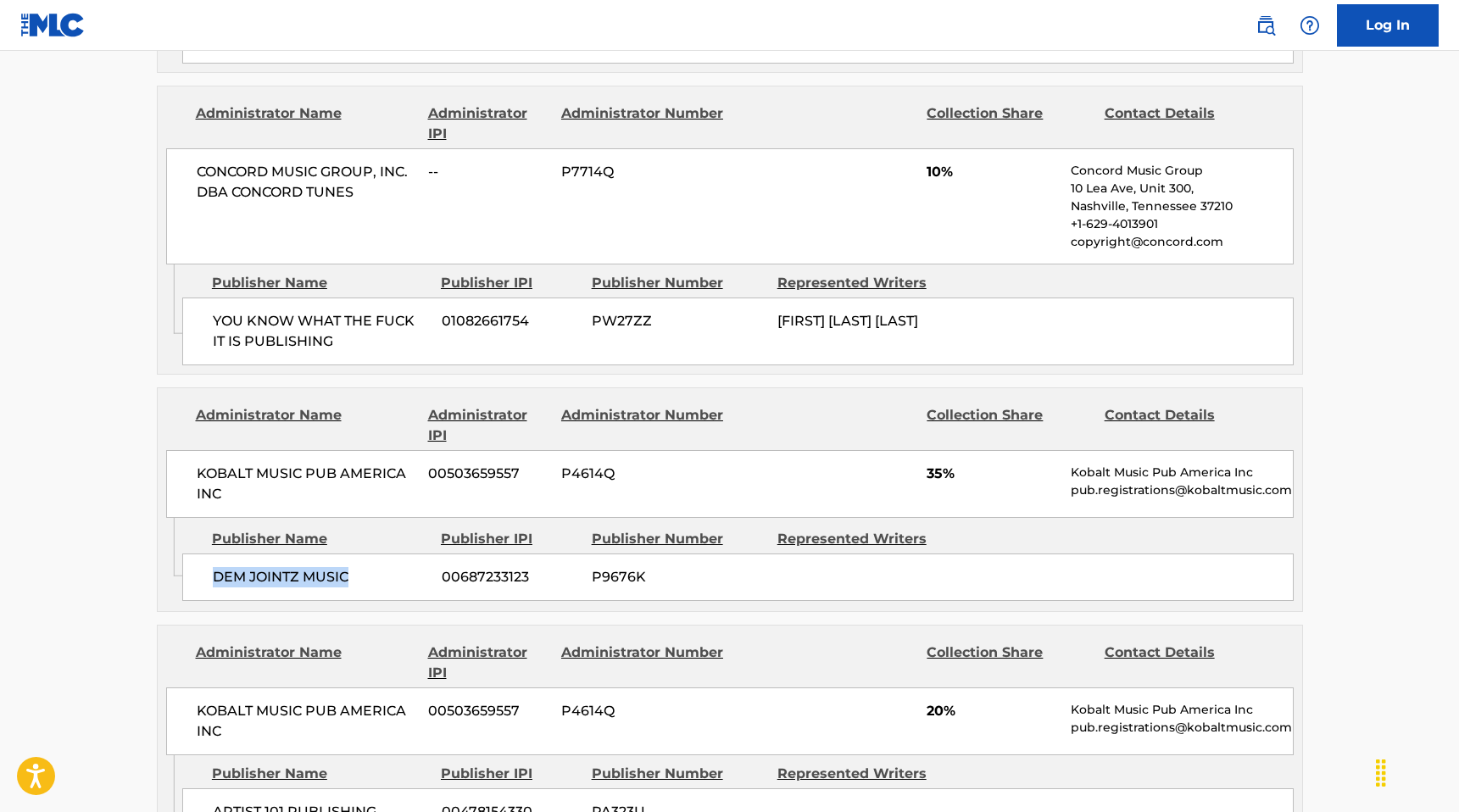 drag, startPoint x: 223, startPoint y: 569, endPoint x: 359, endPoint y: 568, distance: 136.00368 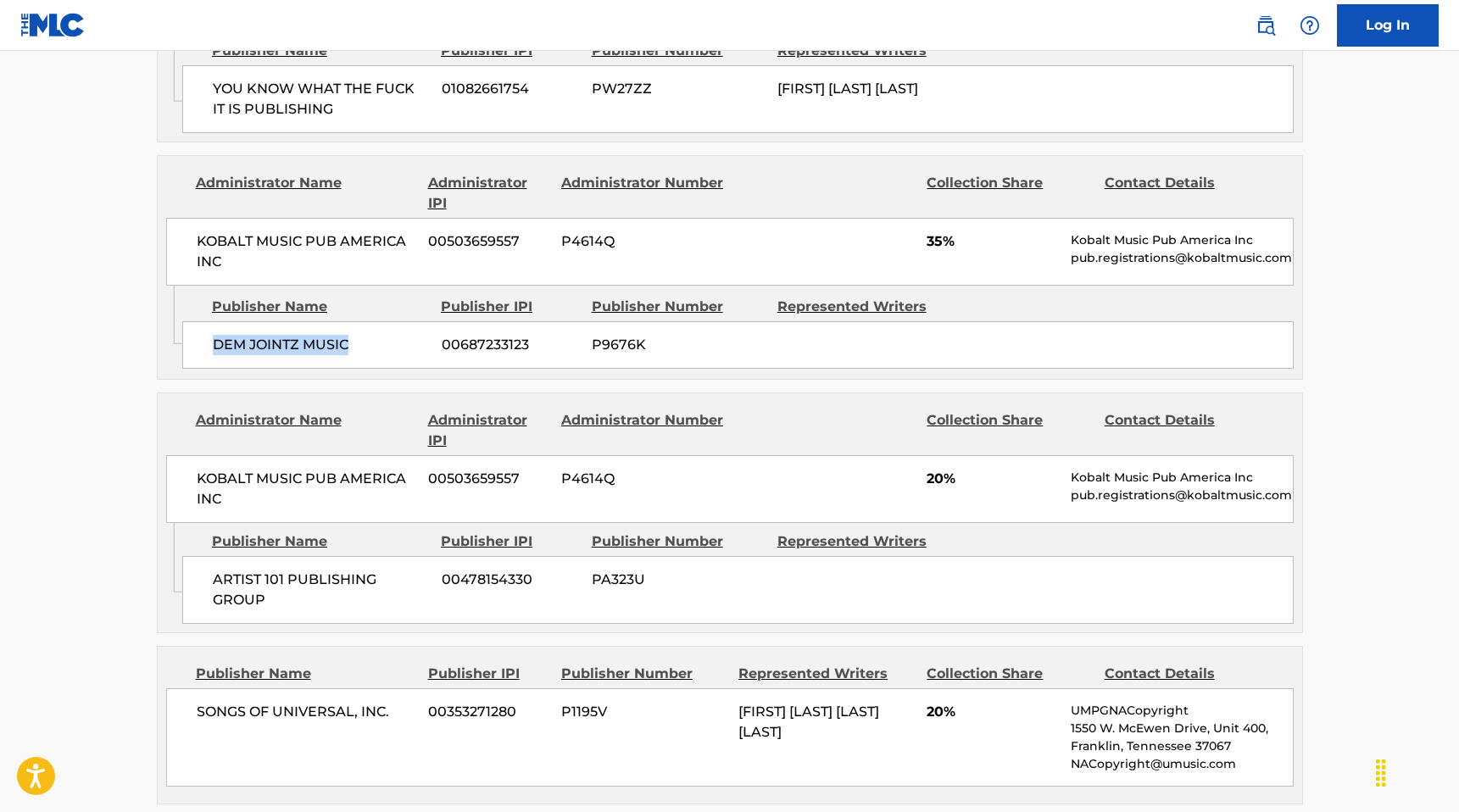 scroll, scrollTop: 1973, scrollLeft: 0, axis: vertical 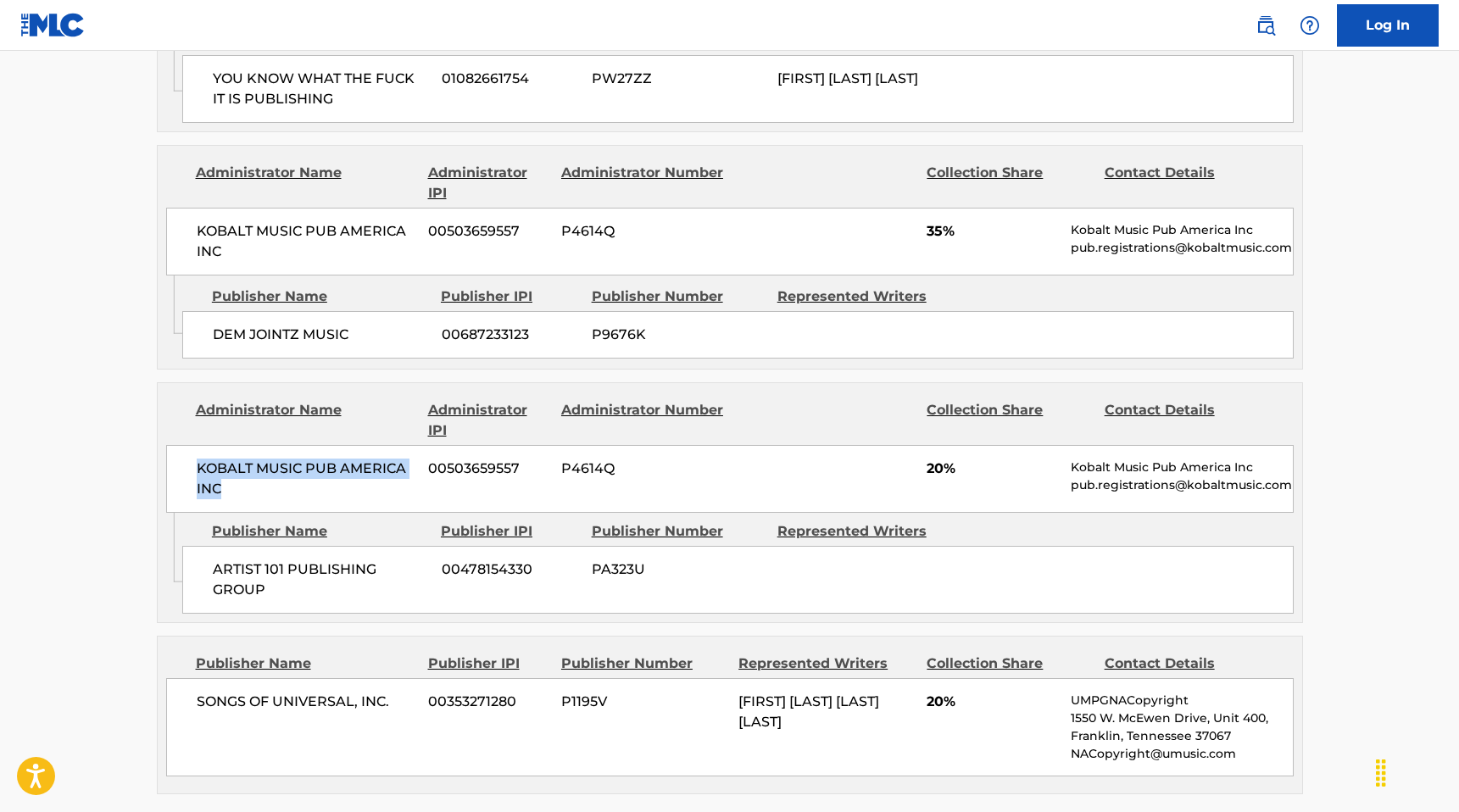 drag, startPoint x: 181, startPoint y: 467, endPoint x: 309, endPoint y: 480, distance: 128.65846 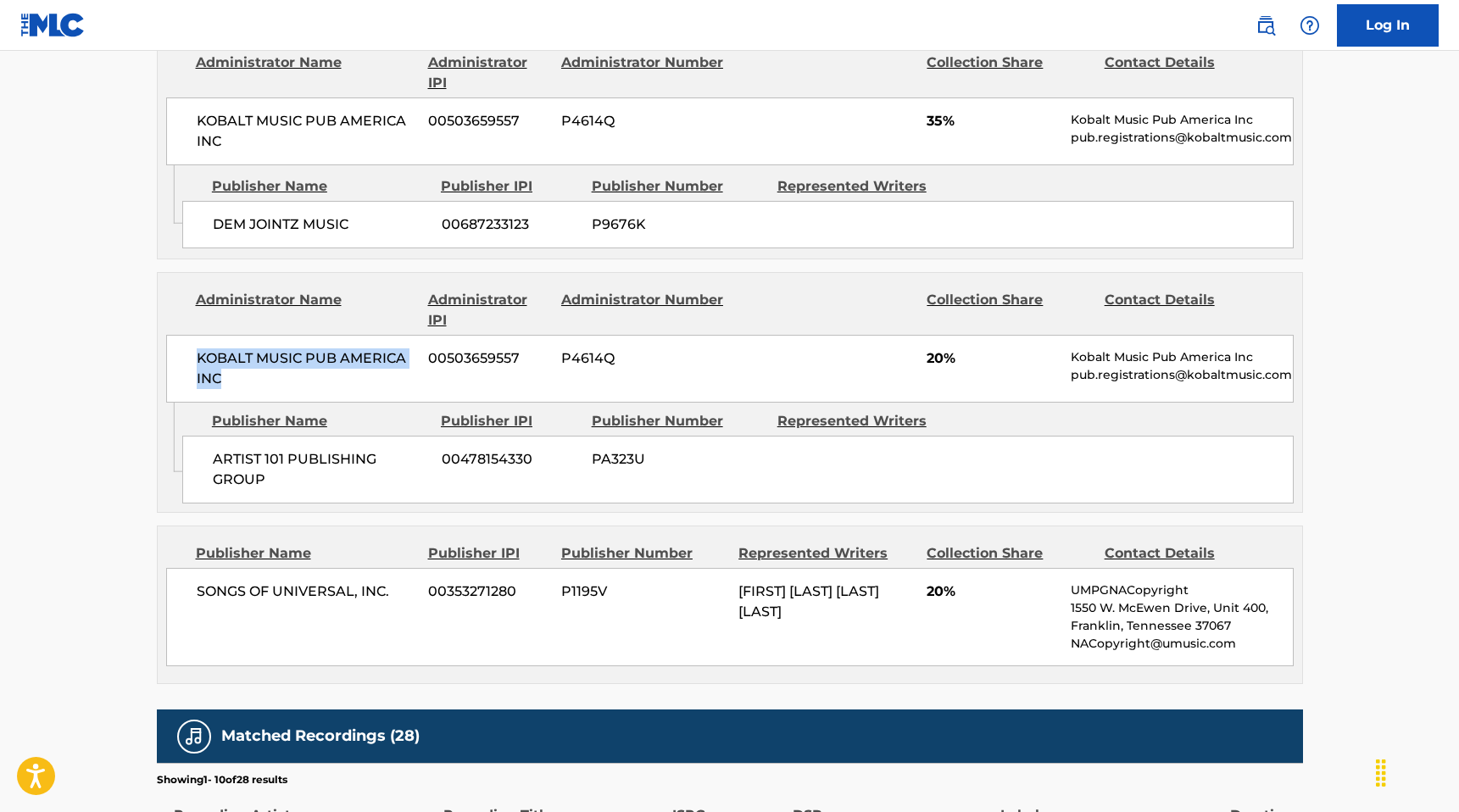 scroll, scrollTop: 2103, scrollLeft: 0, axis: vertical 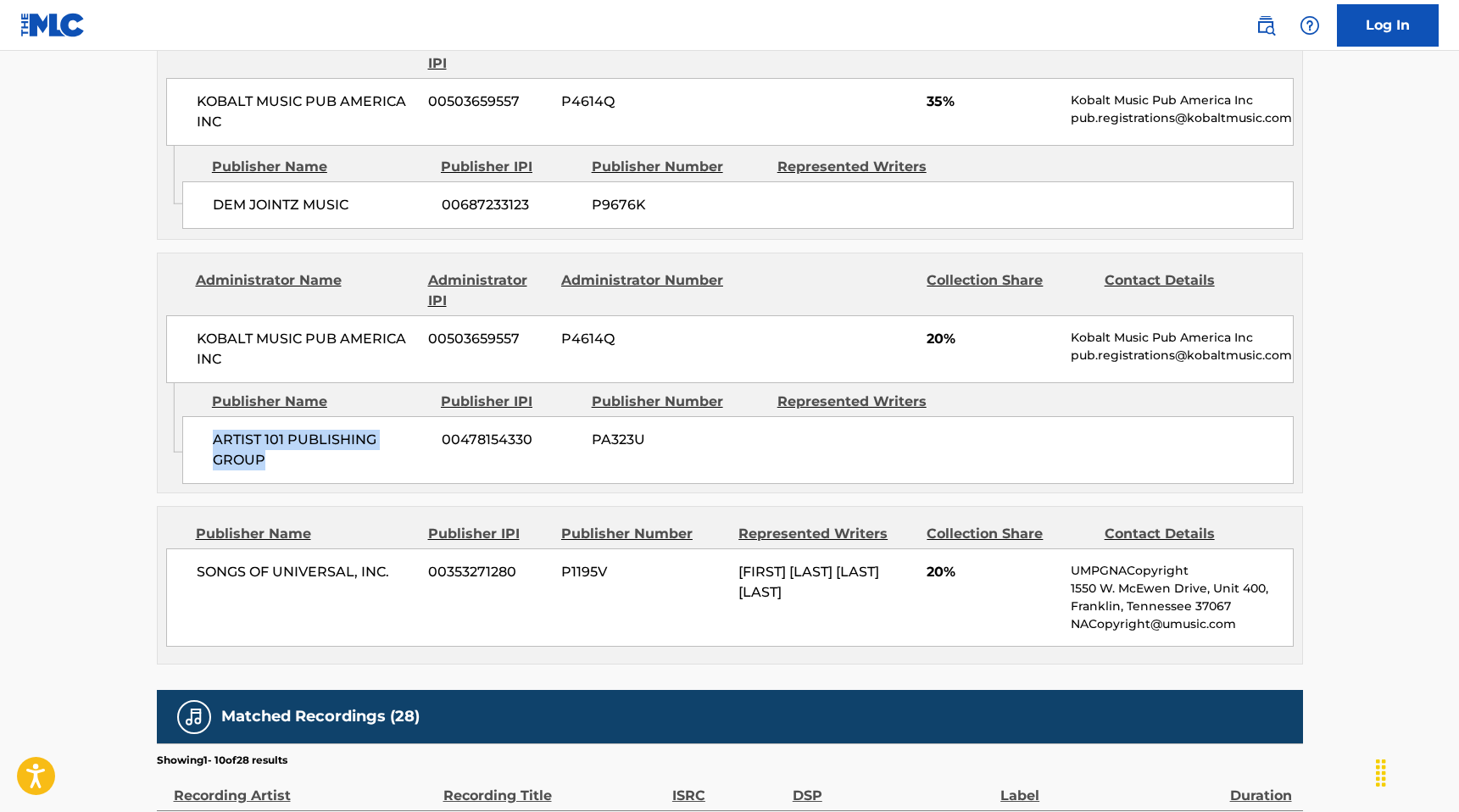 drag, startPoint x: 206, startPoint y: 434, endPoint x: 302, endPoint y: 450, distance: 97.3242 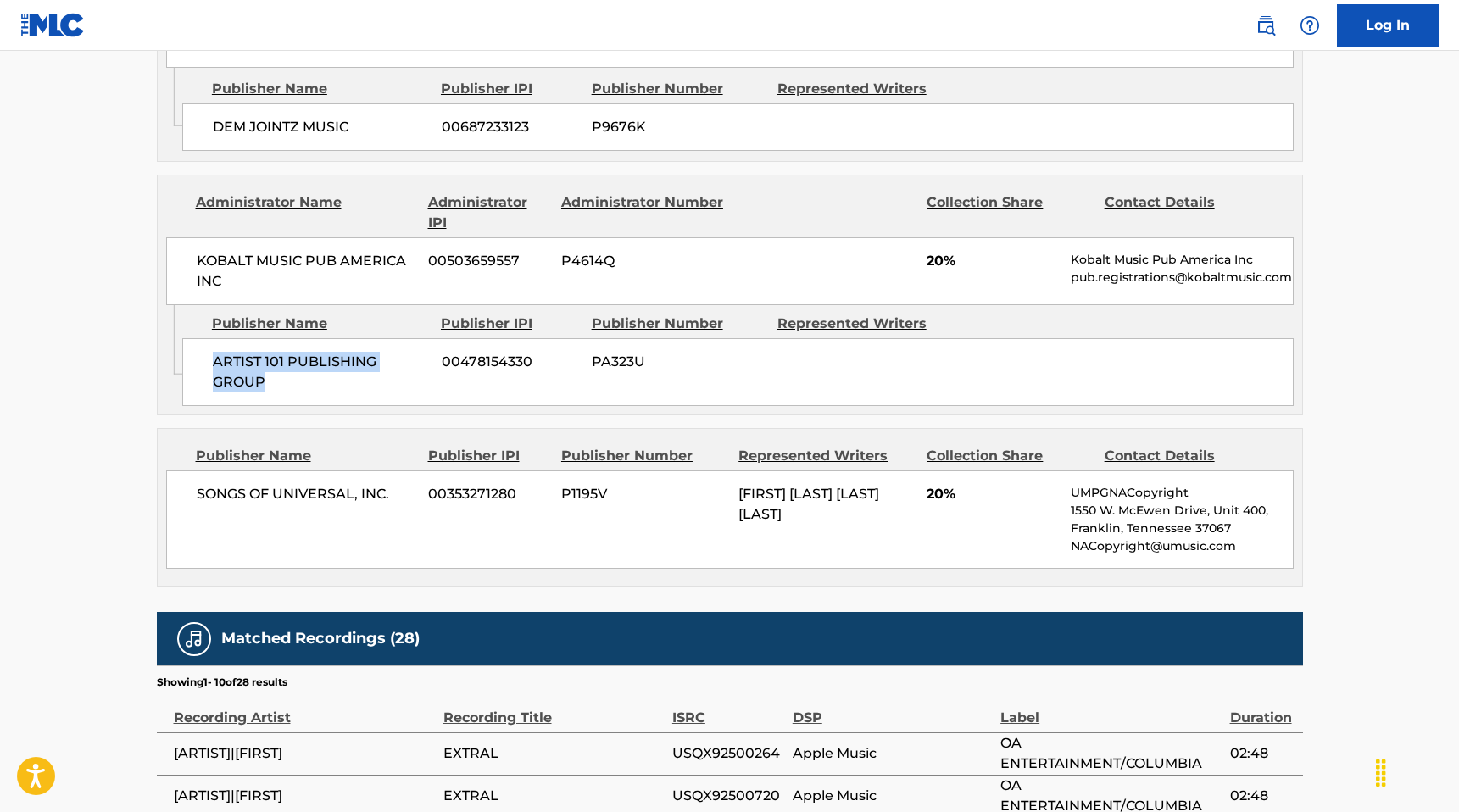 scroll, scrollTop: 2184, scrollLeft: 0, axis: vertical 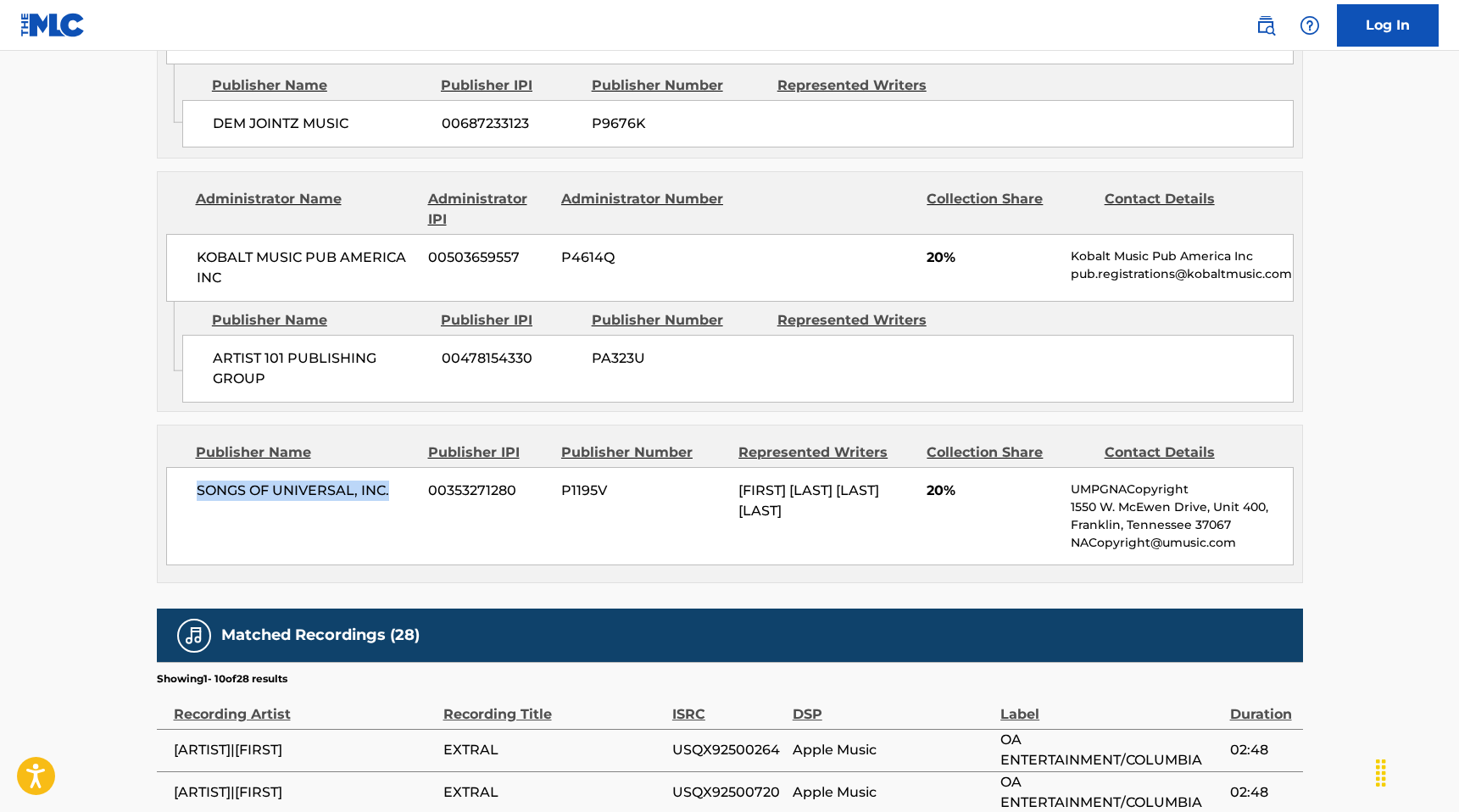 drag, startPoint x: 191, startPoint y: 480, endPoint x: 389, endPoint y: 492, distance: 198.3633 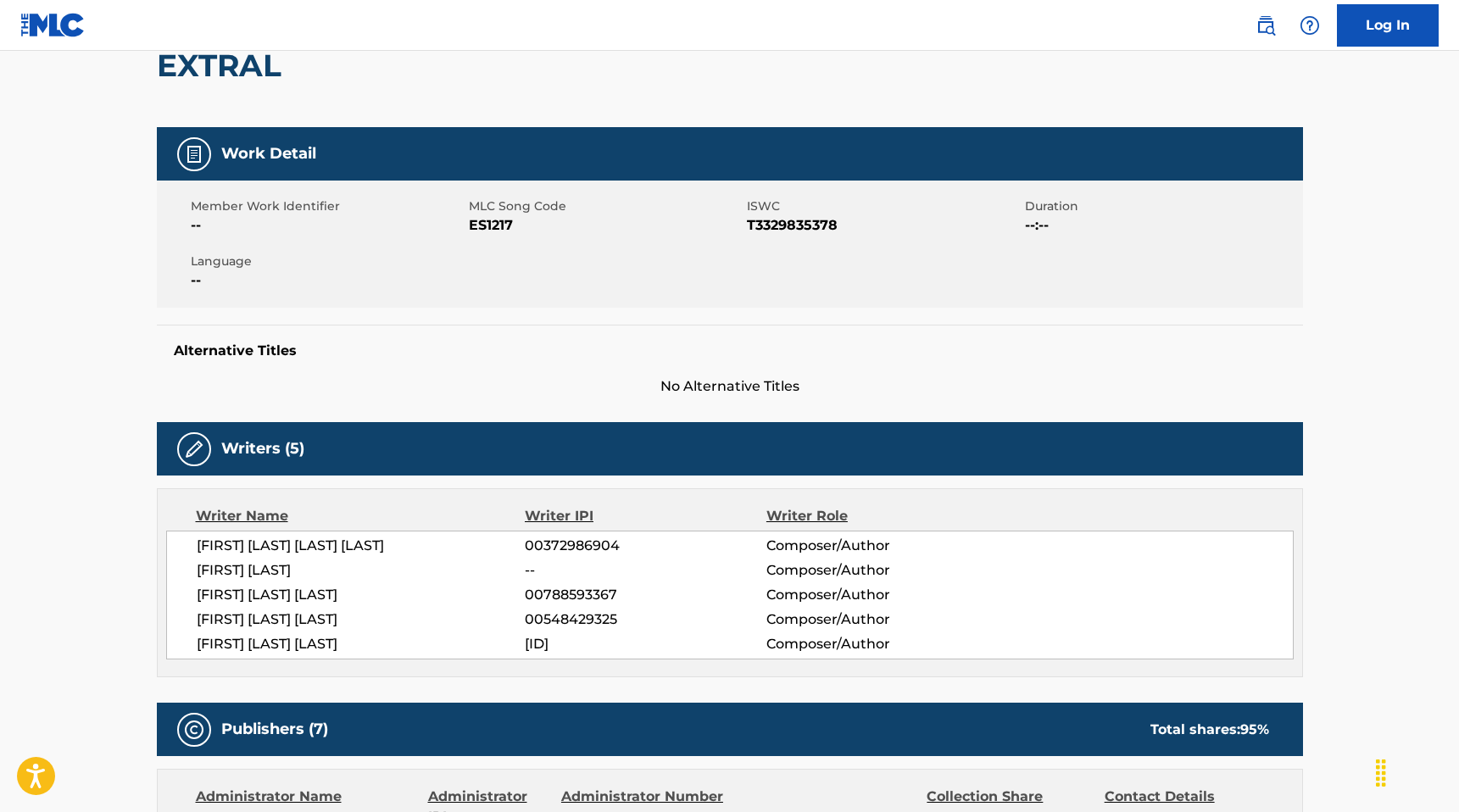 scroll, scrollTop: 0, scrollLeft: 0, axis: both 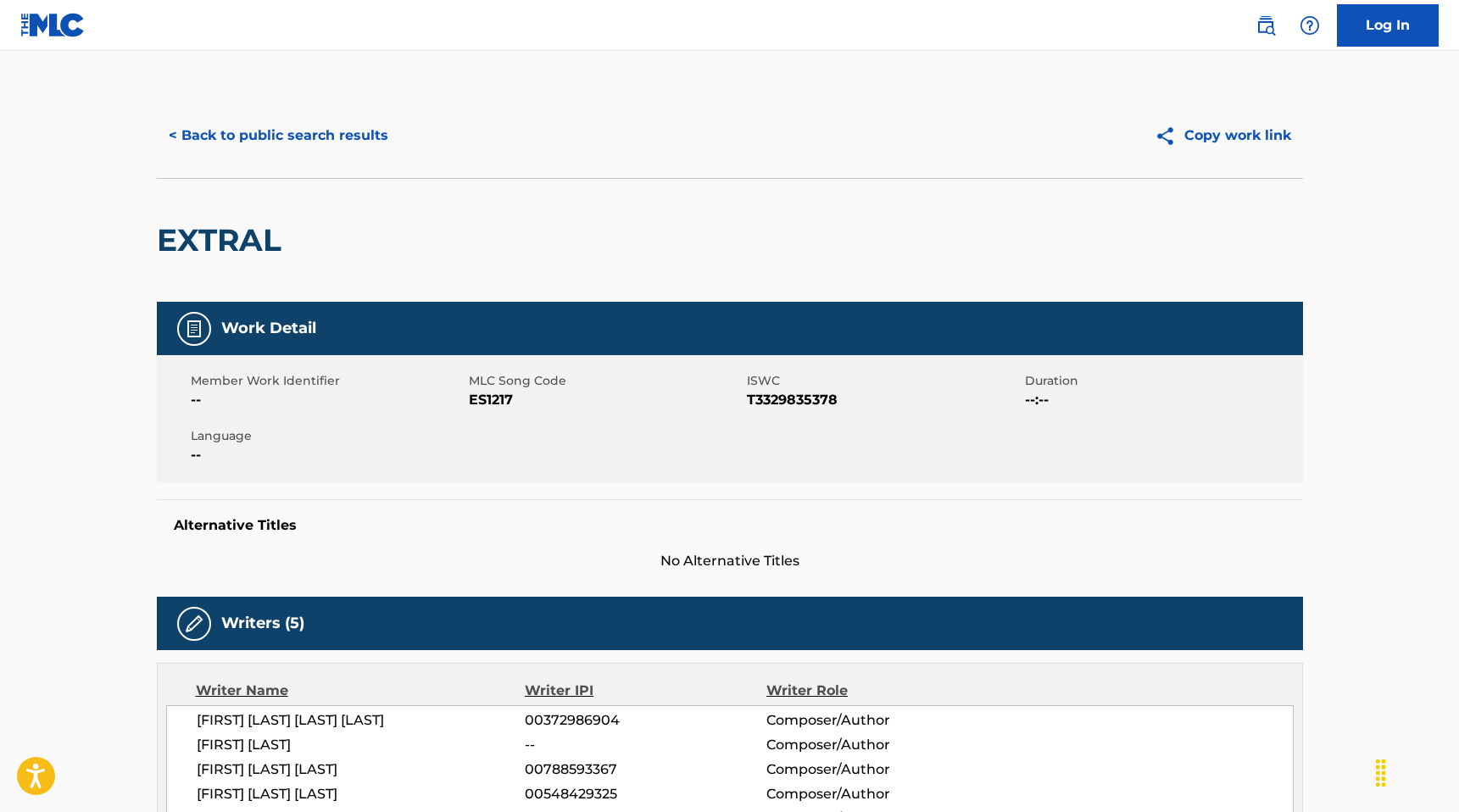click on "< Back to public search results" at bounding box center (278, 136) 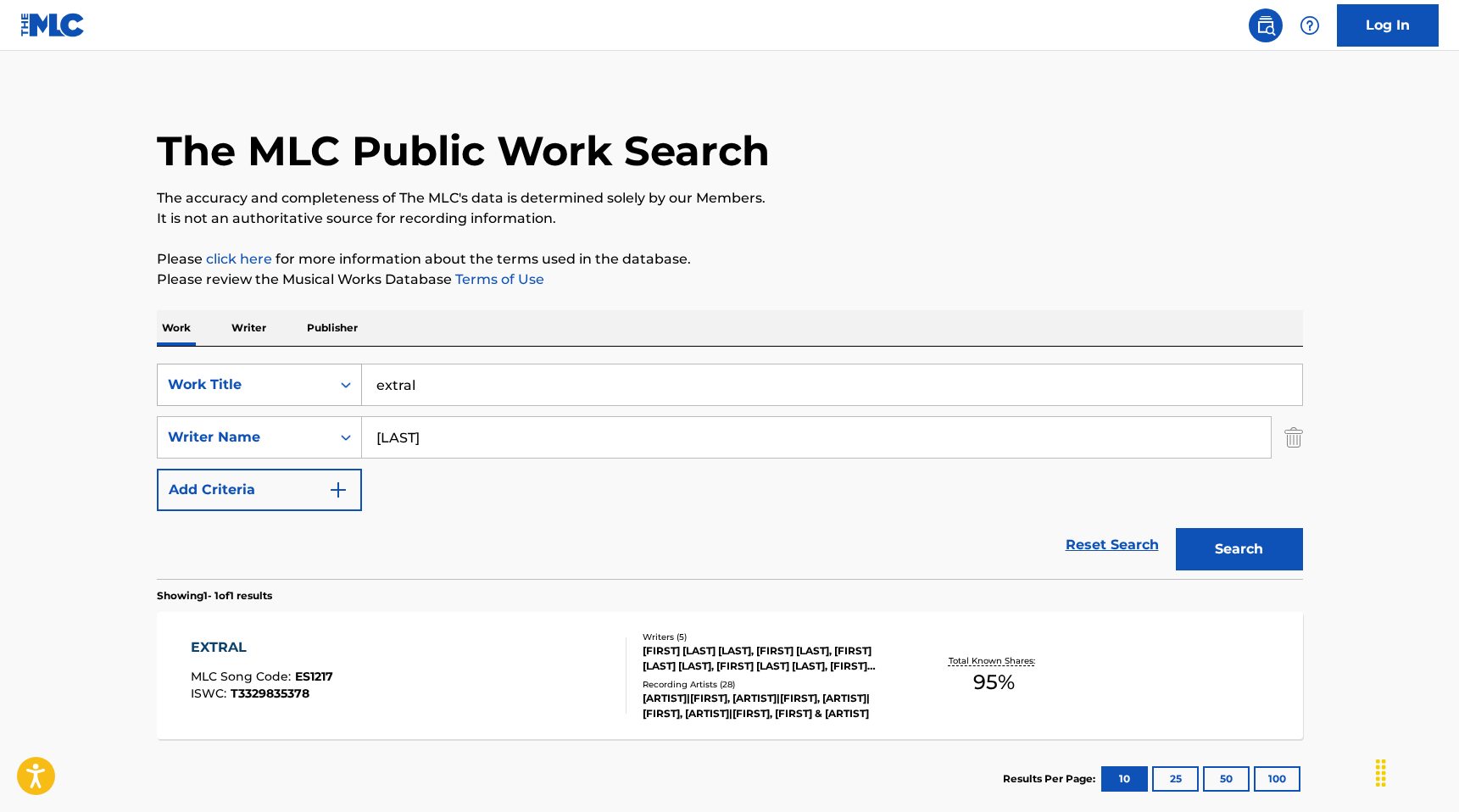 drag, startPoint x: 441, startPoint y: 382, endPoint x: 319, endPoint y: 382, distance: 122 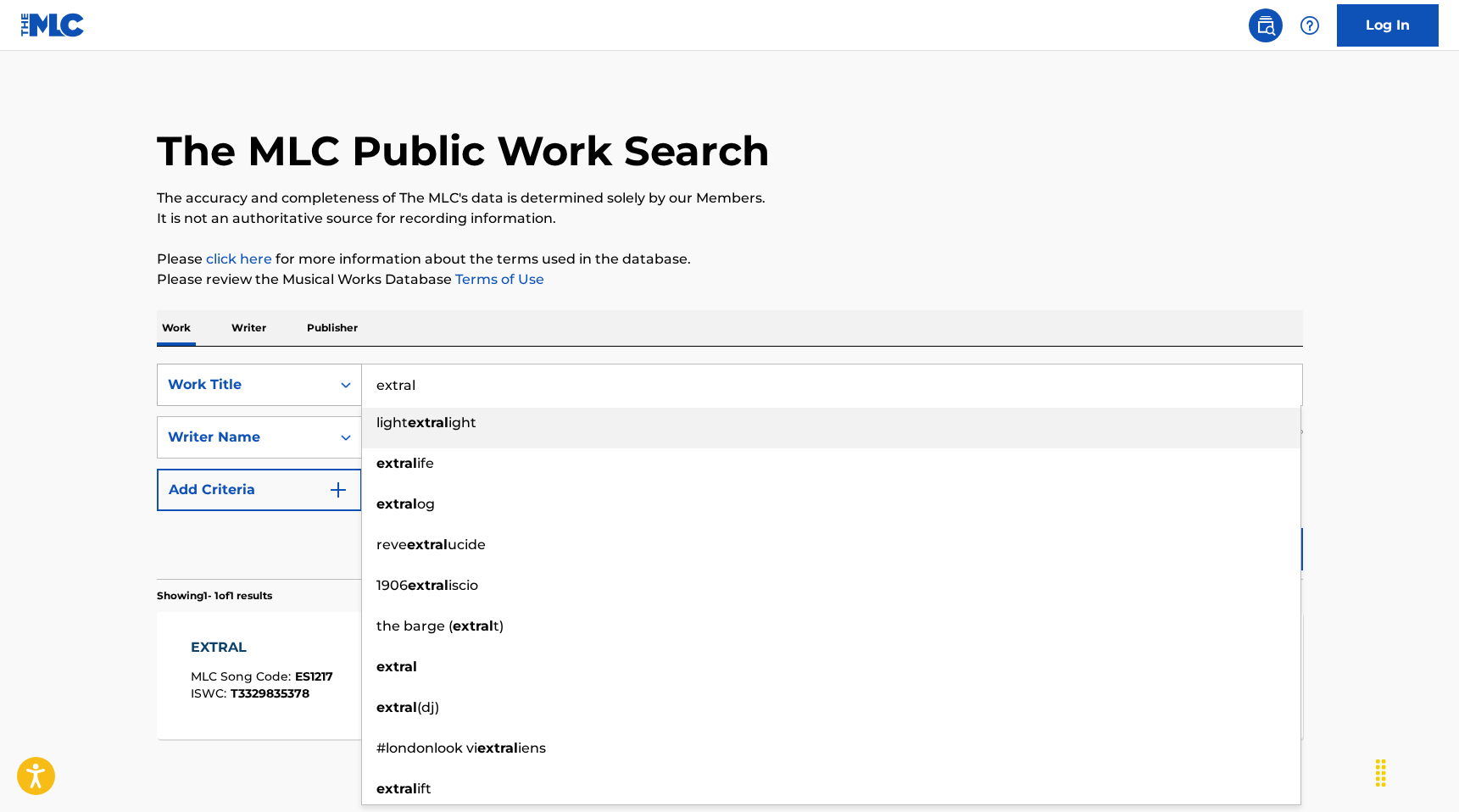type on "d" 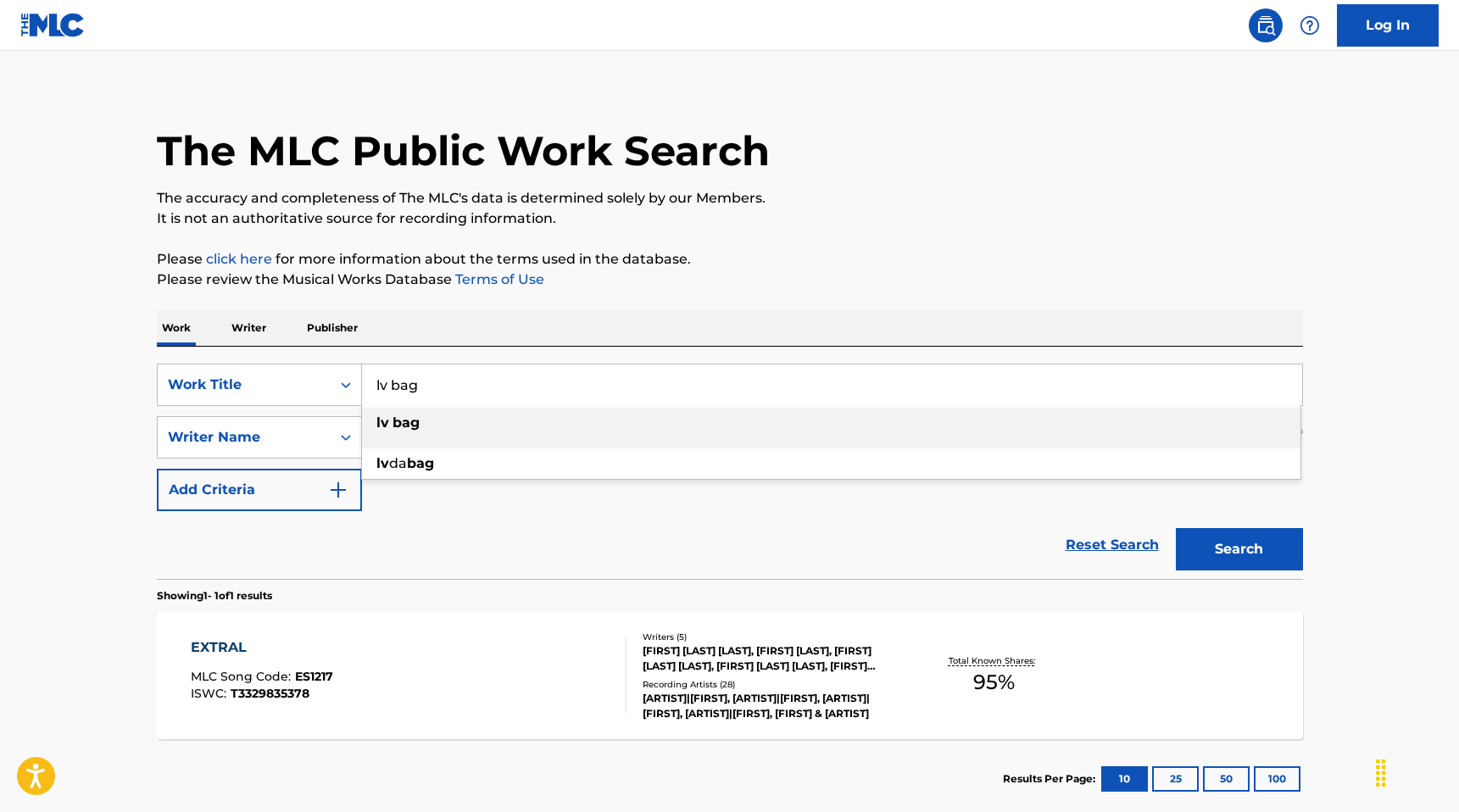 type on "lv bag" 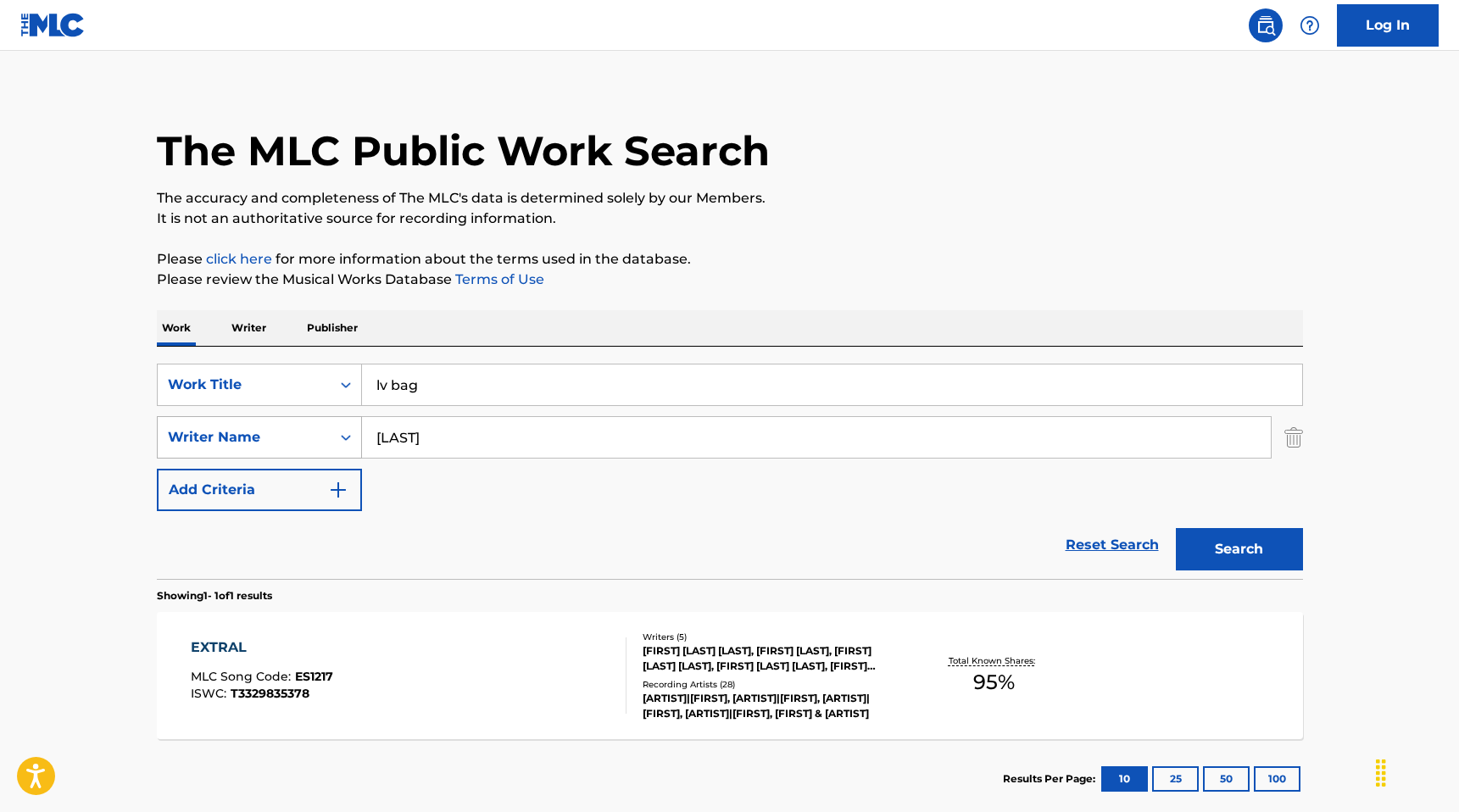 drag, startPoint x: 434, startPoint y: 451, endPoint x: 292, endPoint y: 451, distance: 142 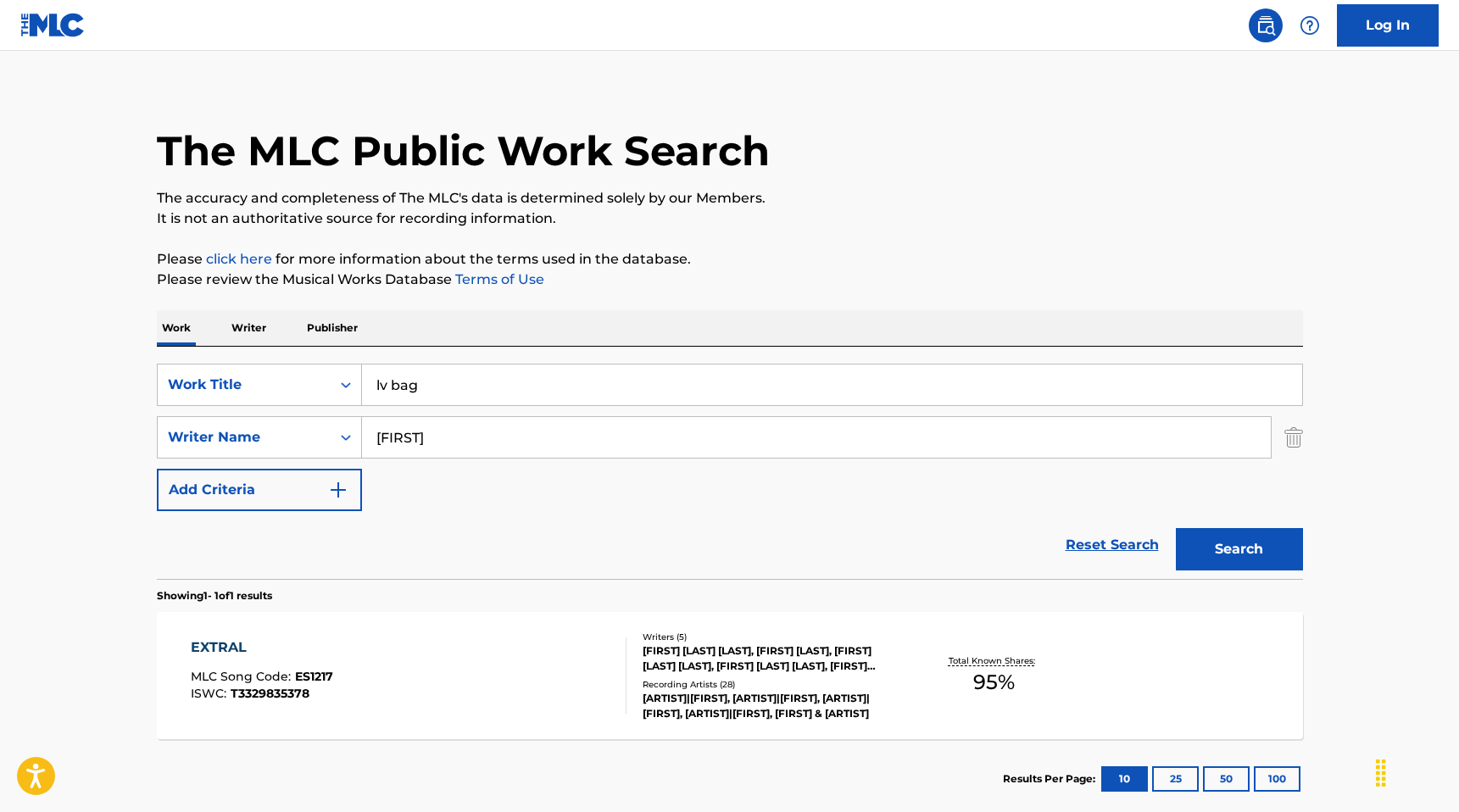 type on "[FIRST]" 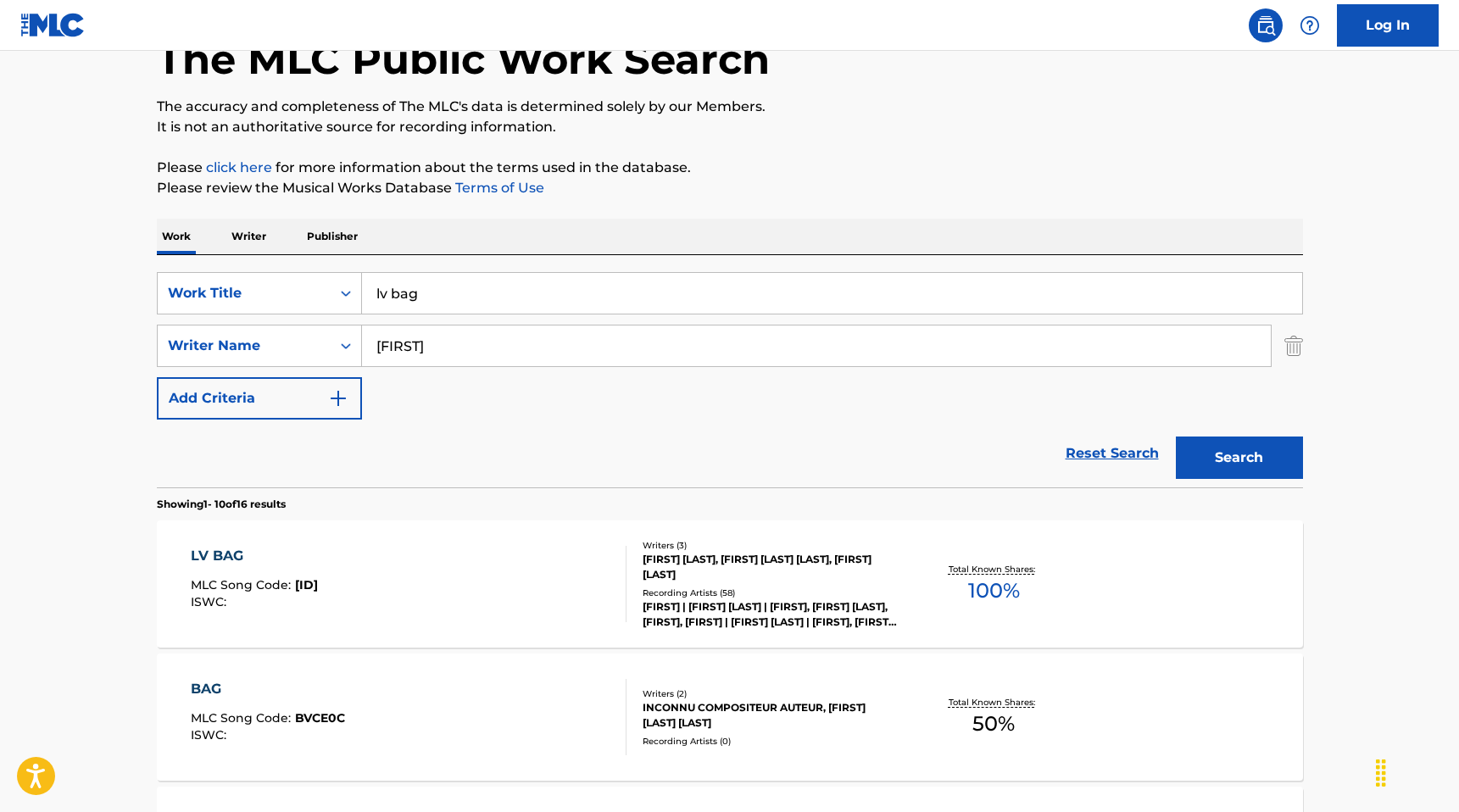 scroll, scrollTop: 114, scrollLeft: 0, axis: vertical 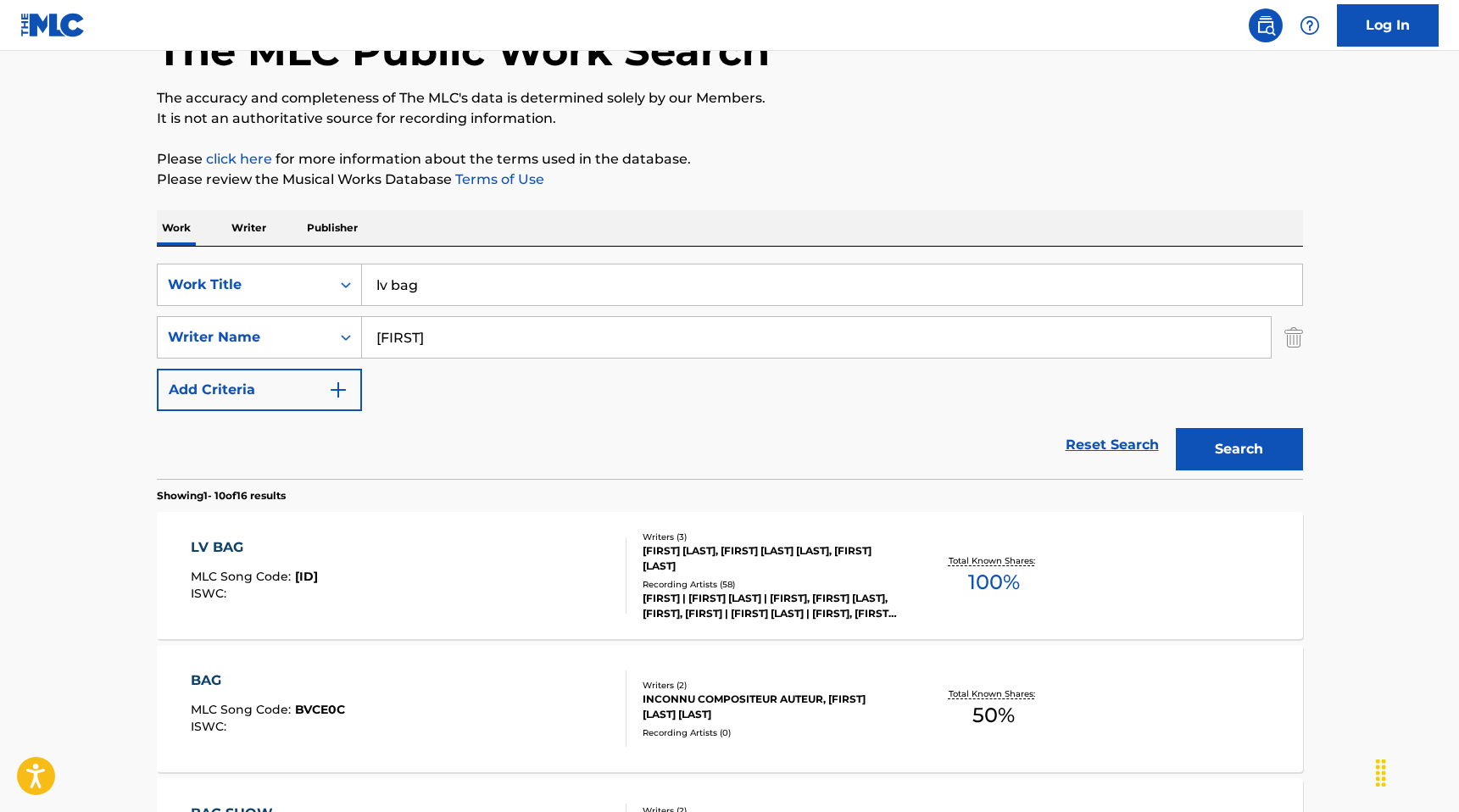 click on "LV BAG" at bounding box center (254, 548) 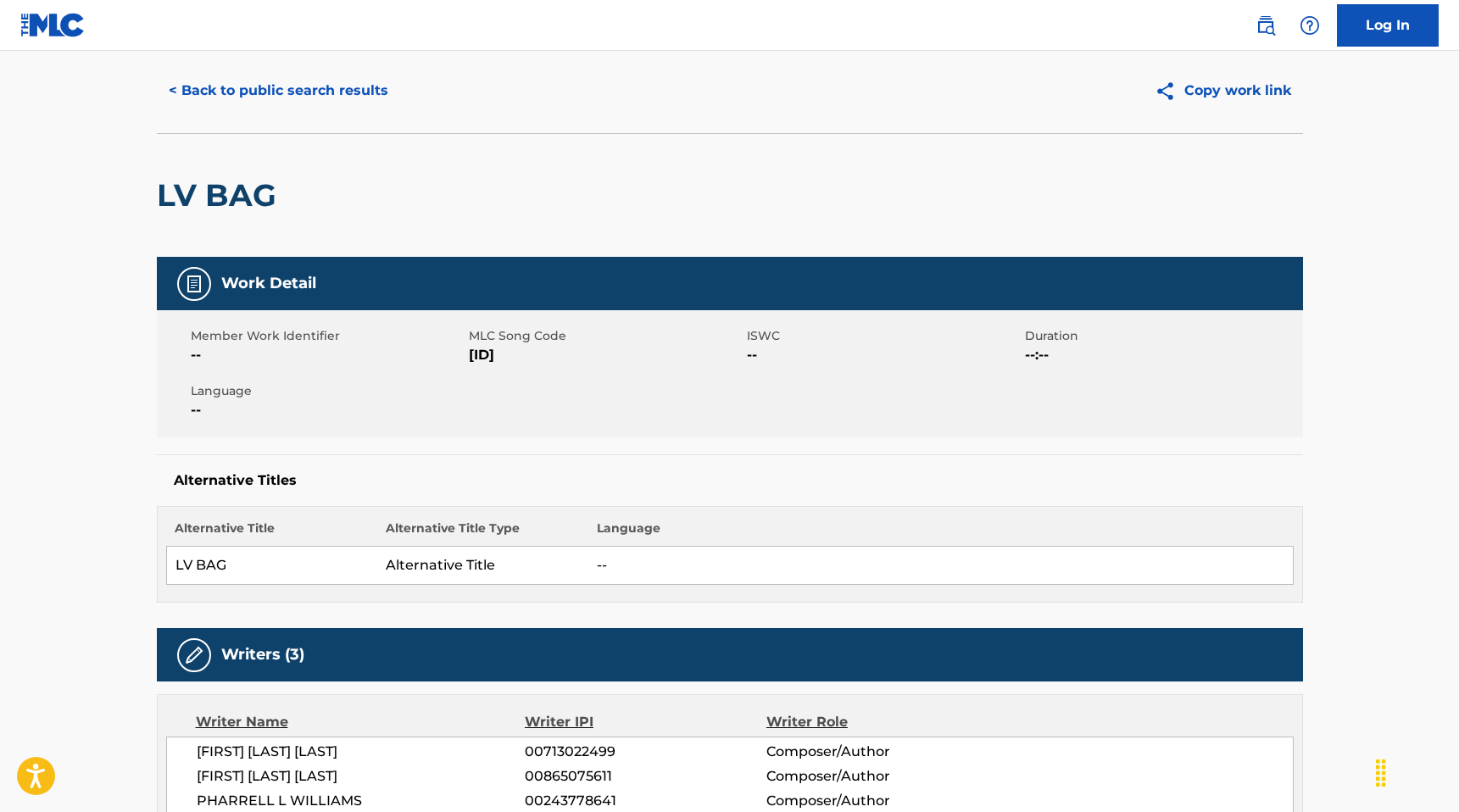 scroll, scrollTop: 70, scrollLeft: 0, axis: vertical 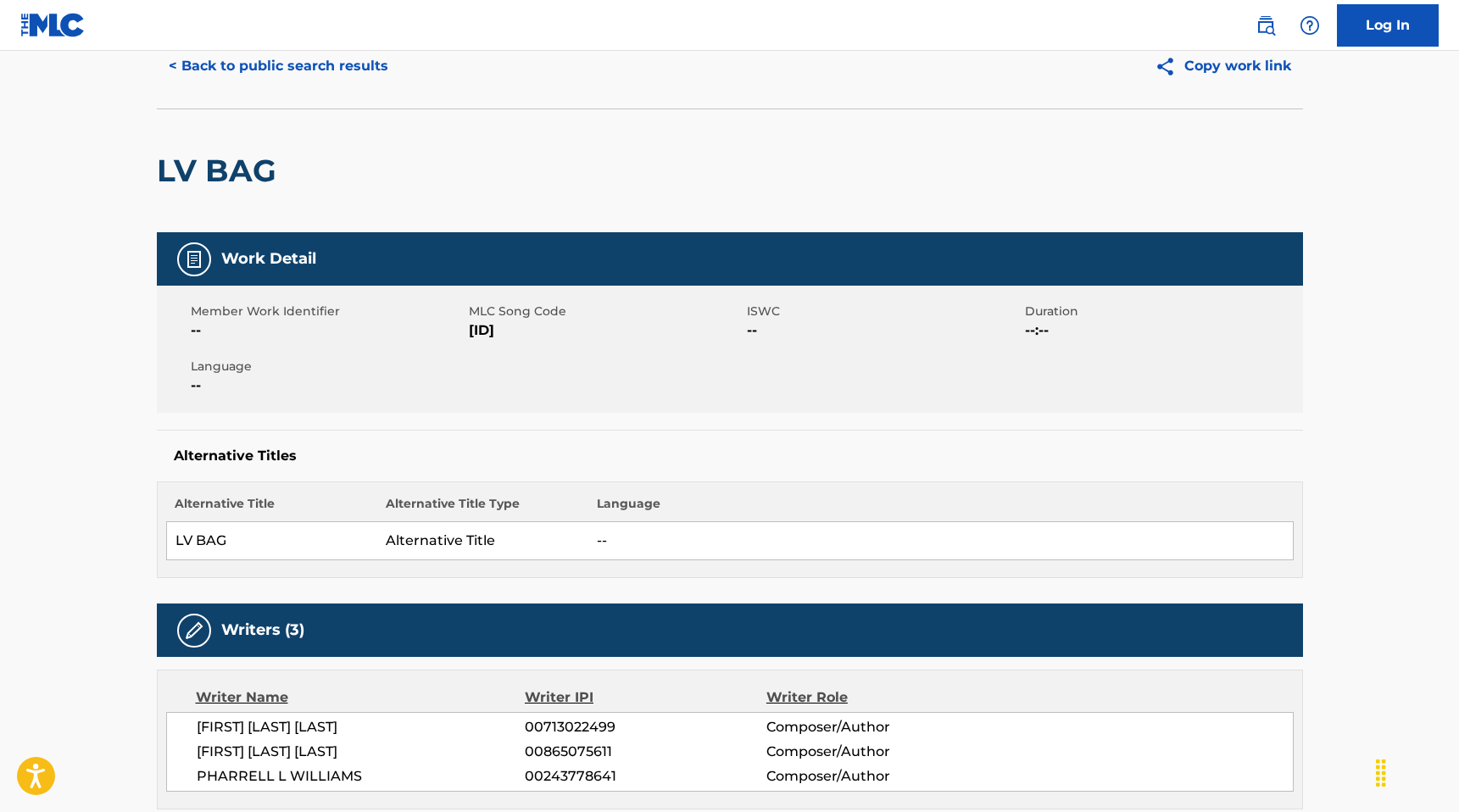 drag, startPoint x: 497, startPoint y: 314, endPoint x: 560, endPoint y: 331, distance: 65.253352 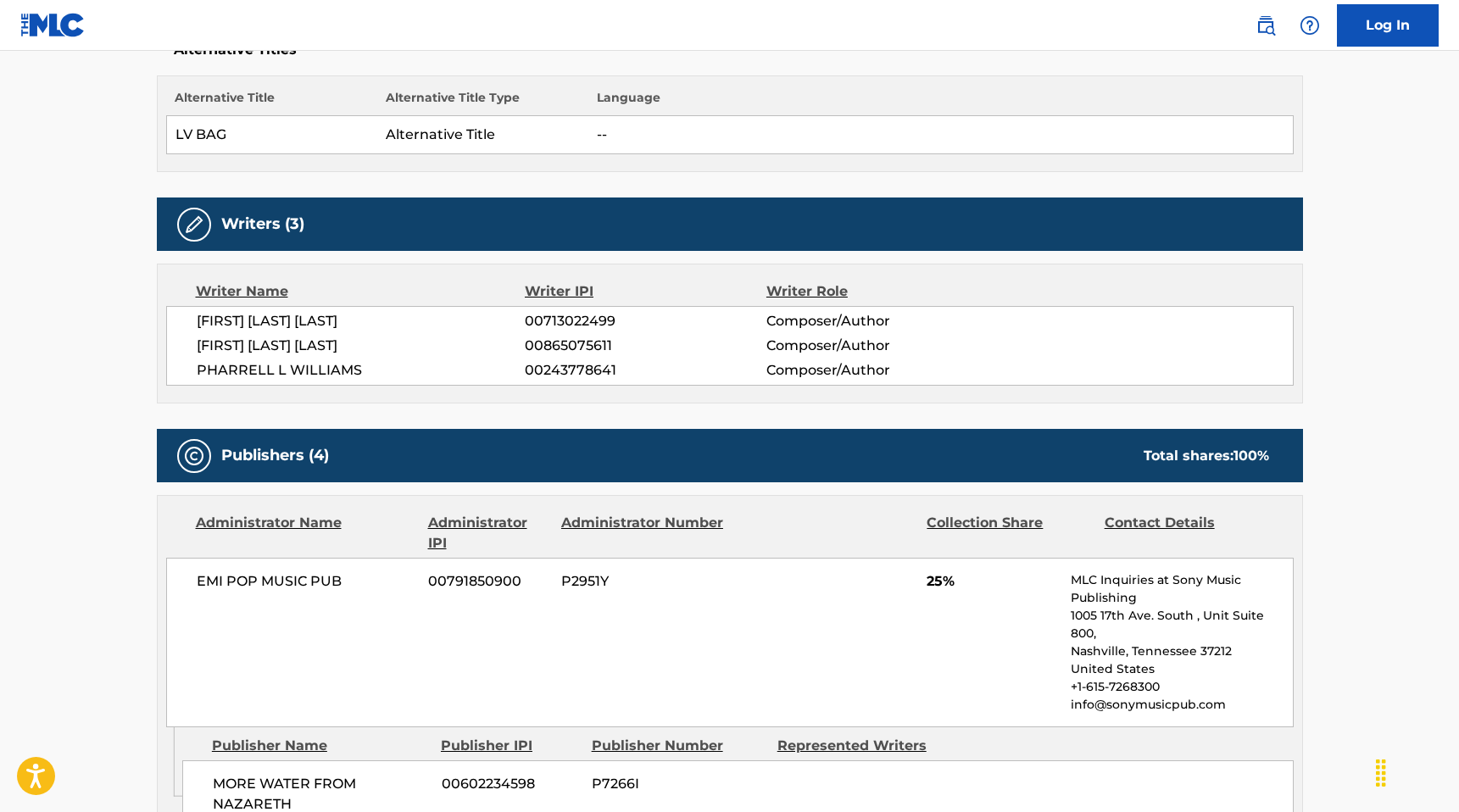 scroll, scrollTop: 490, scrollLeft: 0, axis: vertical 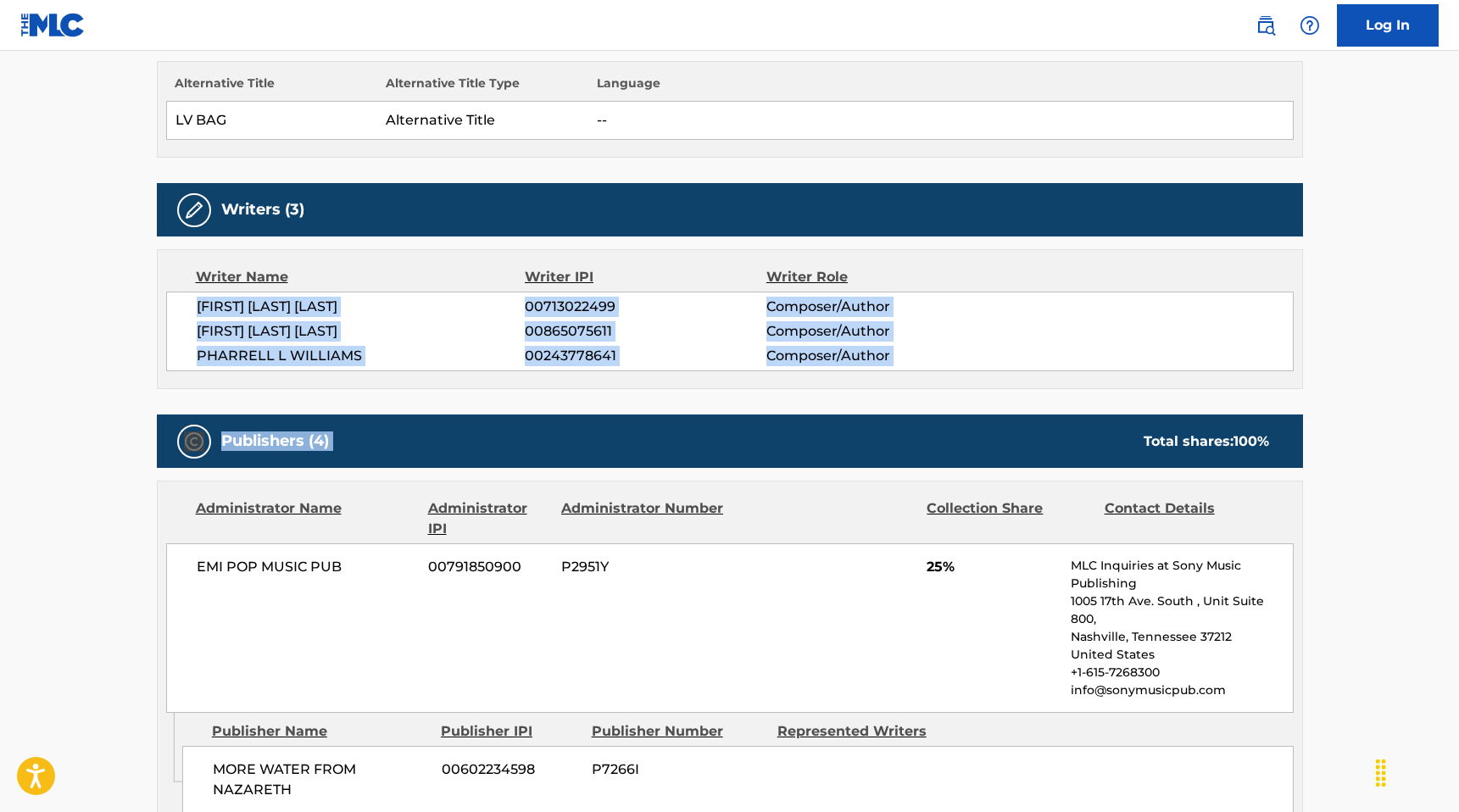 drag, startPoint x: 197, startPoint y: 309, endPoint x: 894, endPoint y: 397, distance: 702.53327 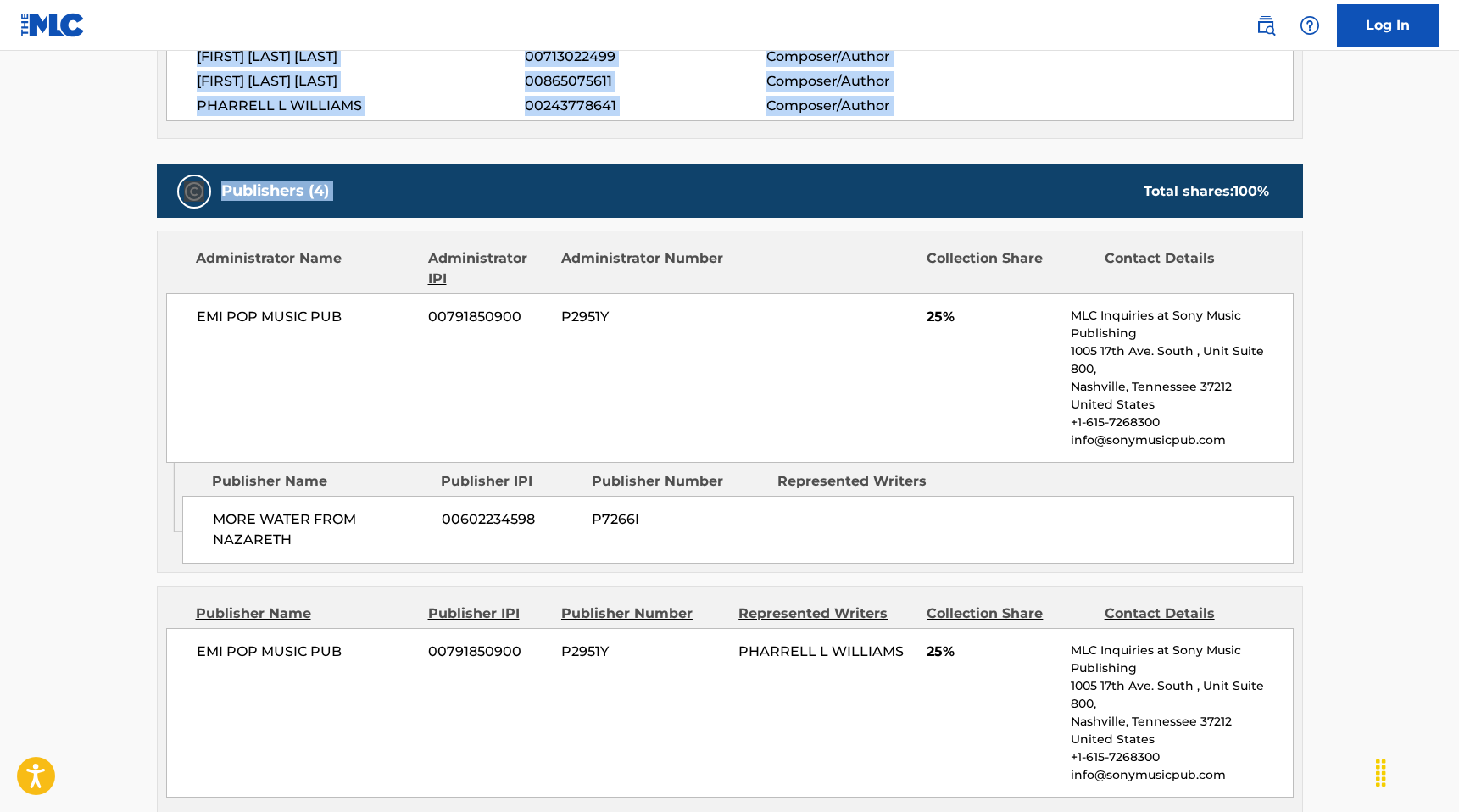 scroll, scrollTop: 772, scrollLeft: 0, axis: vertical 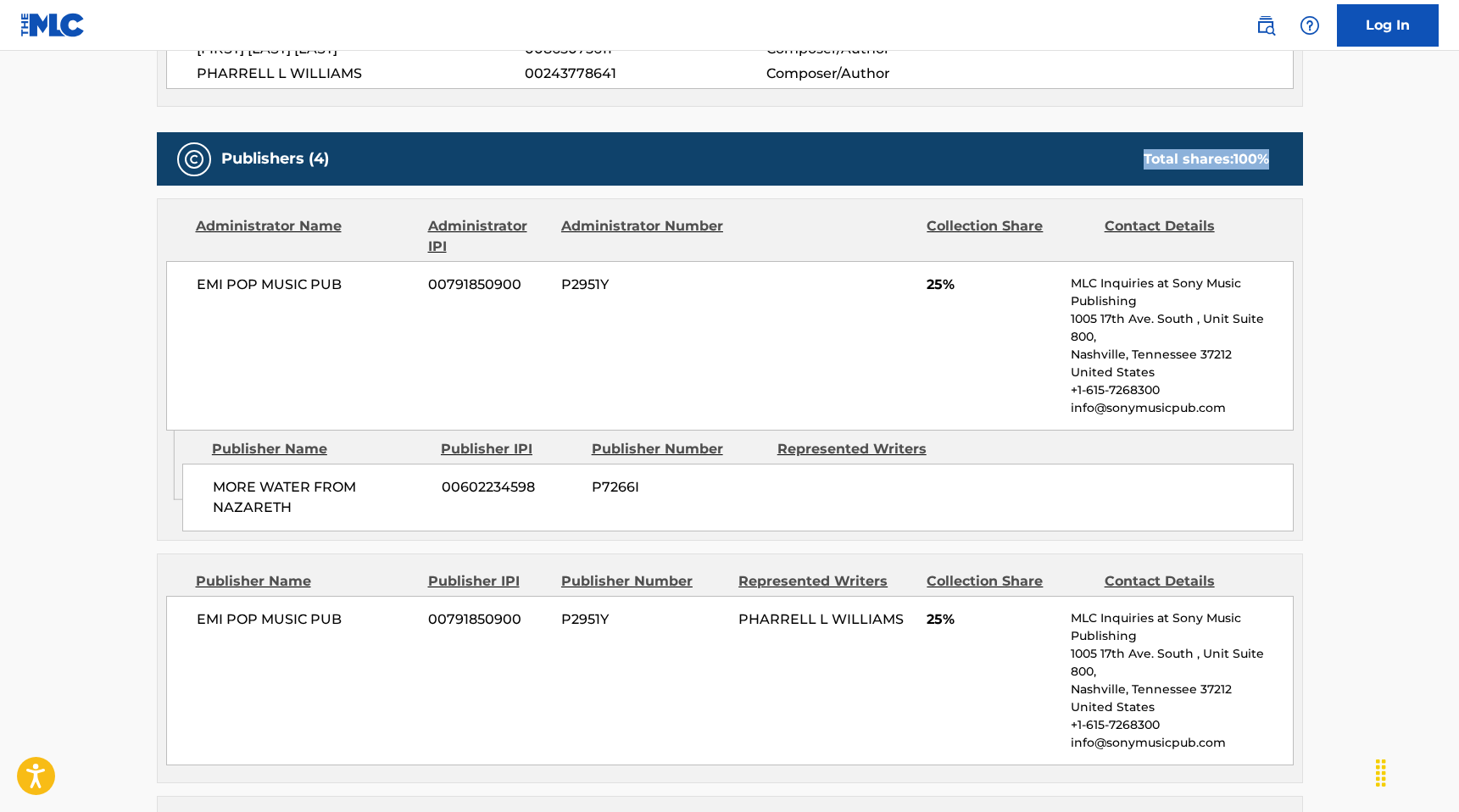 drag, startPoint x: 1134, startPoint y: 156, endPoint x: 1305, endPoint y: 160, distance: 171.04678 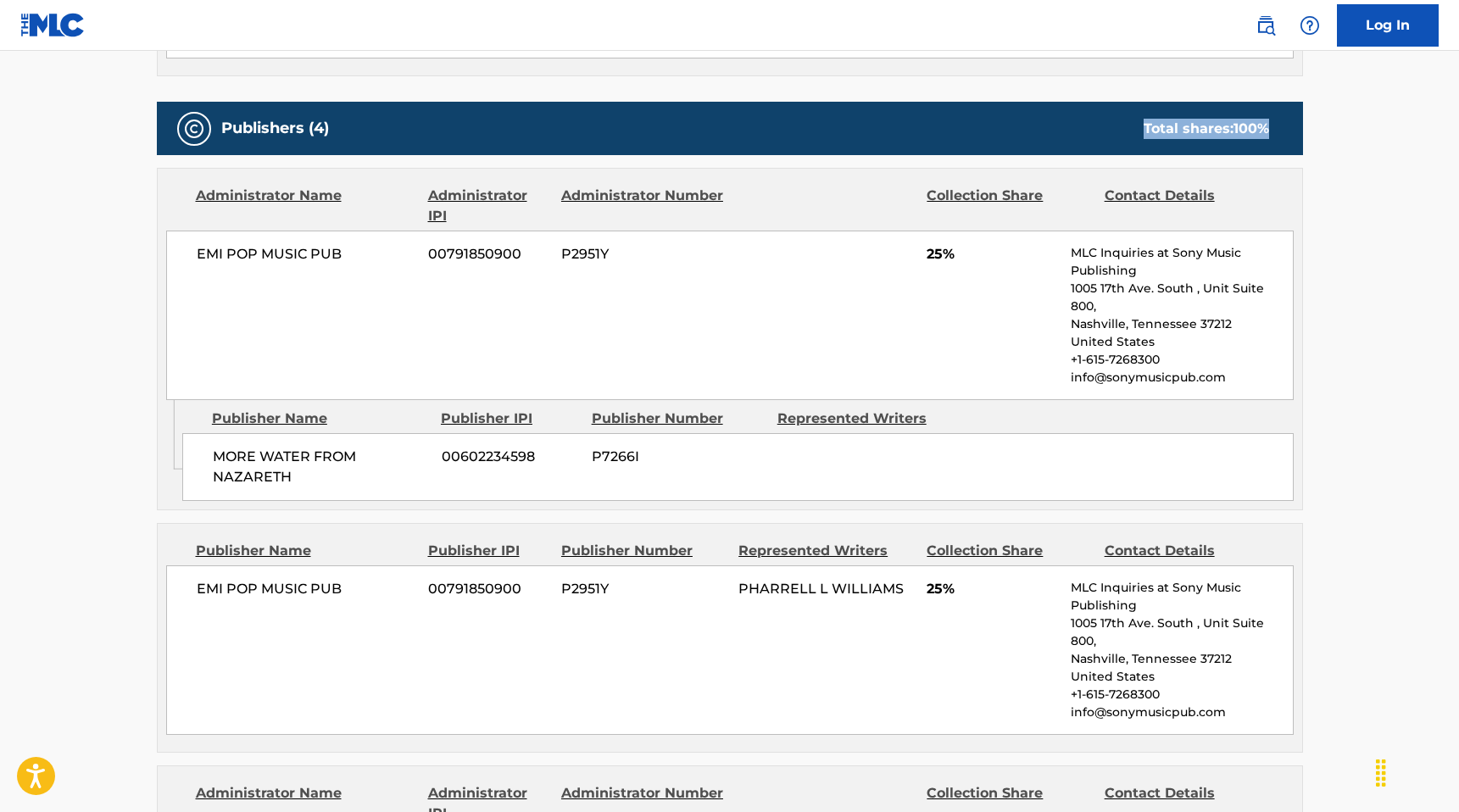 scroll, scrollTop: 809, scrollLeft: 0, axis: vertical 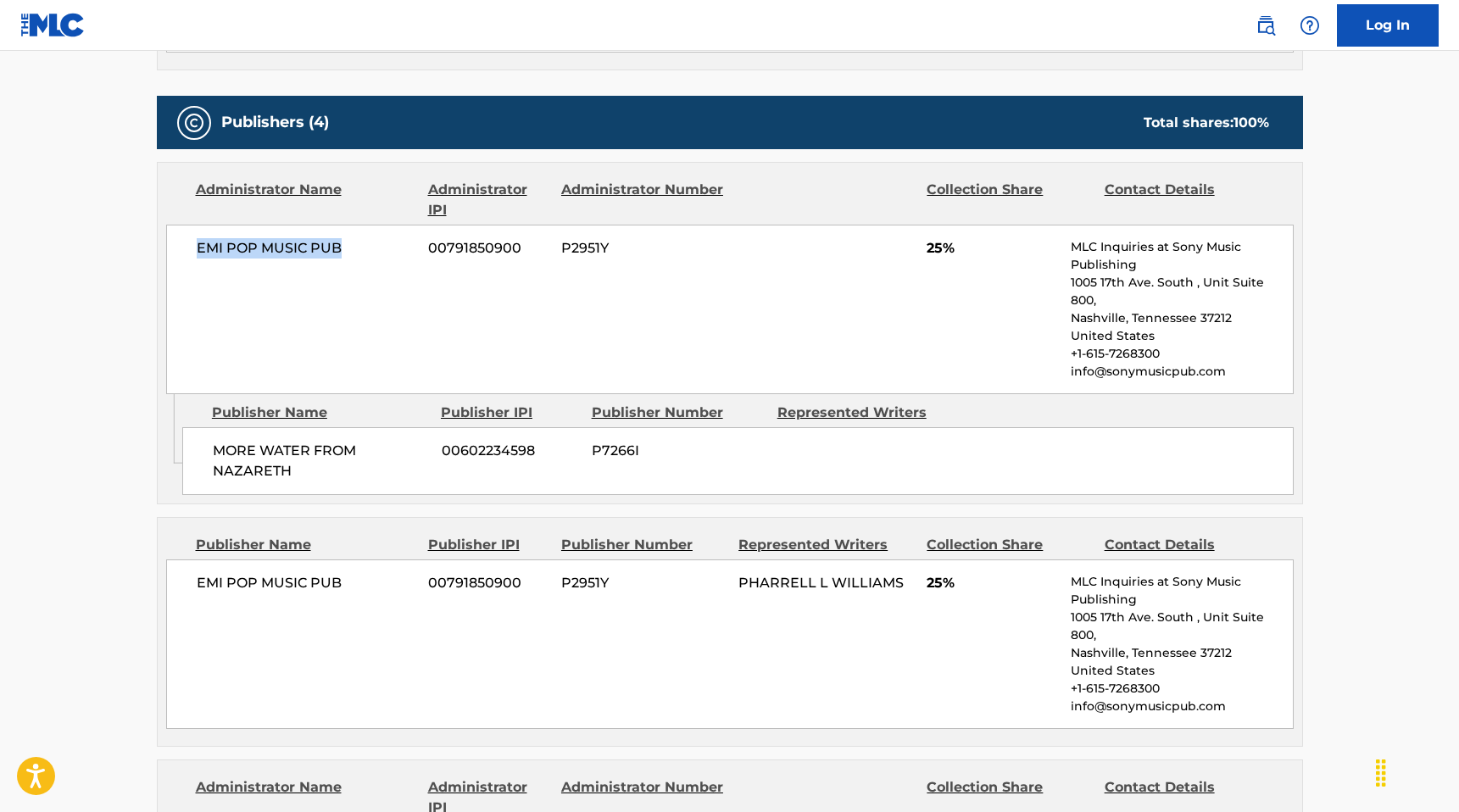 drag, startPoint x: 190, startPoint y: 244, endPoint x: 362, endPoint y: 244, distance: 172 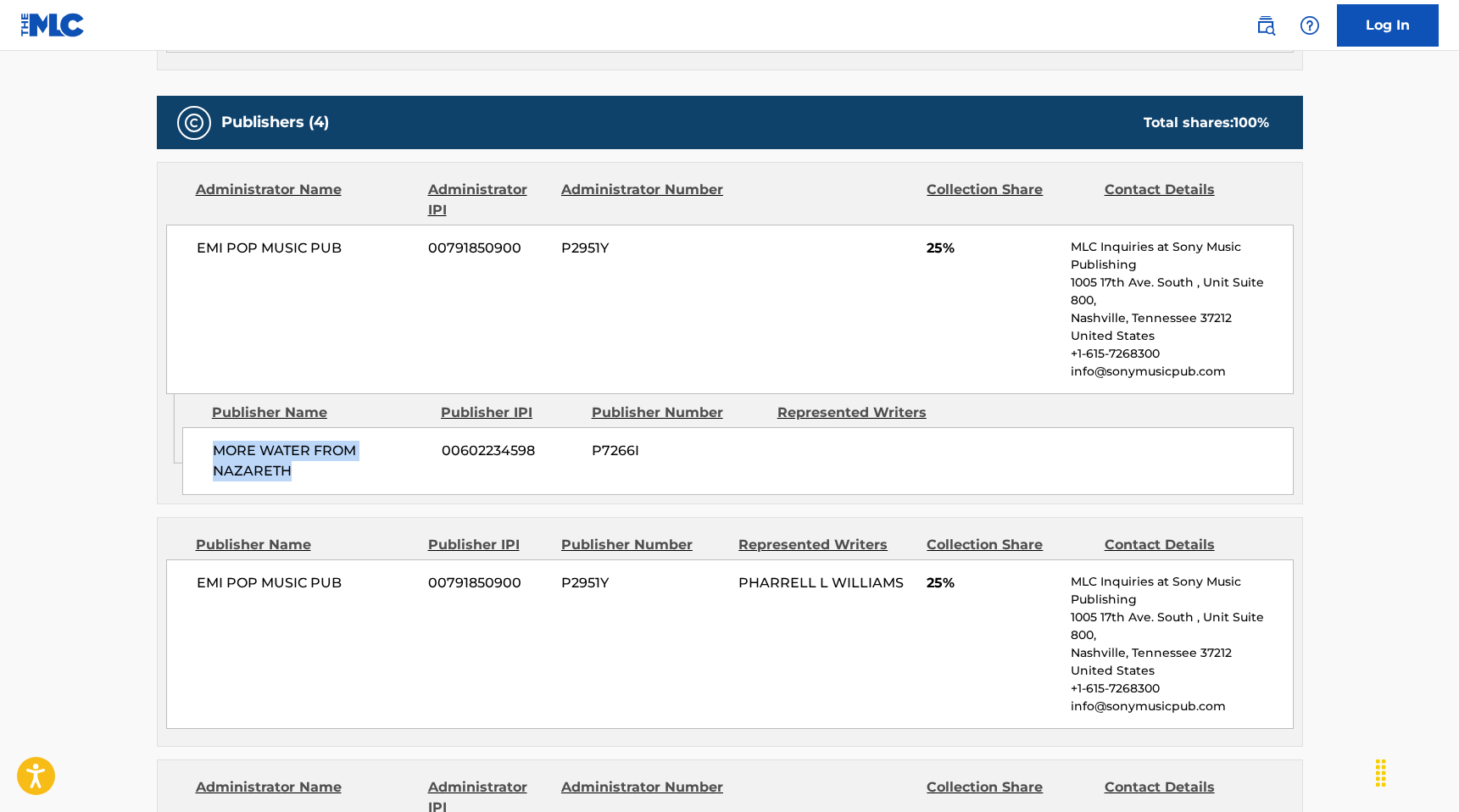 drag, startPoint x: 227, startPoint y: 435, endPoint x: 343, endPoint y: 460, distance: 118.66339 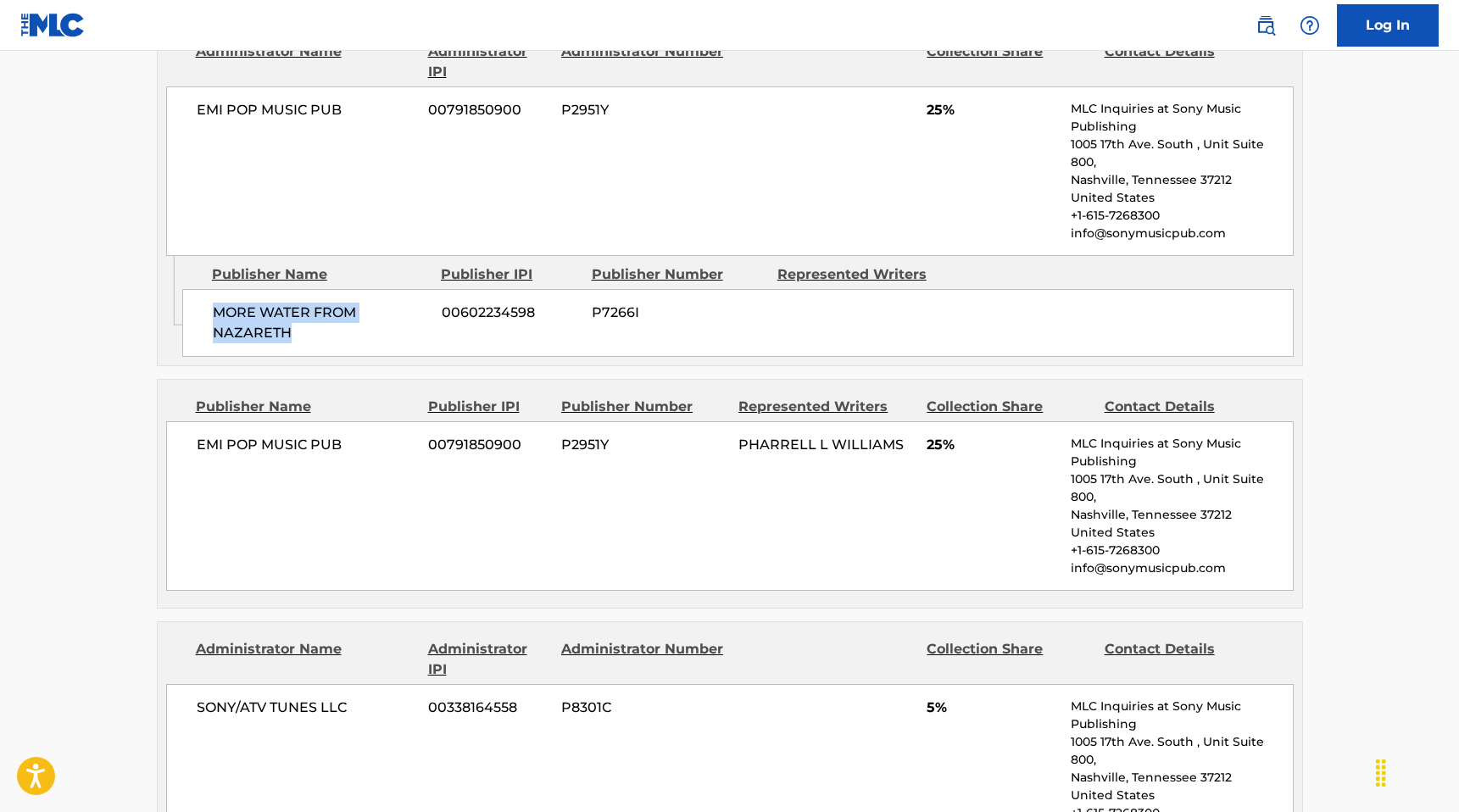 scroll, scrollTop: 951, scrollLeft: 0, axis: vertical 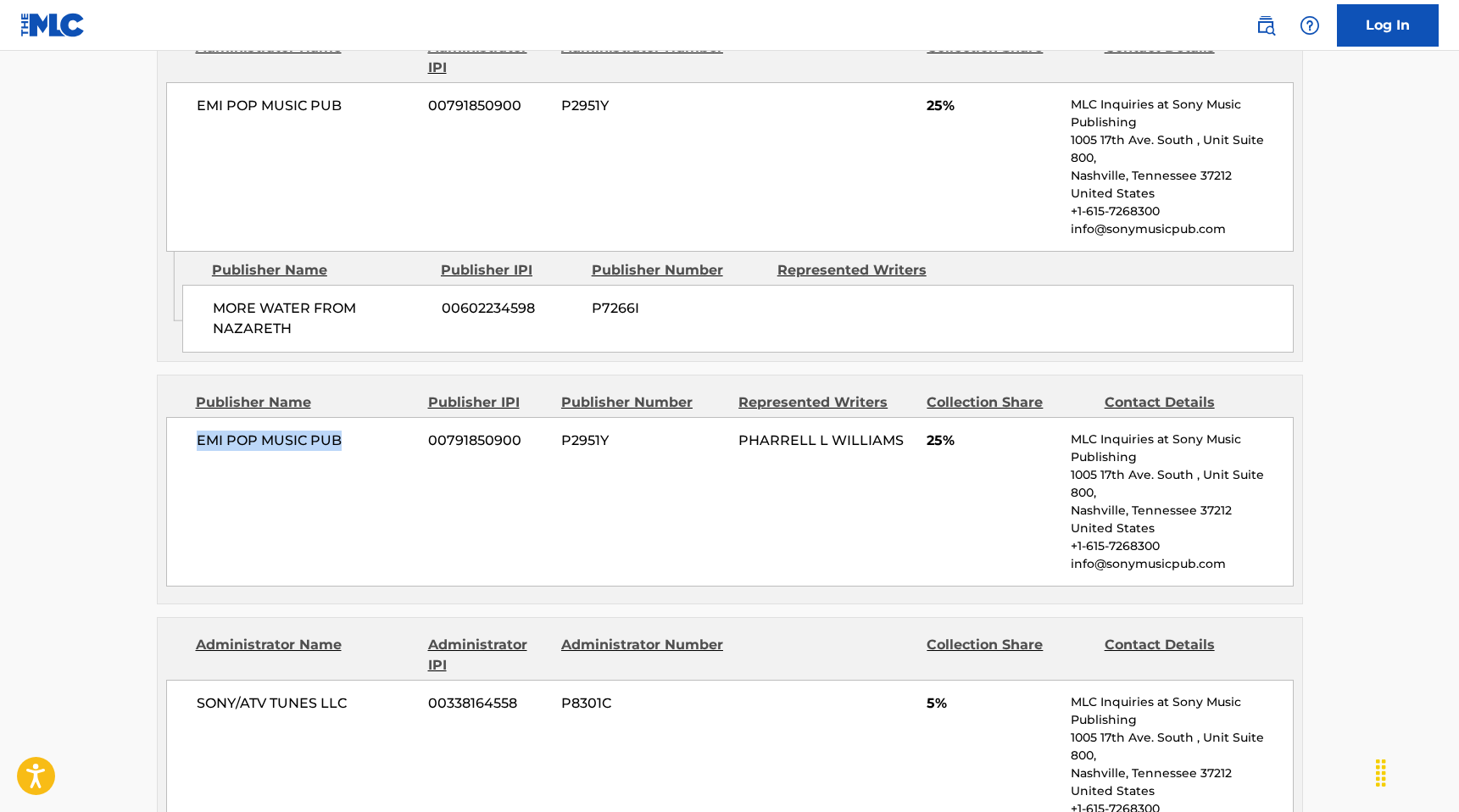 drag, startPoint x: 187, startPoint y: 418, endPoint x: 355, endPoint y: 417, distance: 168.00298 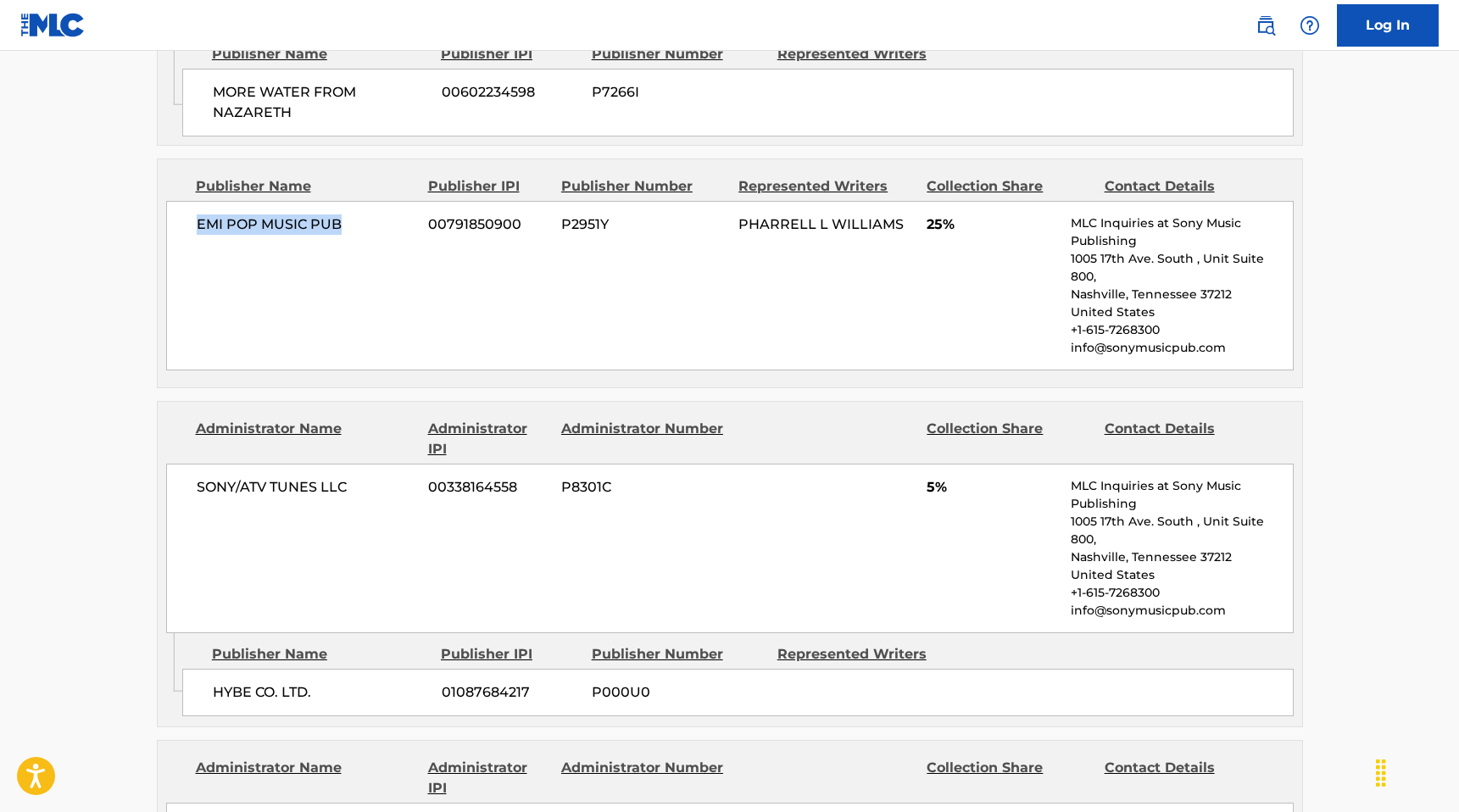 scroll, scrollTop: 1170, scrollLeft: 0, axis: vertical 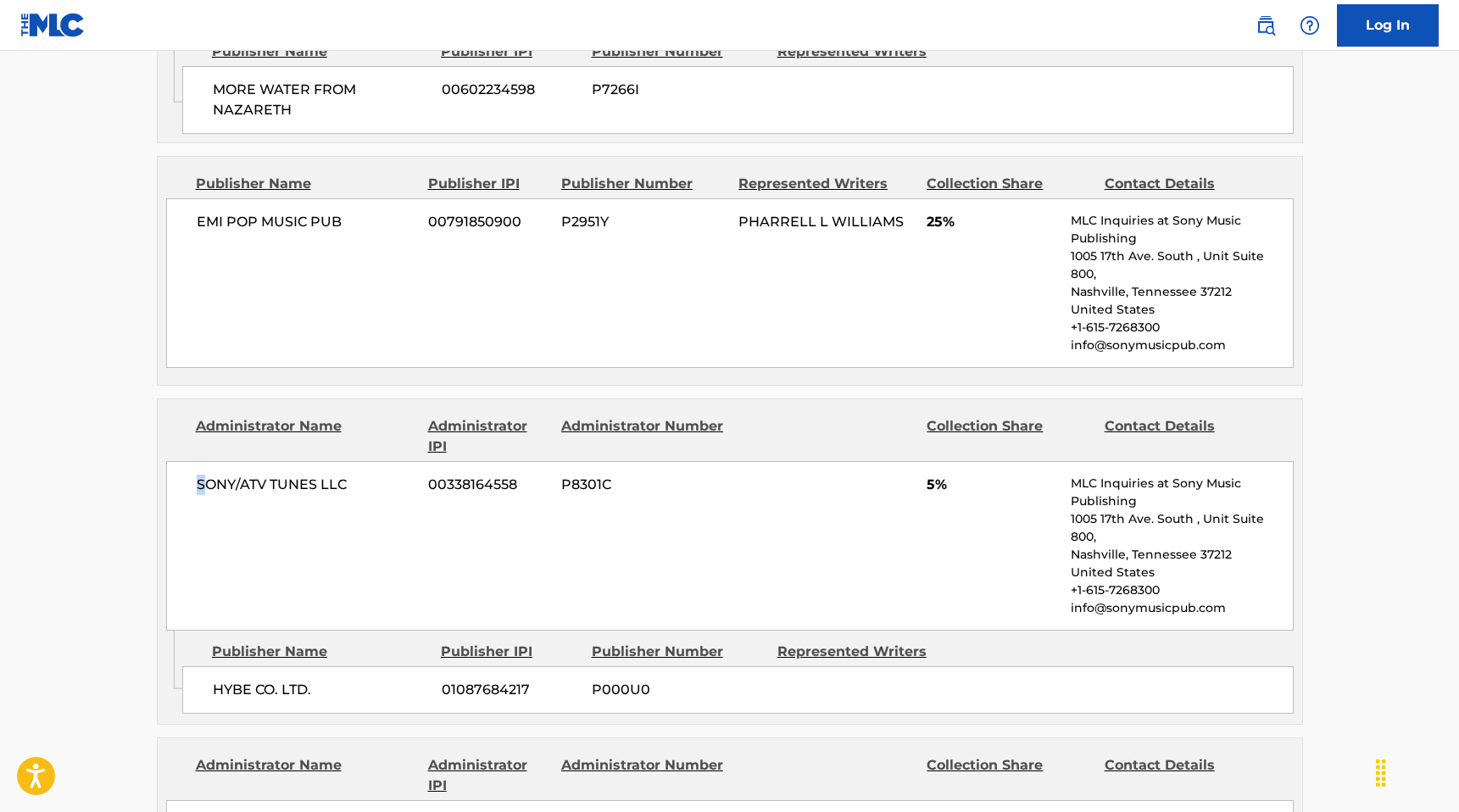 drag, startPoint x: 200, startPoint y: 440, endPoint x: 361, endPoint y: 433, distance: 161.1521 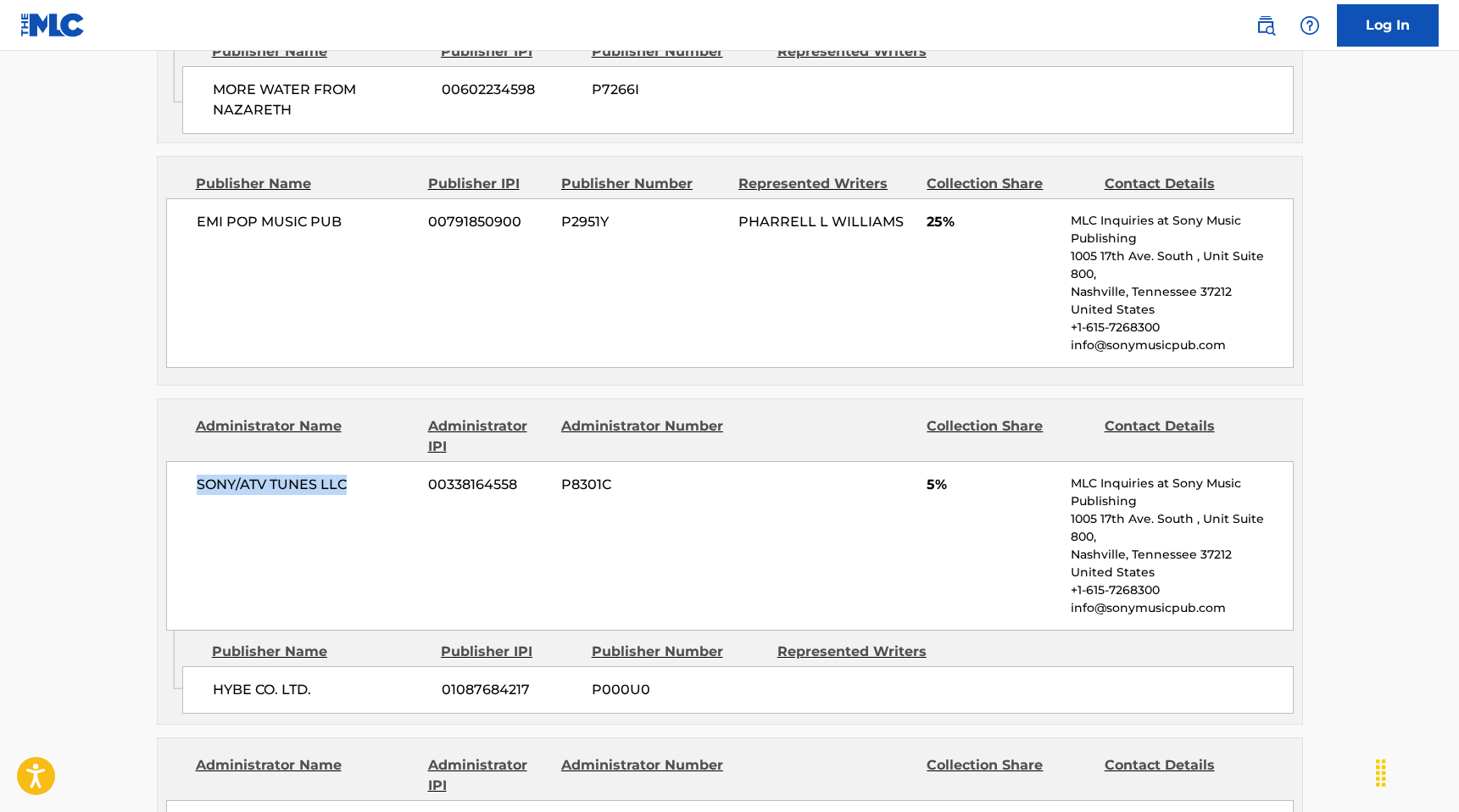 drag, startPoint x: 192, startPoint y: 445, endPoint x: 384, endPoint y: 444, distance: 192.0026 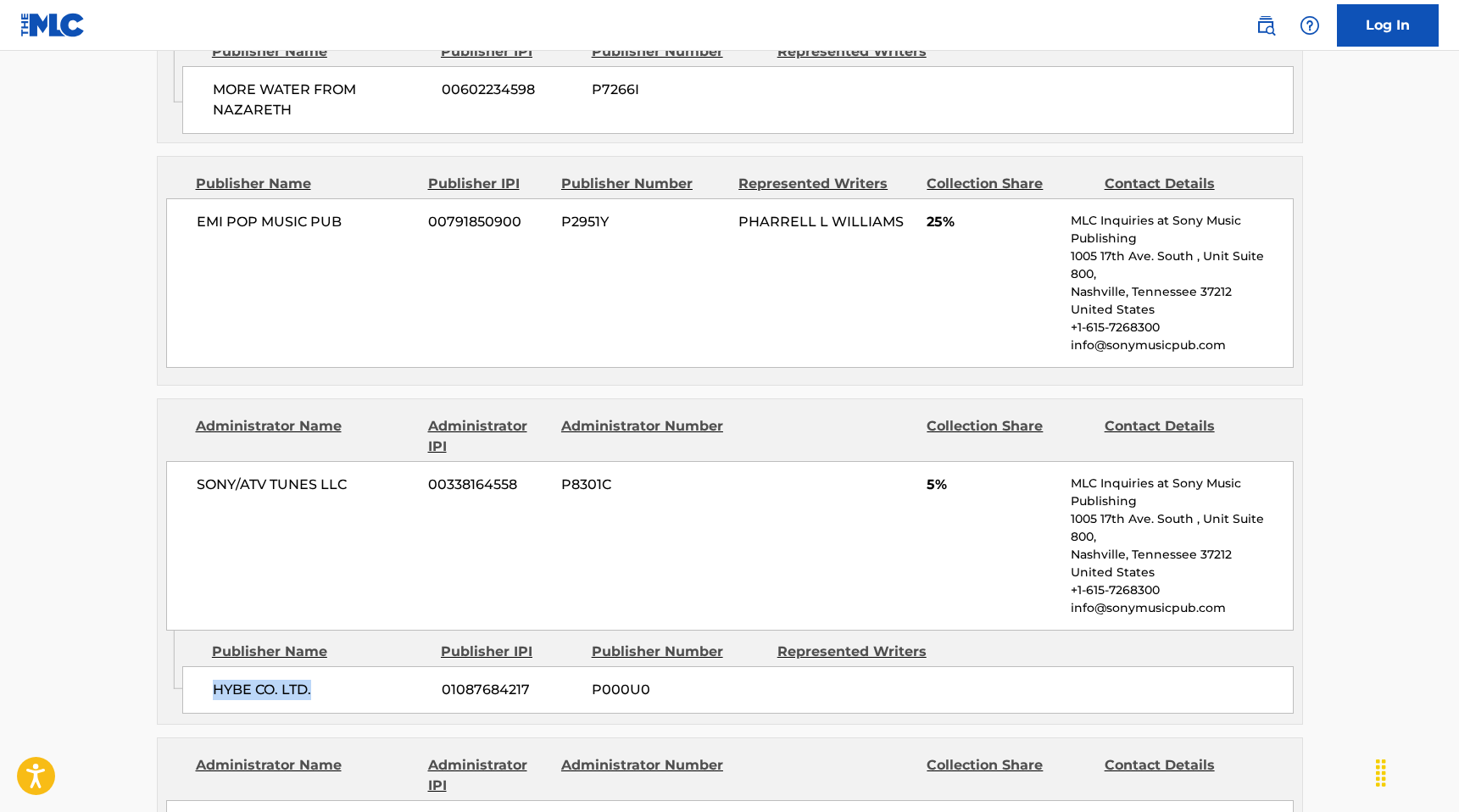 drag, startPoint x: 203, startPoint y: 631, endPoint x: 310, endPoint y: 630, distance: 107.00467 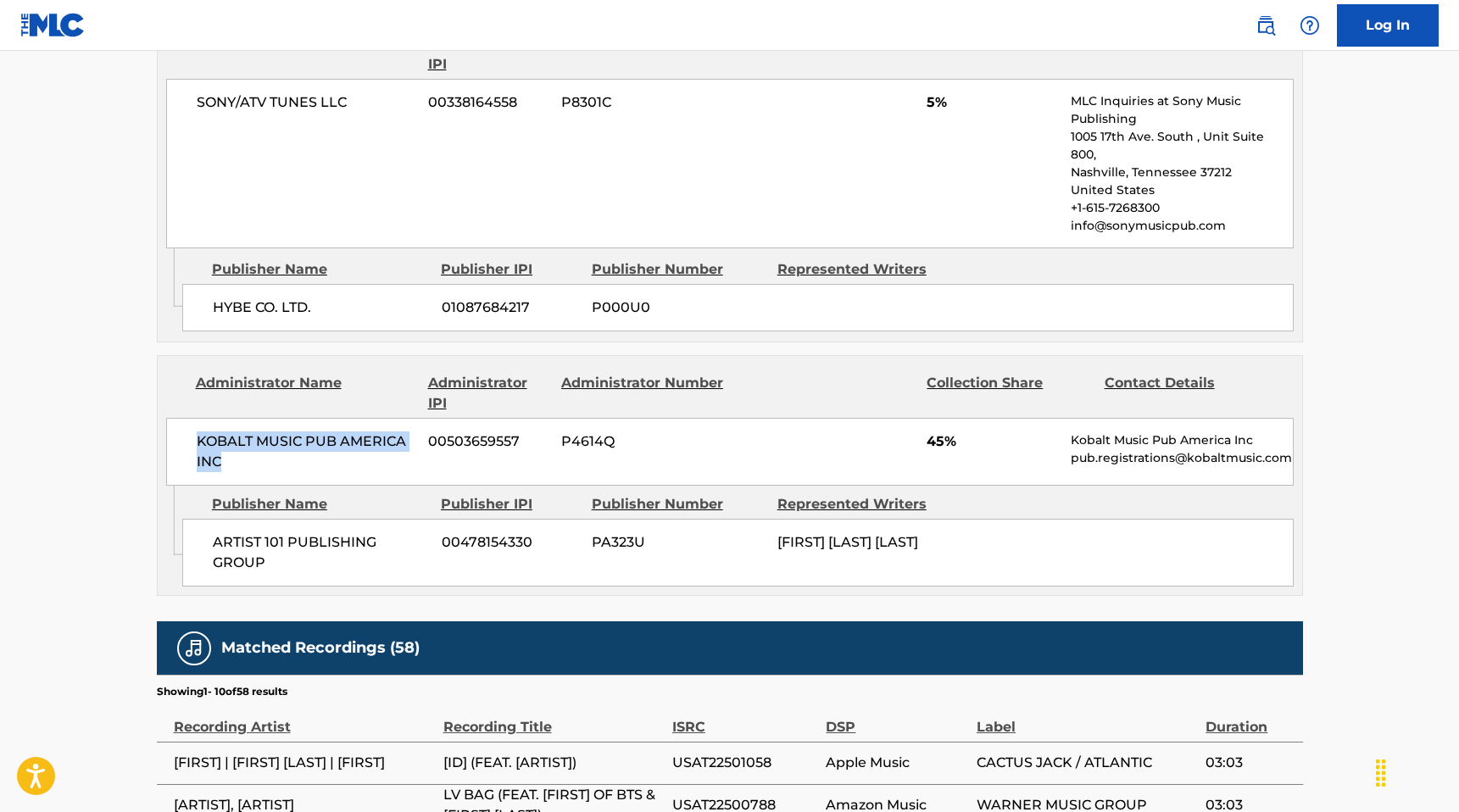 drag, startPoint x: 190, startPoint y: 381, endPoint x: 284, endPoint y: 396, distance: 95.18929 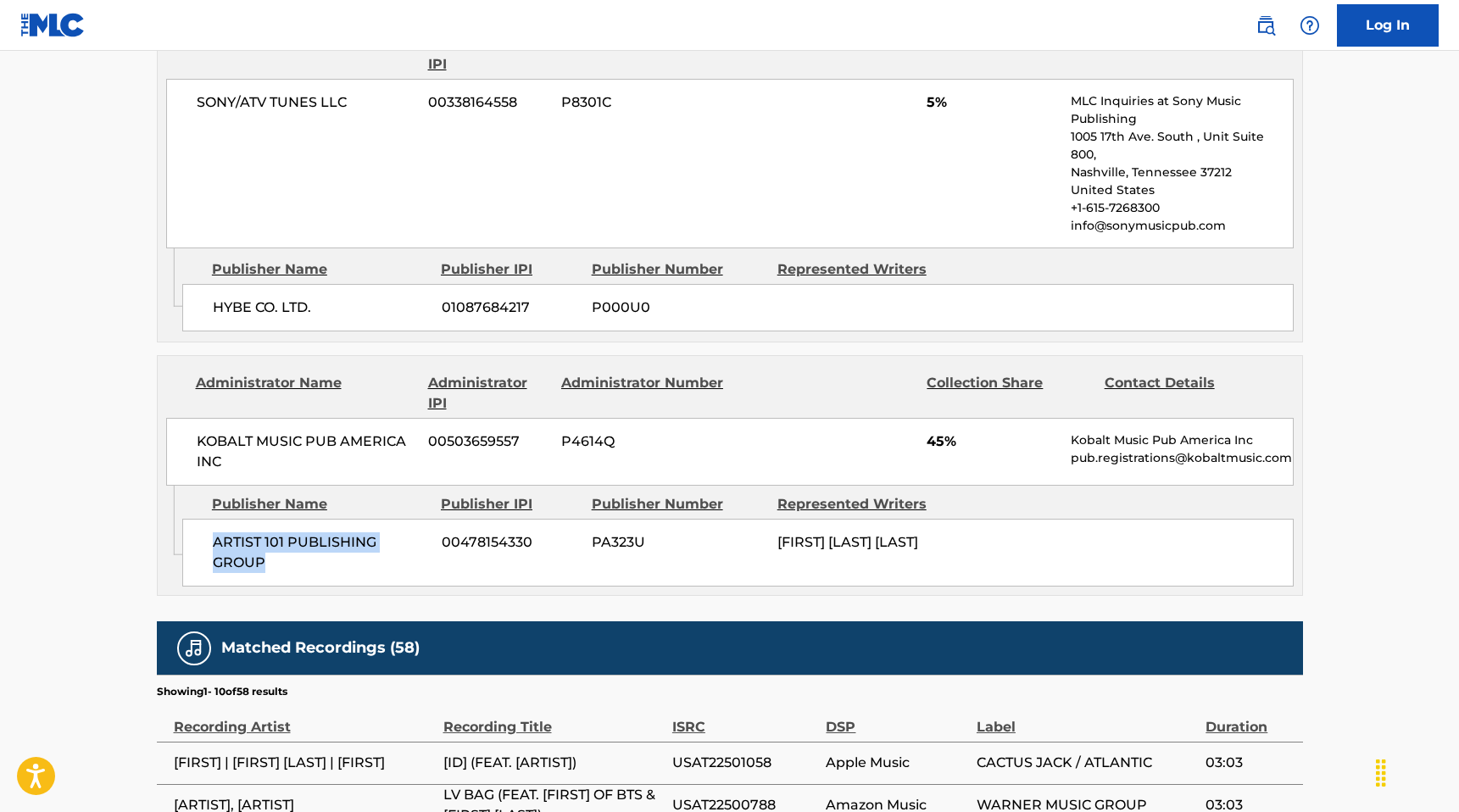 drag, startPoint x: 209, startPoint y: 481, endPoint x: 324, endPoint y: 509, distance: 118.35962 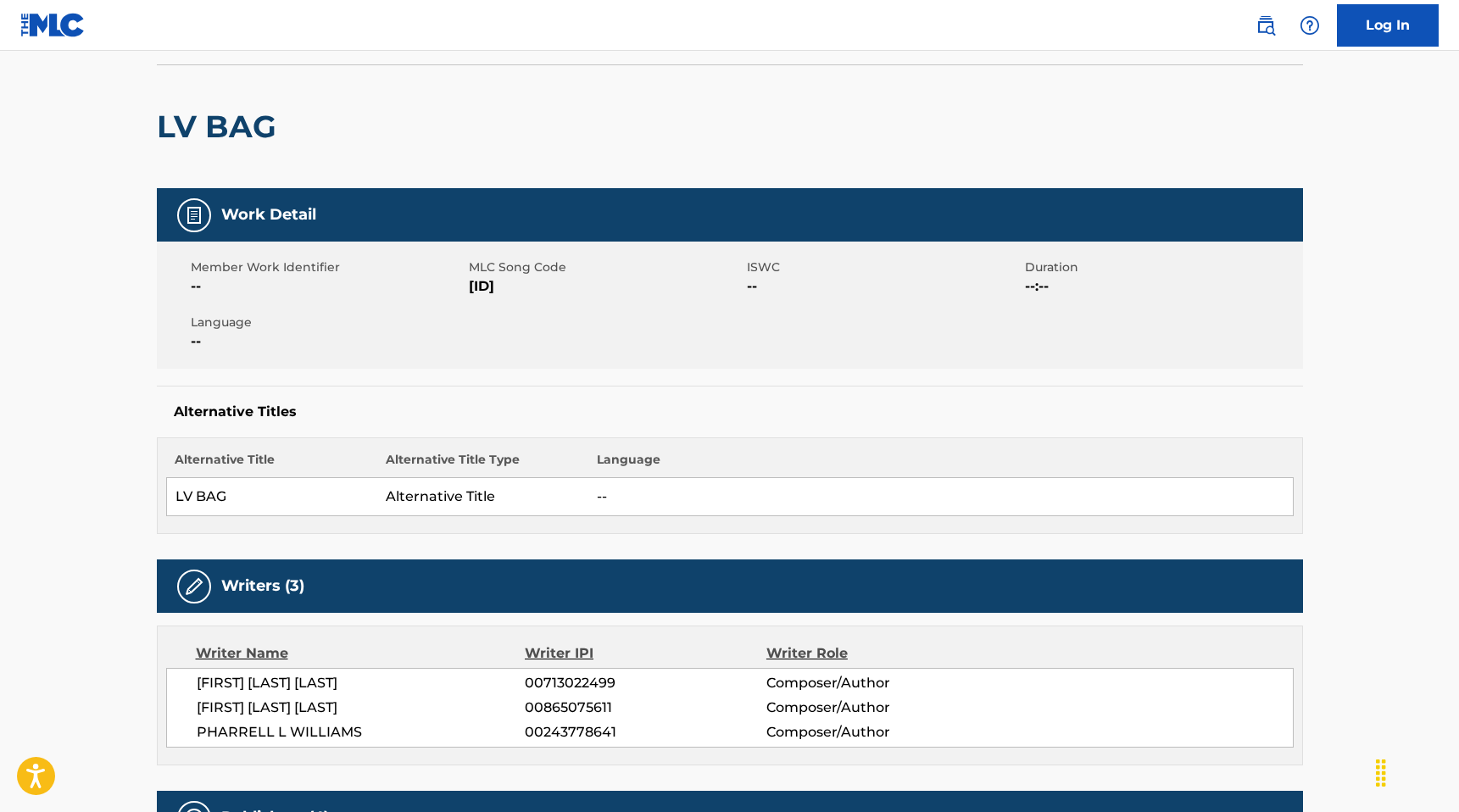scroll, scrollTop: 61, scrollLeft: 0, axis: vertical 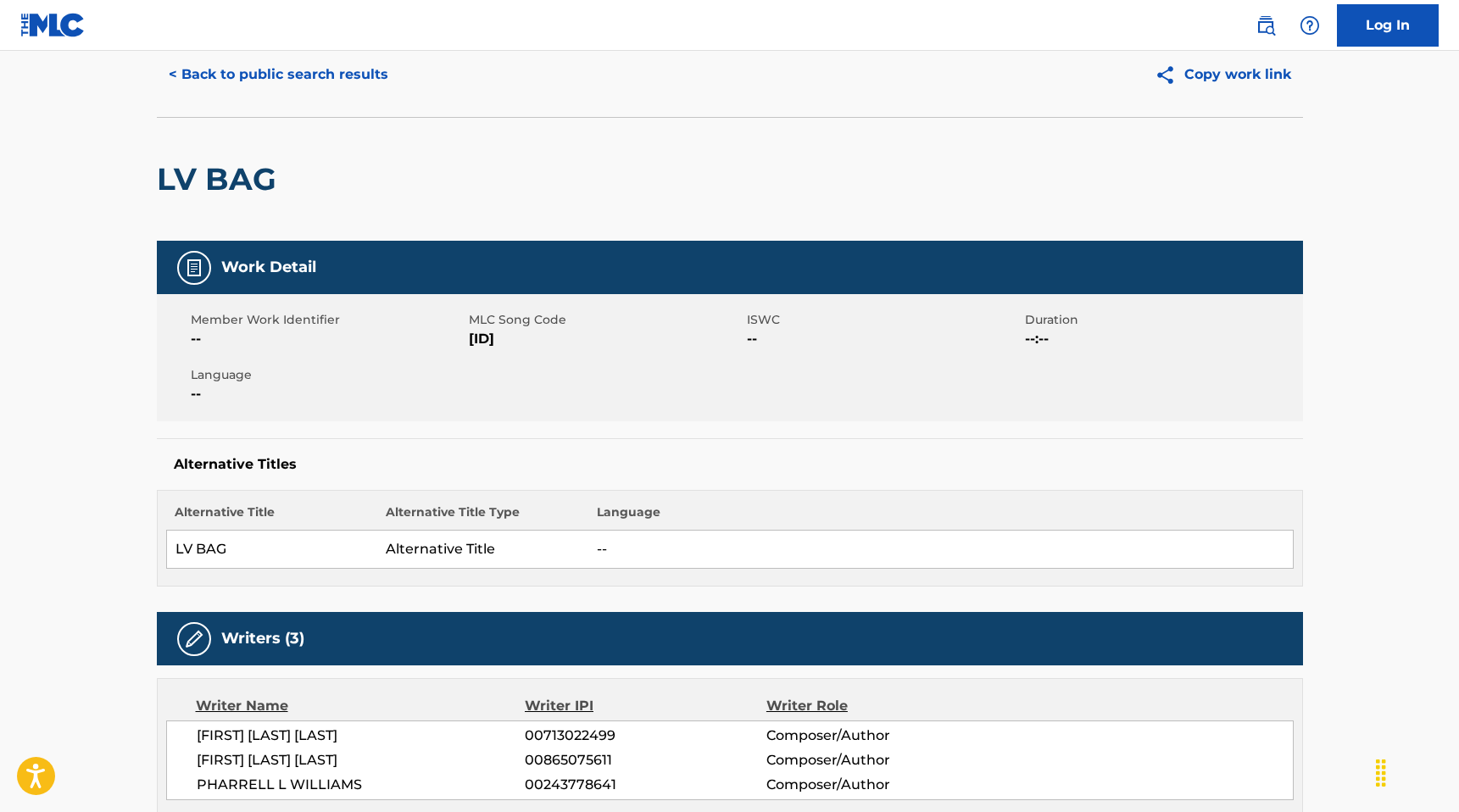 click on "< Back to public search results" at bounding box center (278, 75) 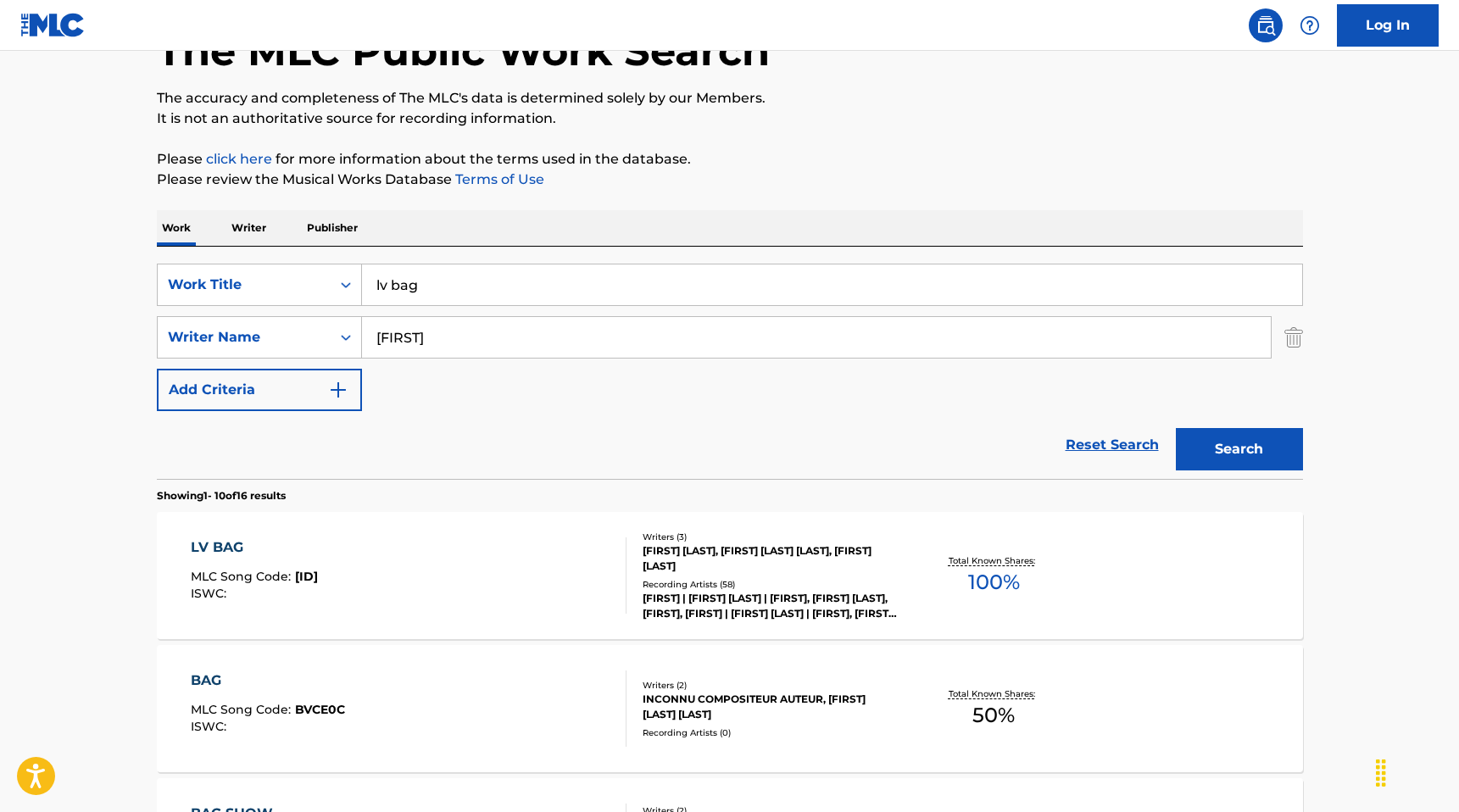 drag, startPoint x: 449, startPoint y: 284, endPoint x: 276, endPoint y: 259, distance: 174.79703 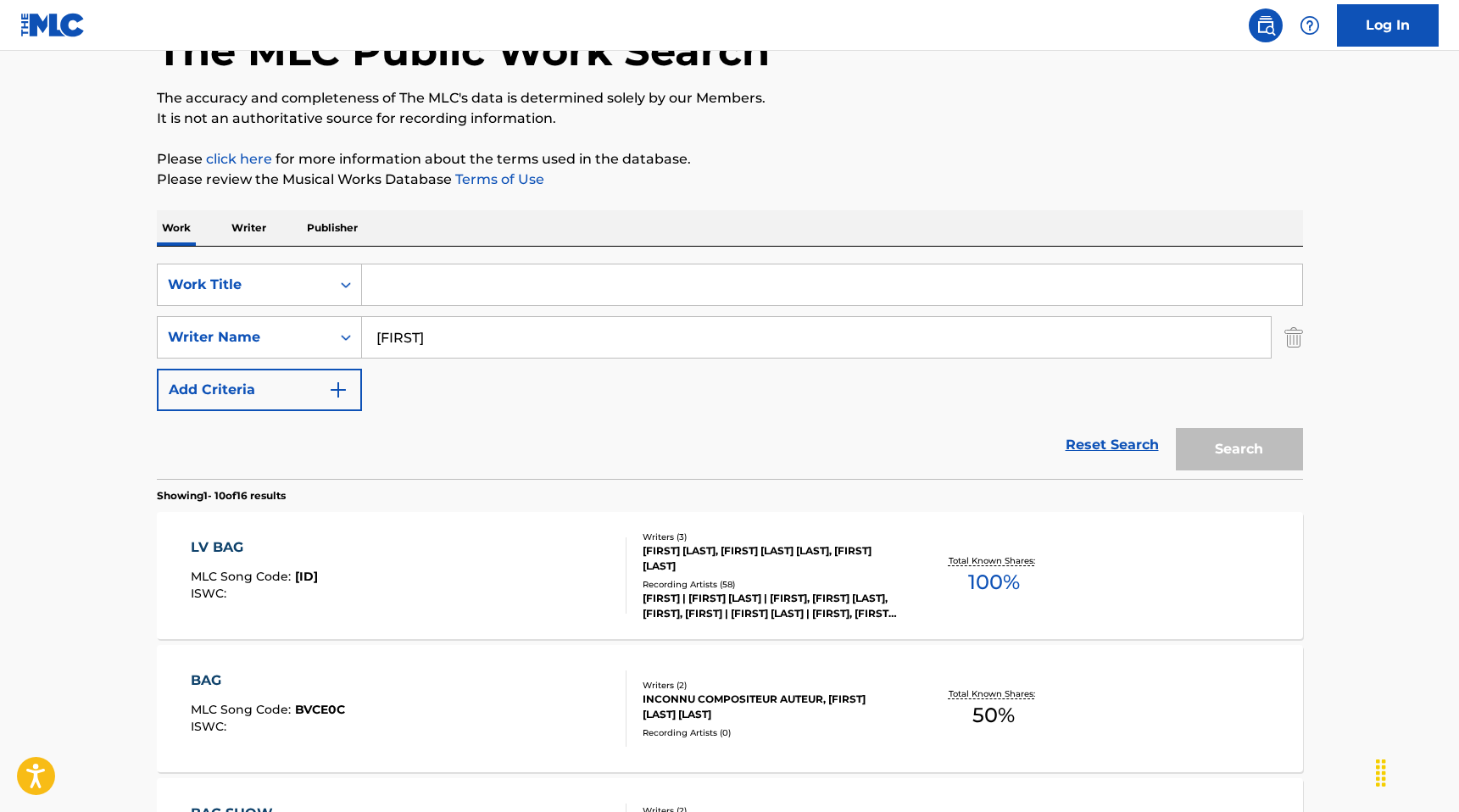 paste on "I KNOW LOVE" 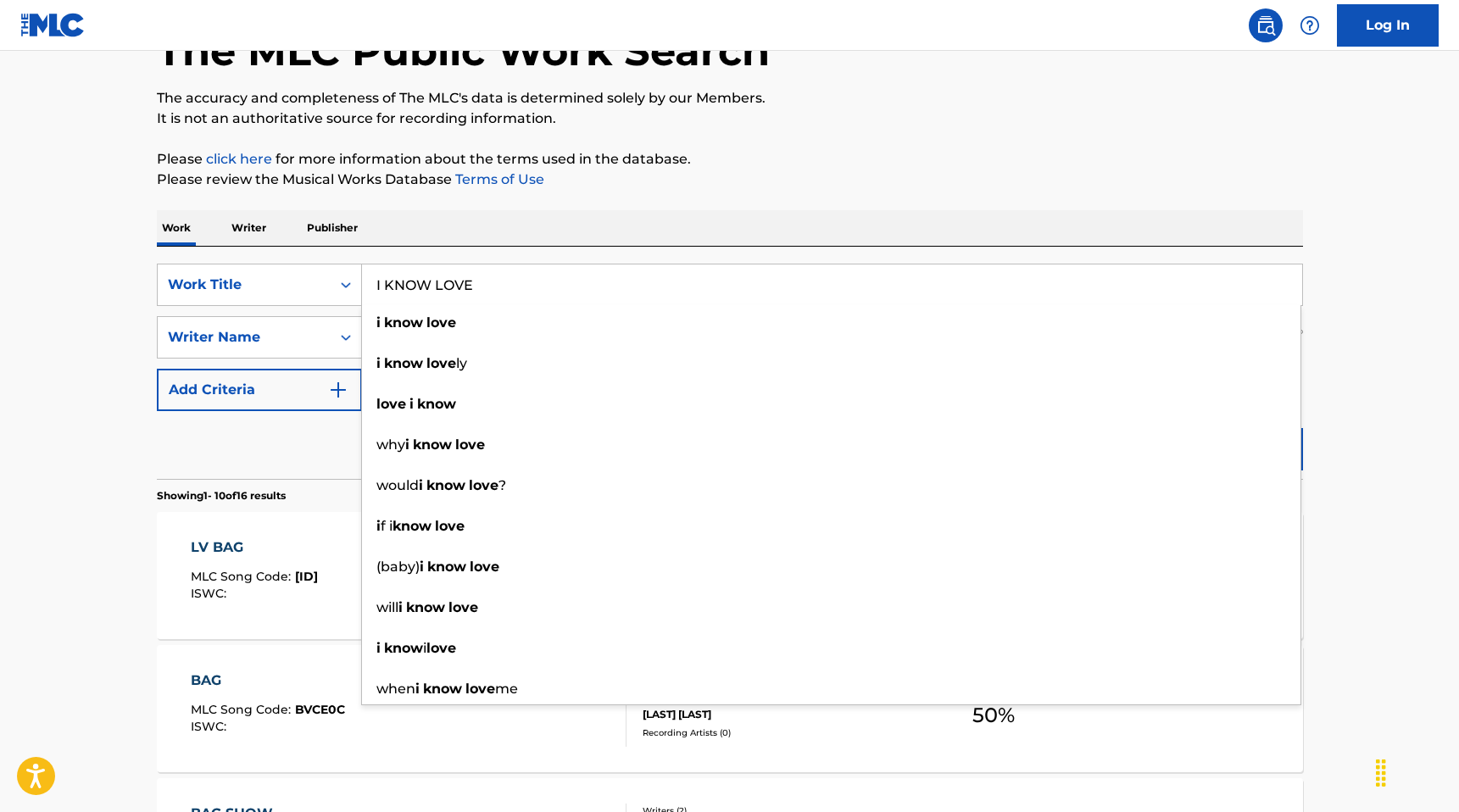 type on "I KNOW LOVE" 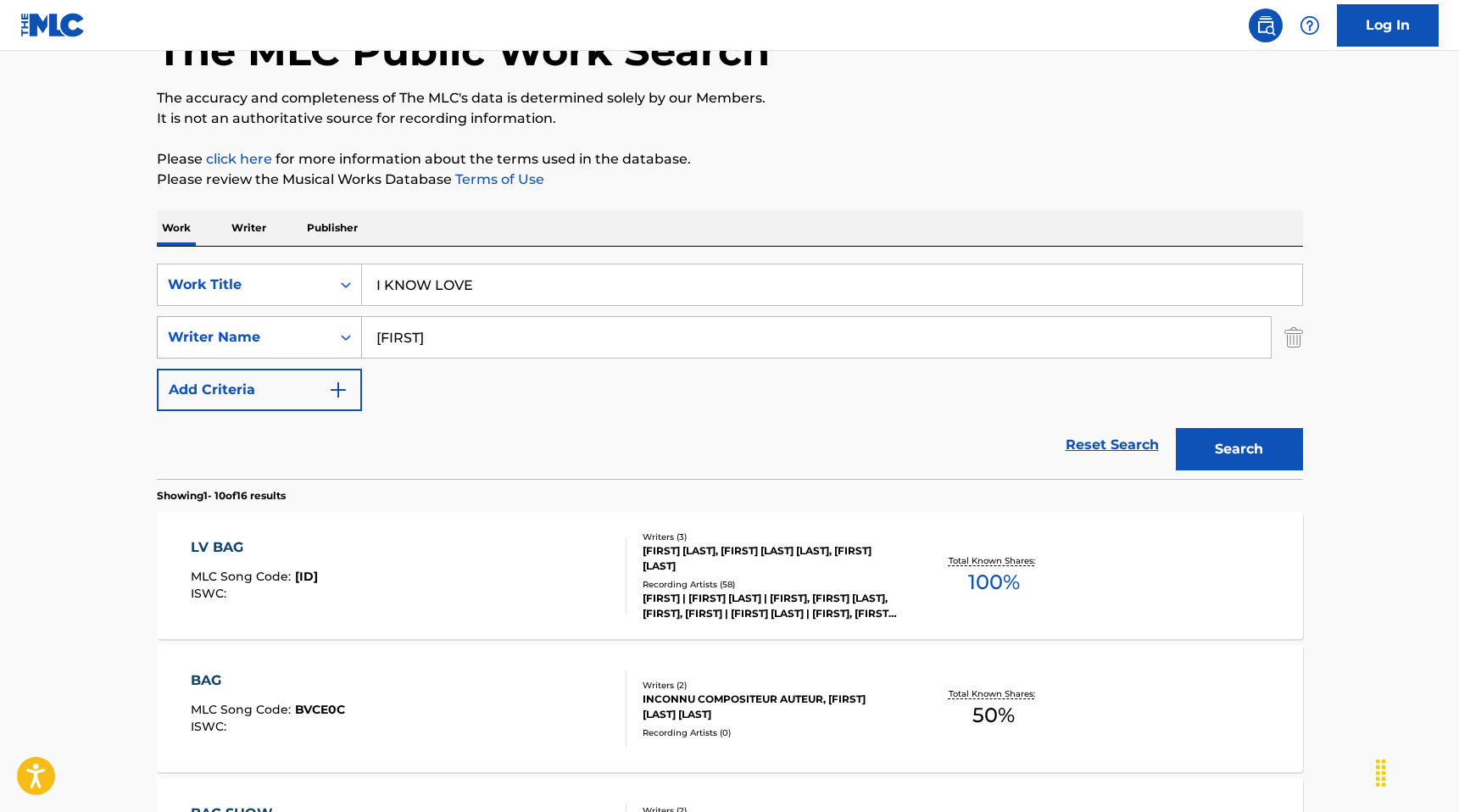 drag, startPoint x: 458, startPoint y: 342, endPoint x: 306, endPoint y: 342, distance: 152 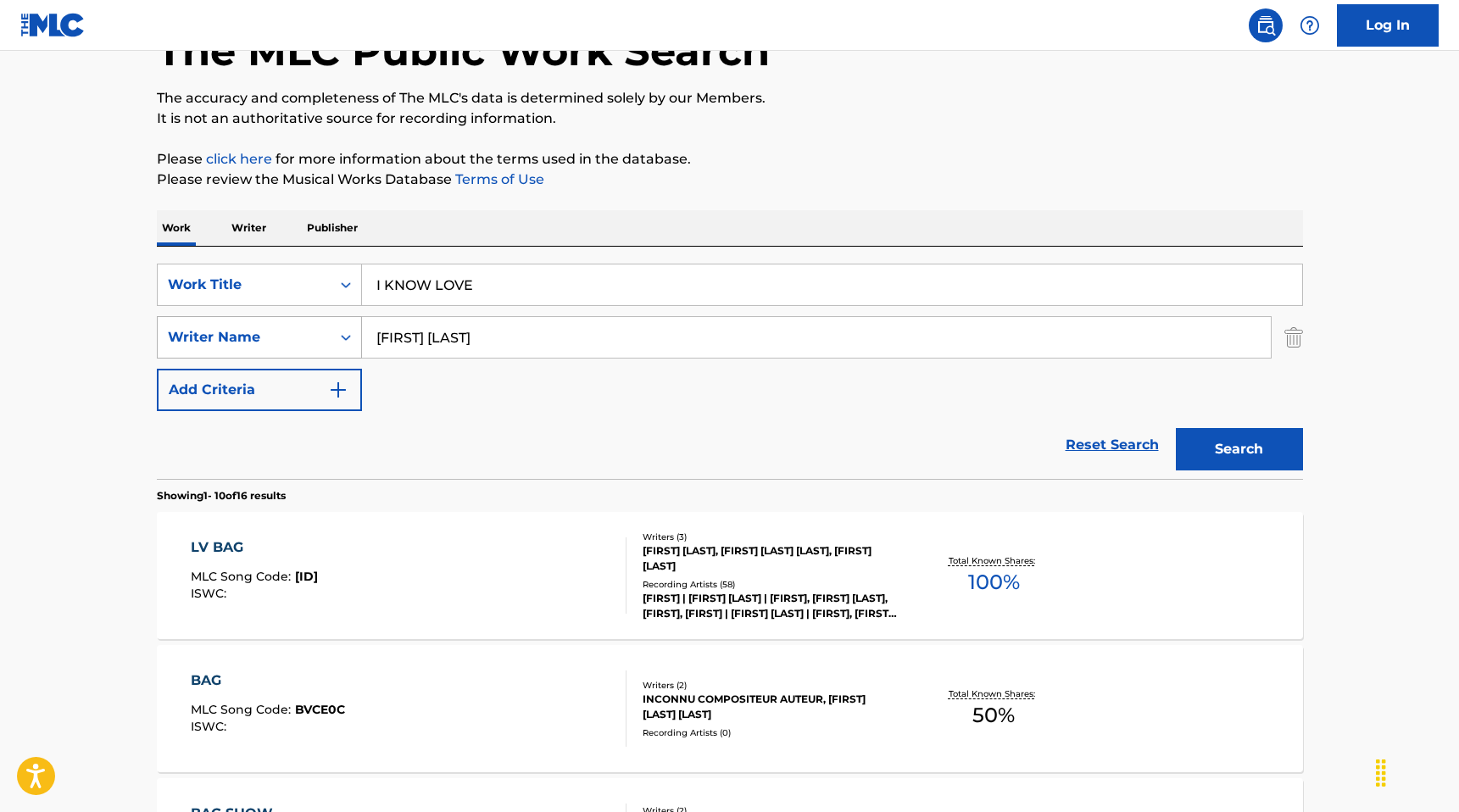 type on "[FIRST] [LAST]" 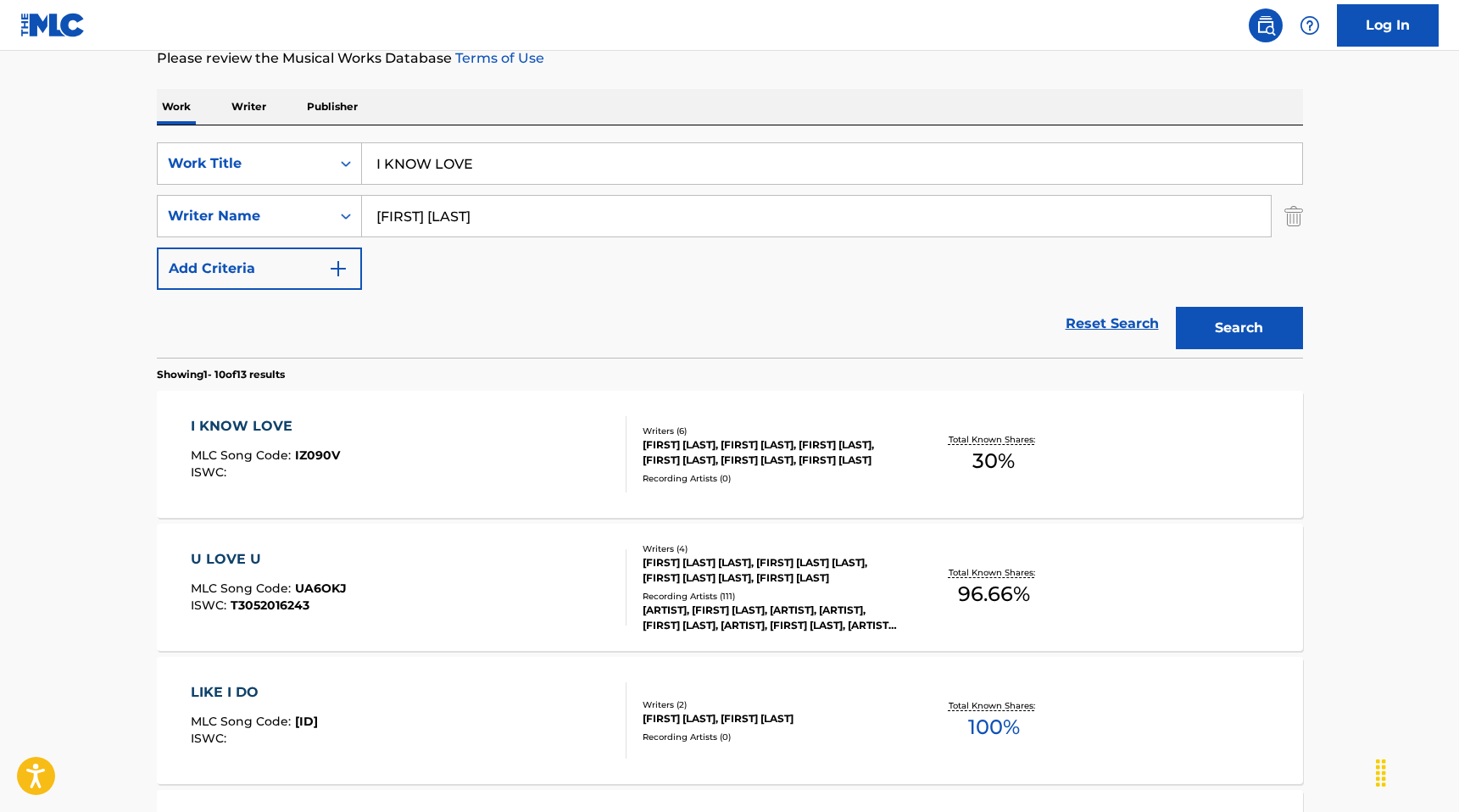 scroll, scrollTop: 238, scrollLeft: 0, axis: vertical 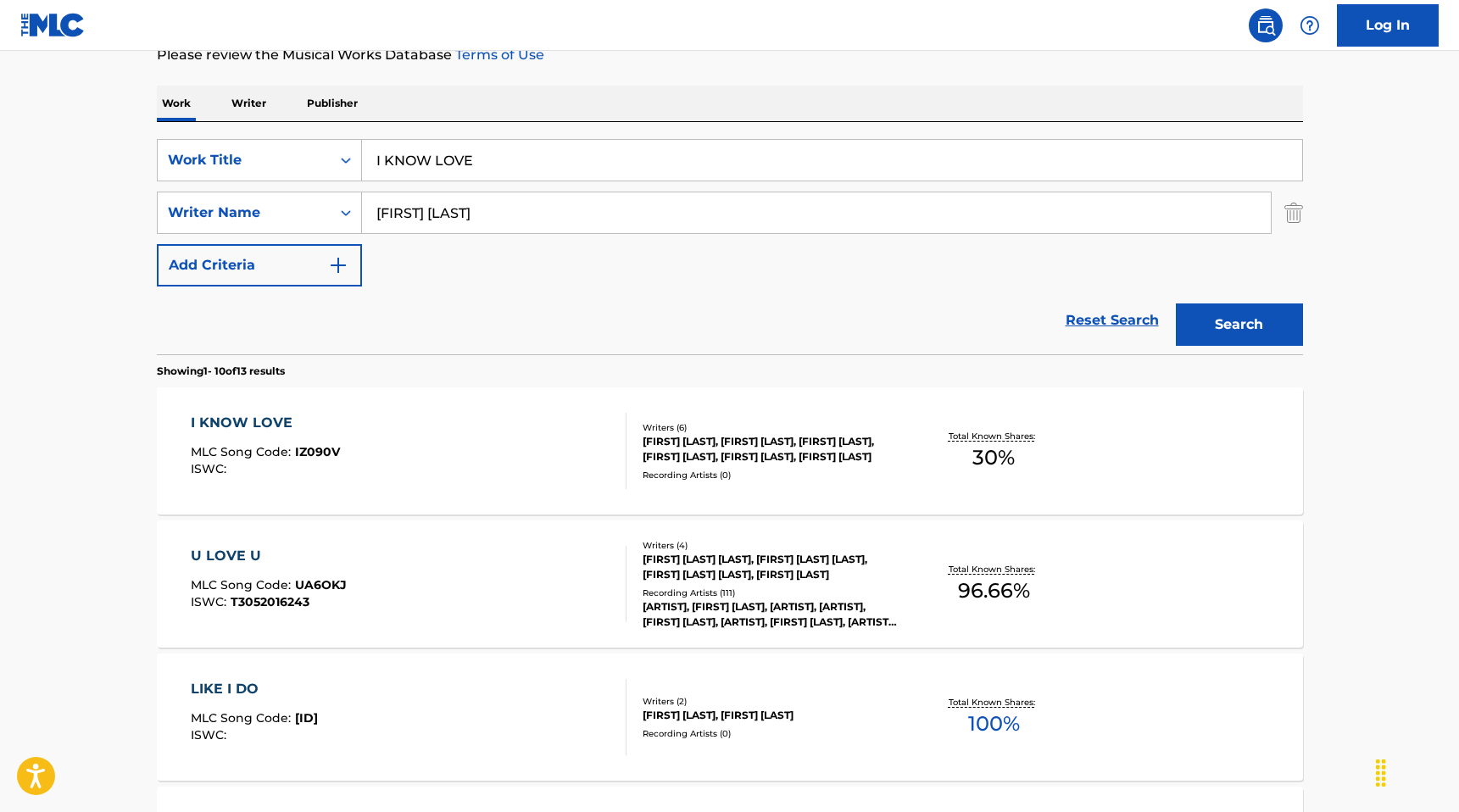 click on "I KNOW LOVE" at bounding box center [265, 423] 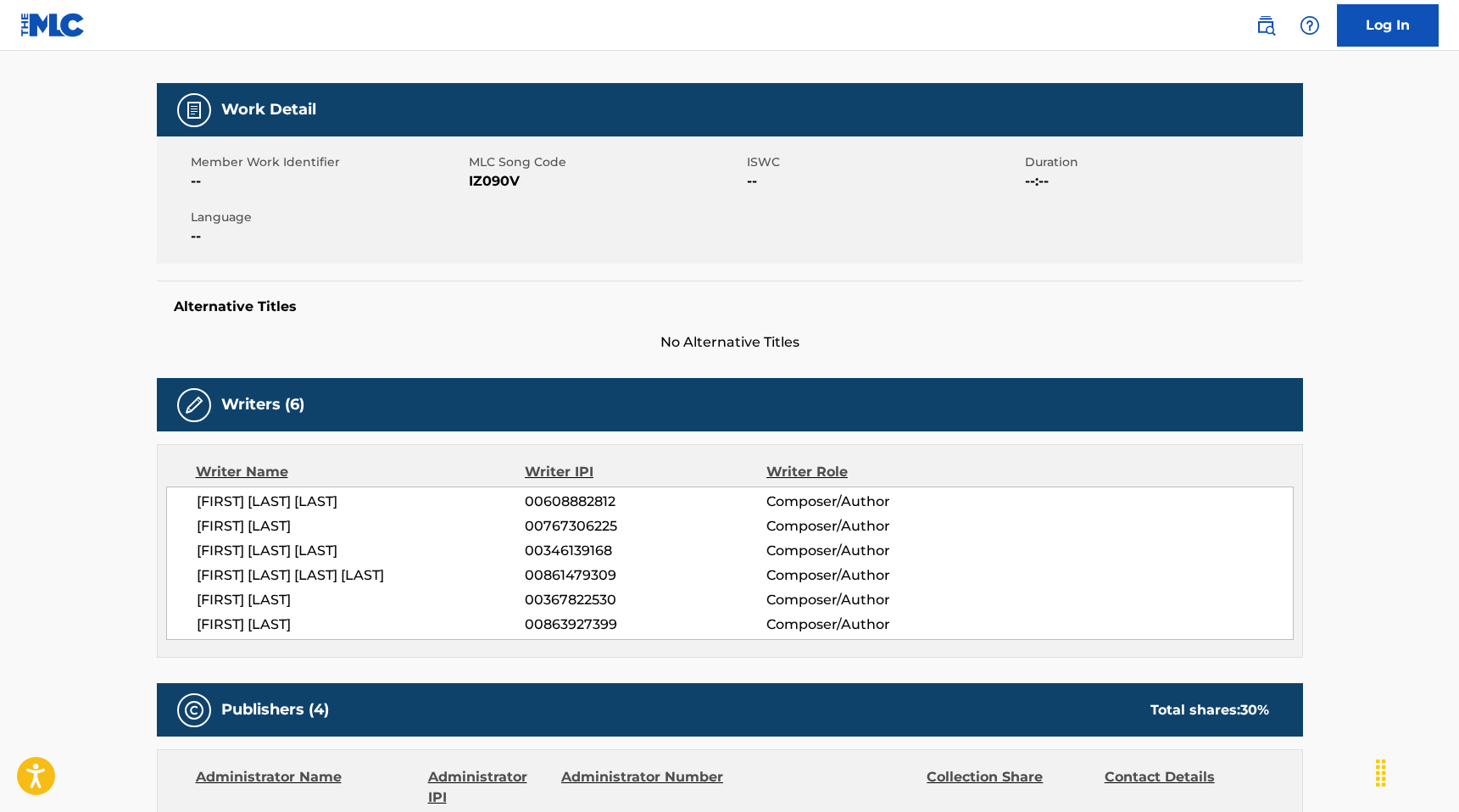 scroll, scrollTop: 216, scrollLeft: 0, axis: vertical 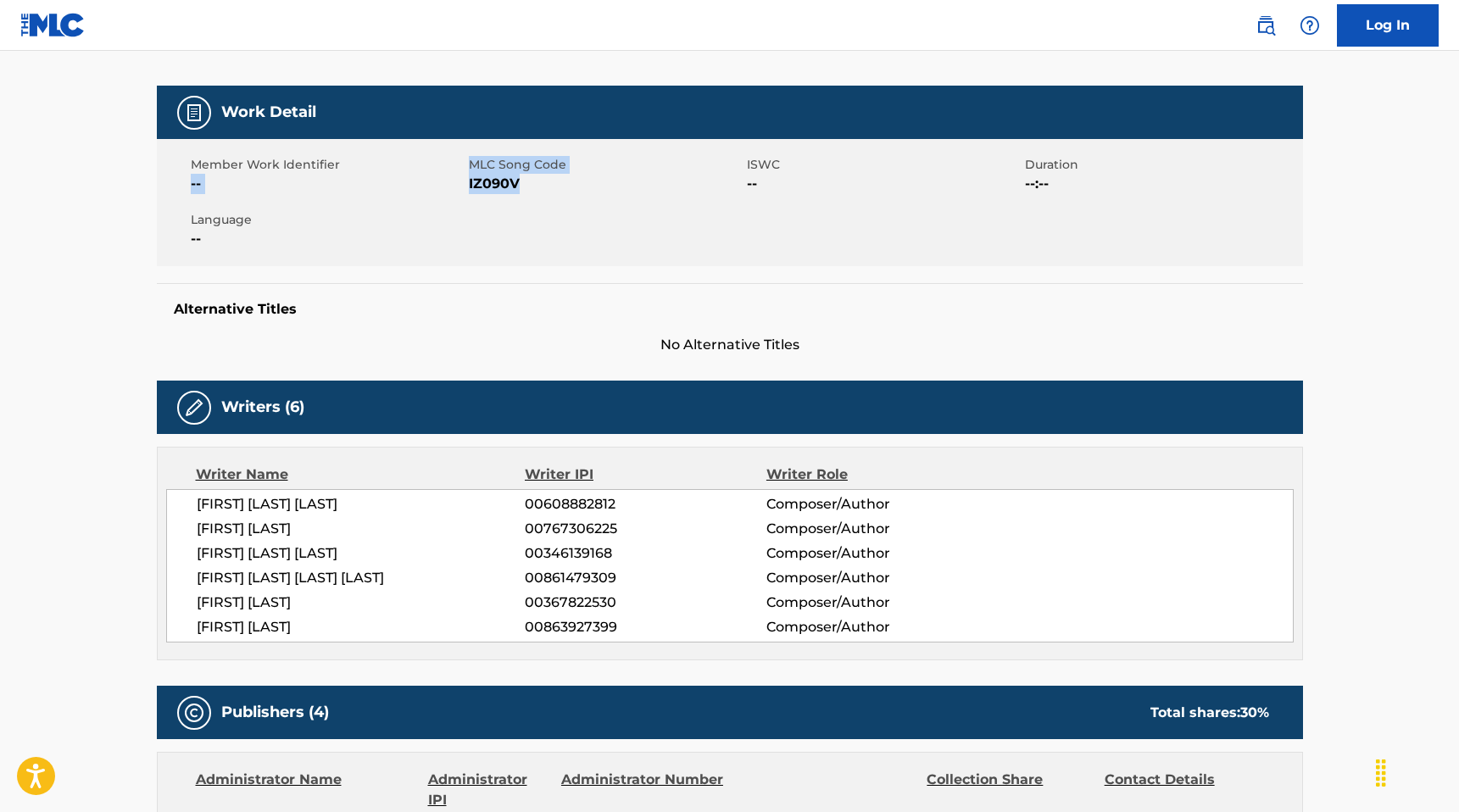 drag, startPoint x: 467, startPoint y: 166, endPoint x: 543, endPoint y: 177, distance: 76.79193 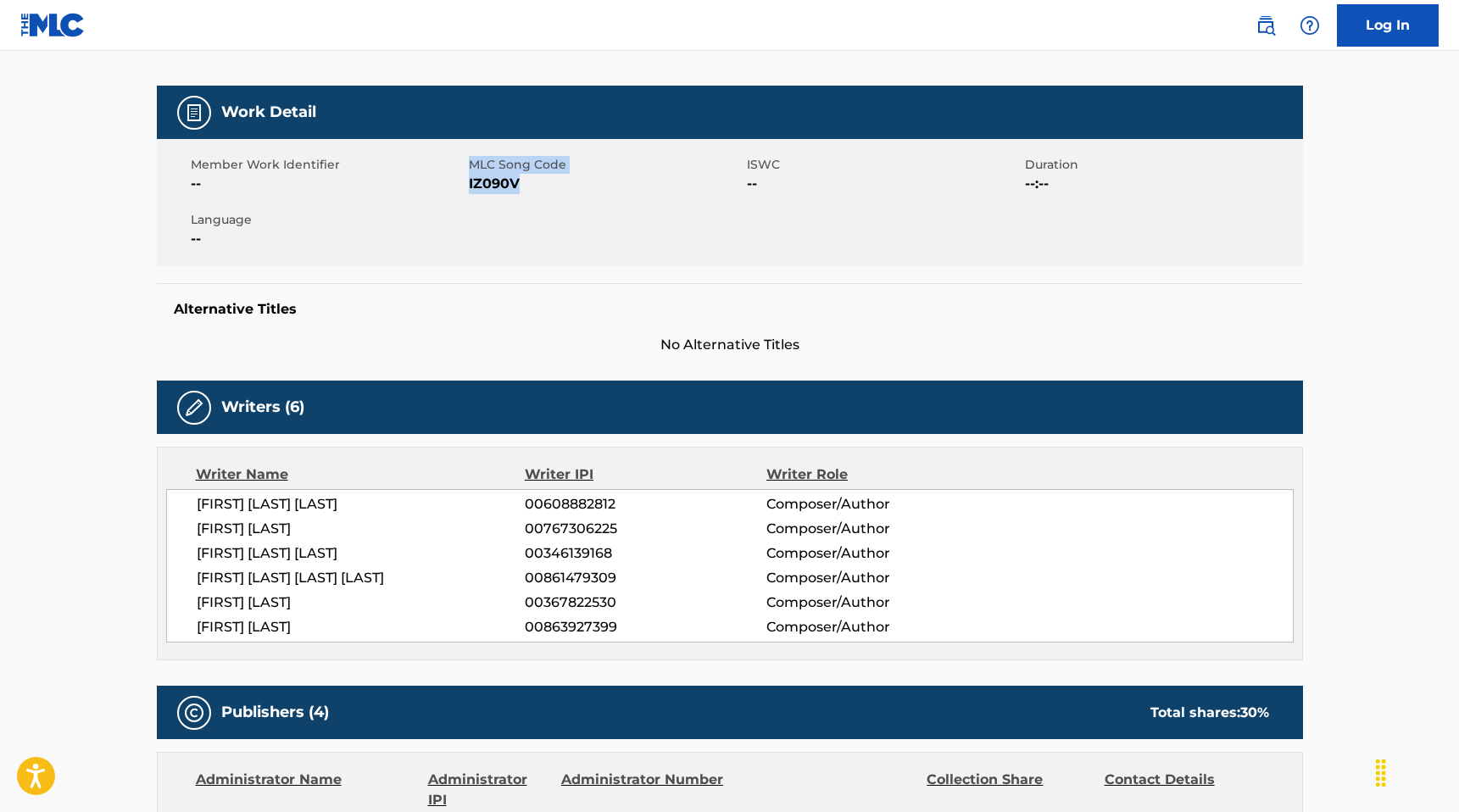 drag, startPoint x: 526, startPoint y: 183, endPoint x: 471, endPoint y: 164, distance: 58.18935 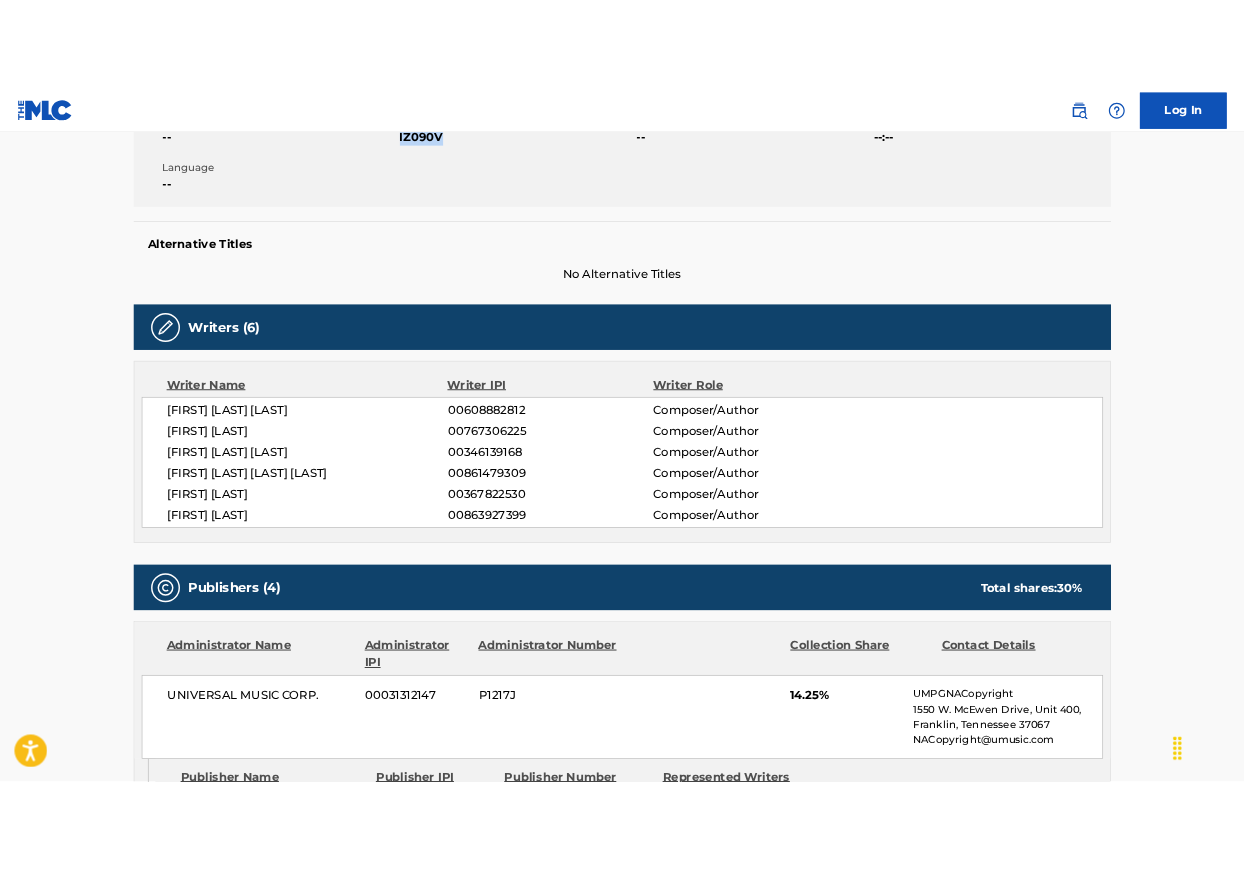 scroll, scrollTop: 414, scrollLeft: 0, axis: vertical 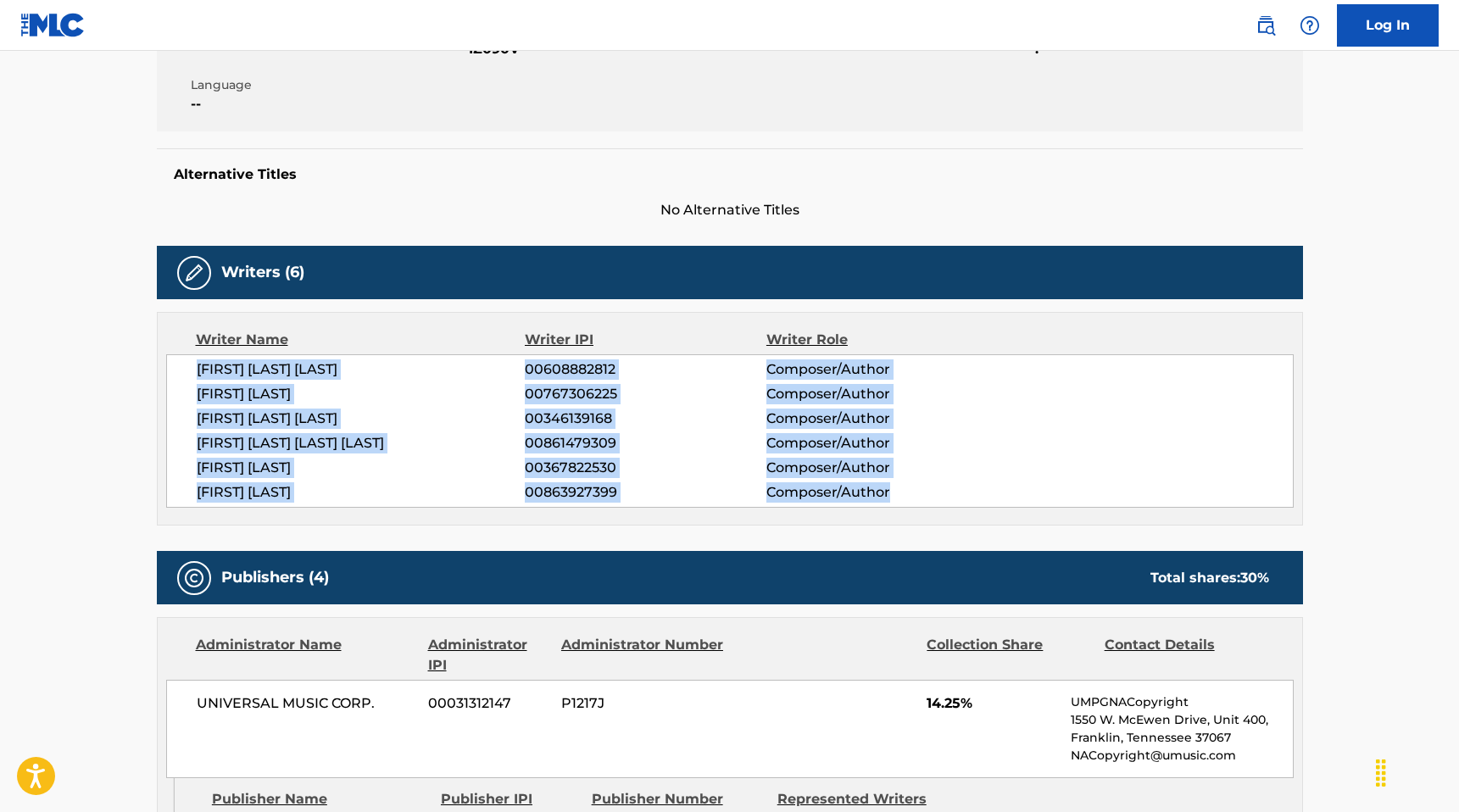 drag, startPoint x: 193, startPoint y: 375, endPoint x: 945, endPoint y: 486, distance: 760.14801 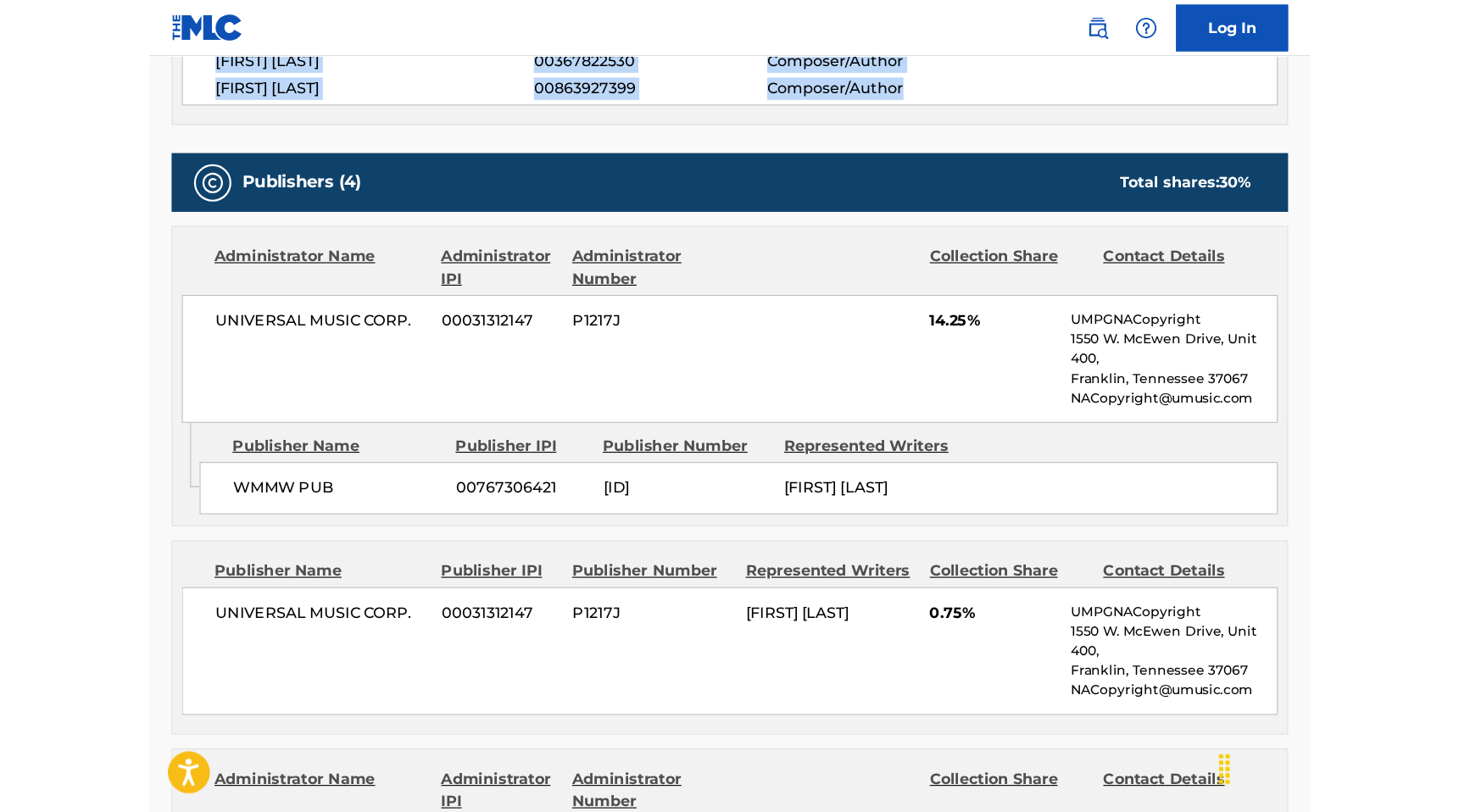 scroll, scrollTop: 781, scrollLeft: 0, axis: vertical 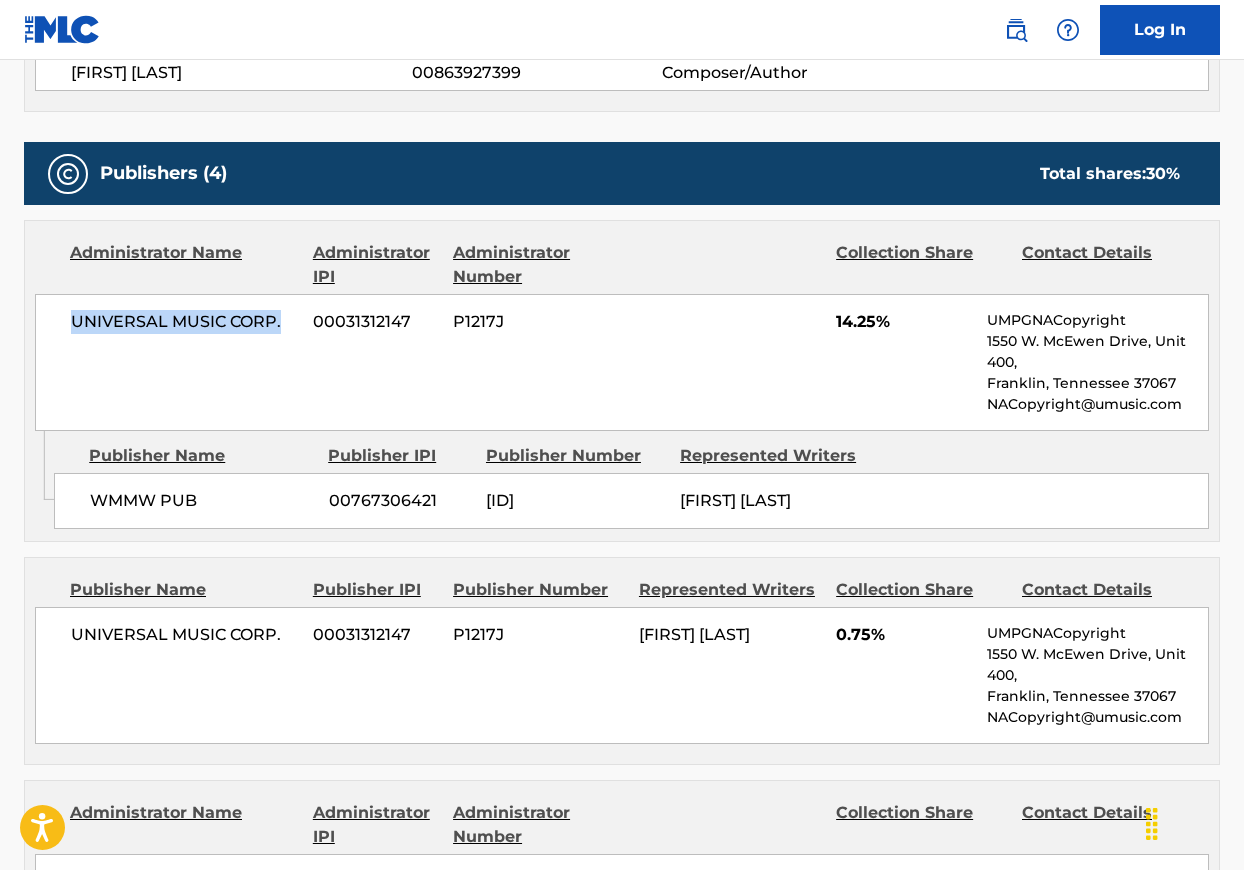 drag, startPoint x: 70, startPoint y: 314, endPoint x: 291, endPoint y: 314, distance: 221 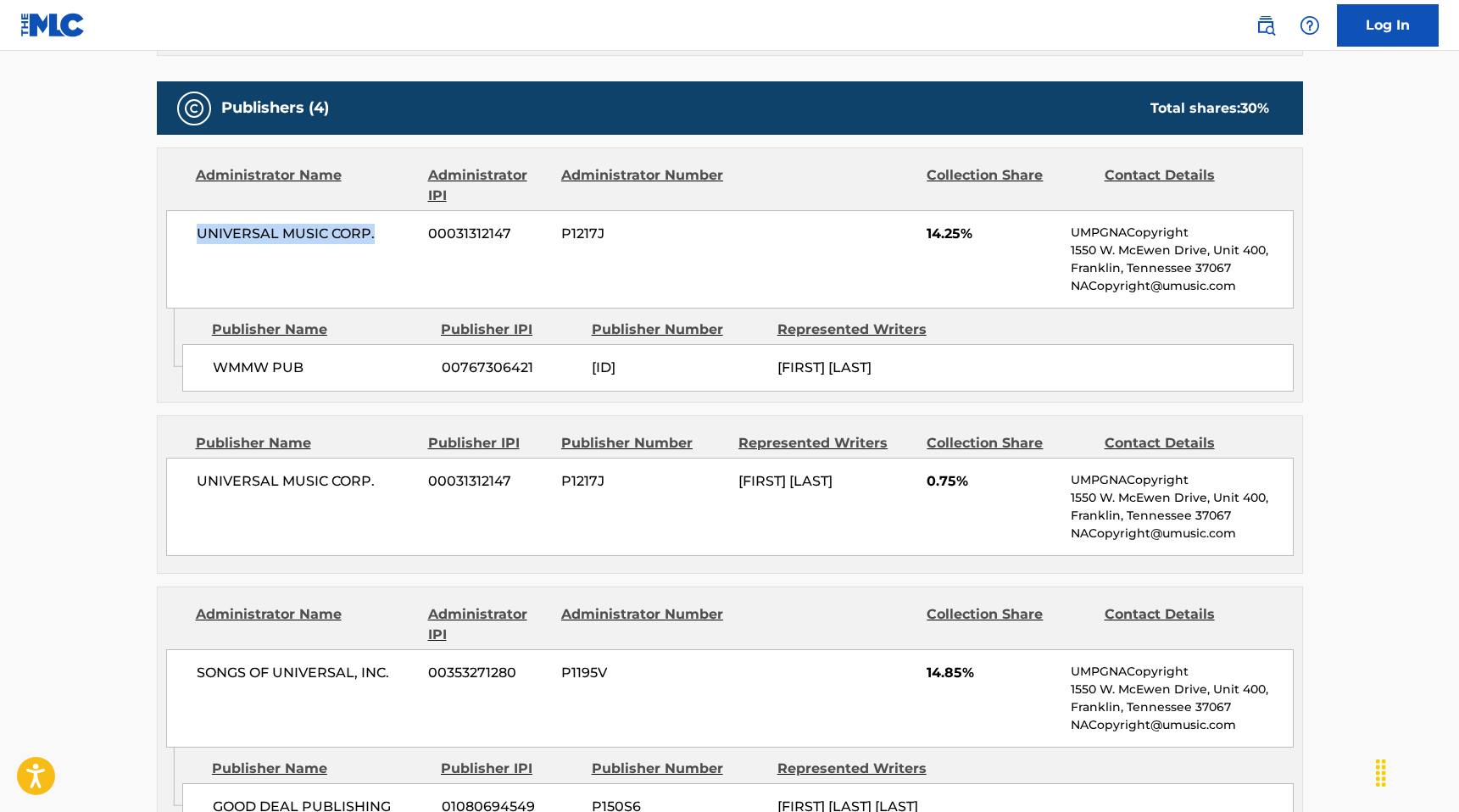 scroll, scrollTop: 832, scrollLeft: 0, axis: vertical 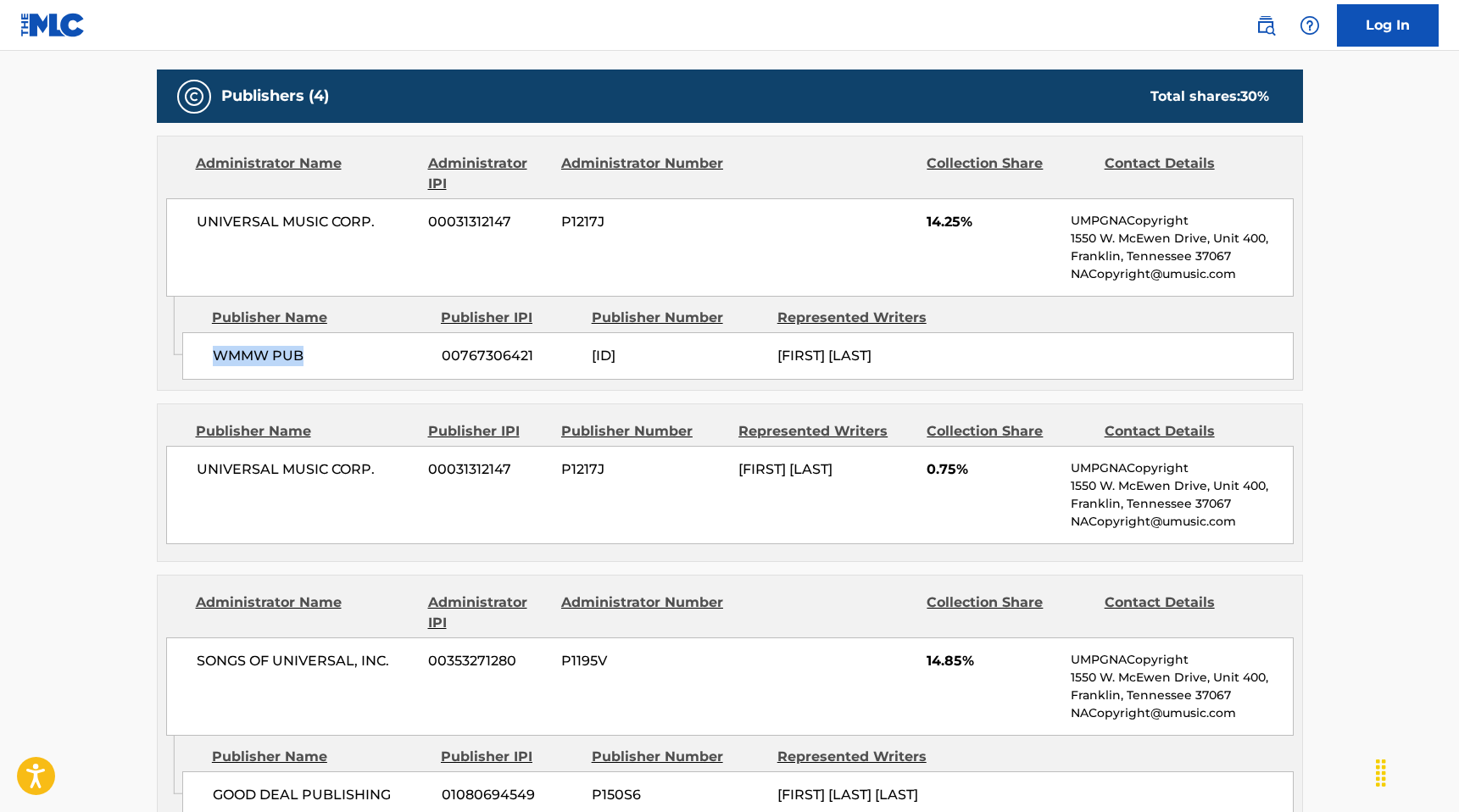 drag, startPoint x: 223, startPoint y: 353, endPoint x: 345, endPoint y: 353, distance: 122 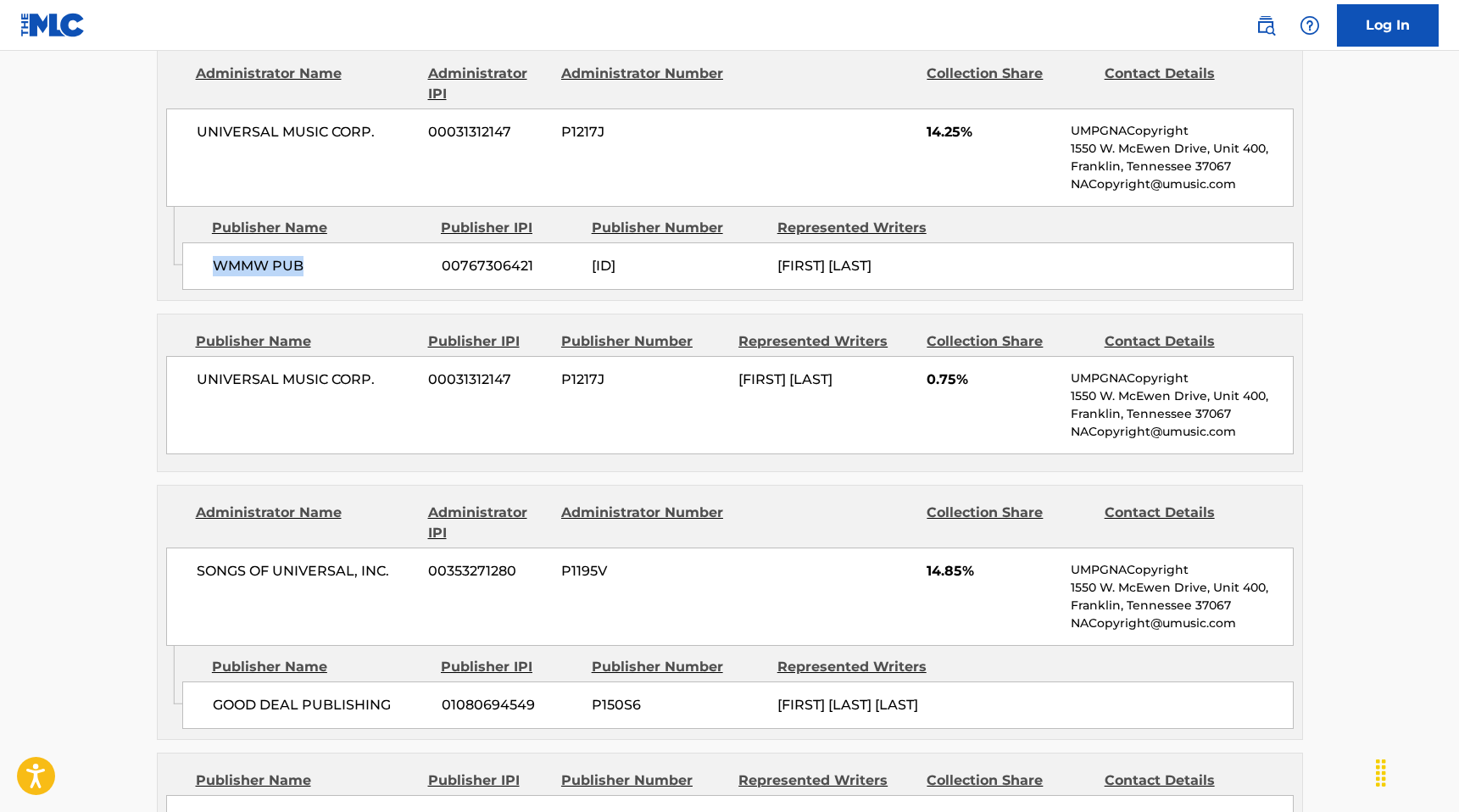 scroll, scrollTop: 926, scrollLeft: 0, axis: vertical 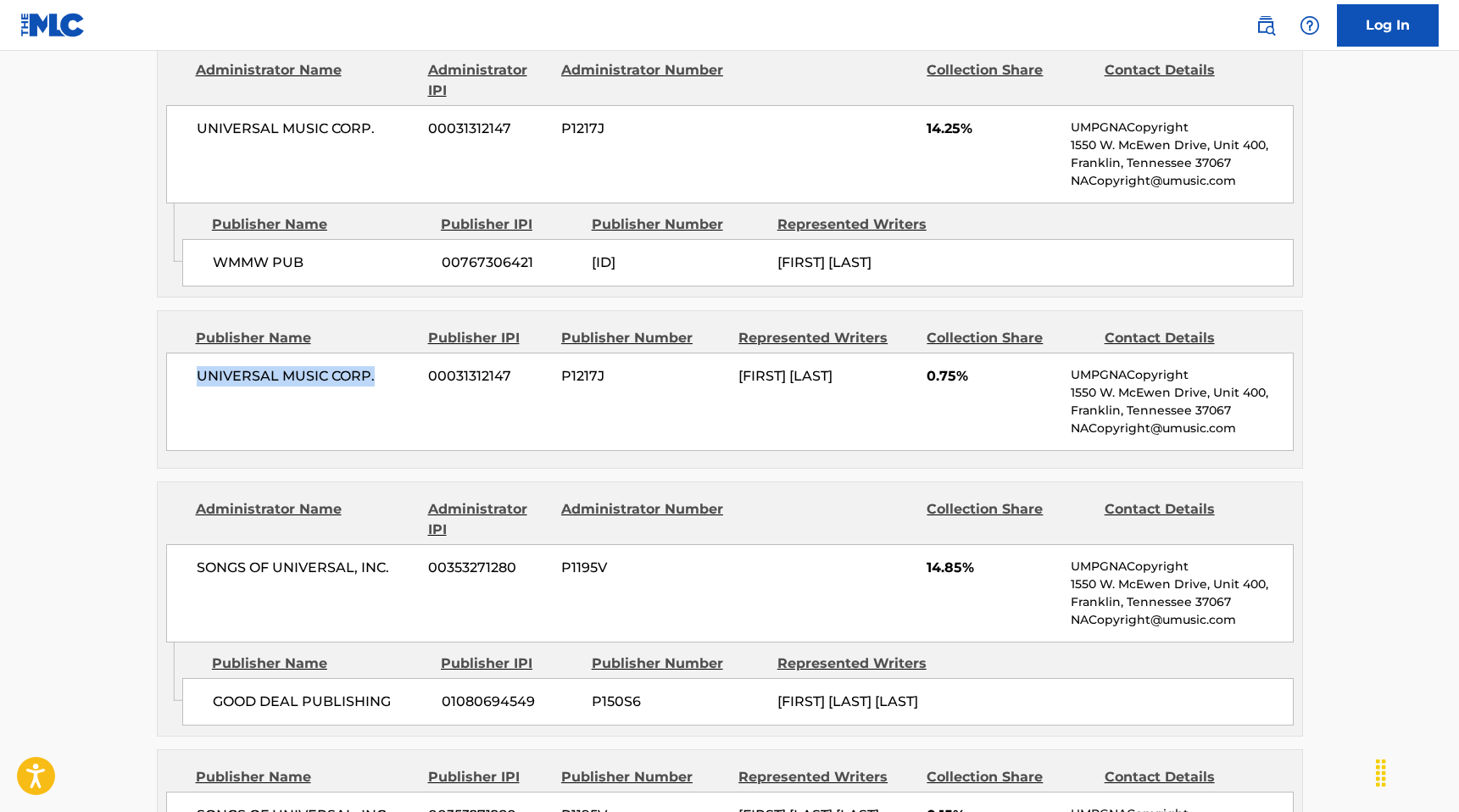 drag, startPoint x: 207, startPoint y: 374, endPoint x: 378, endPoint y: 375, distance: 171.00292 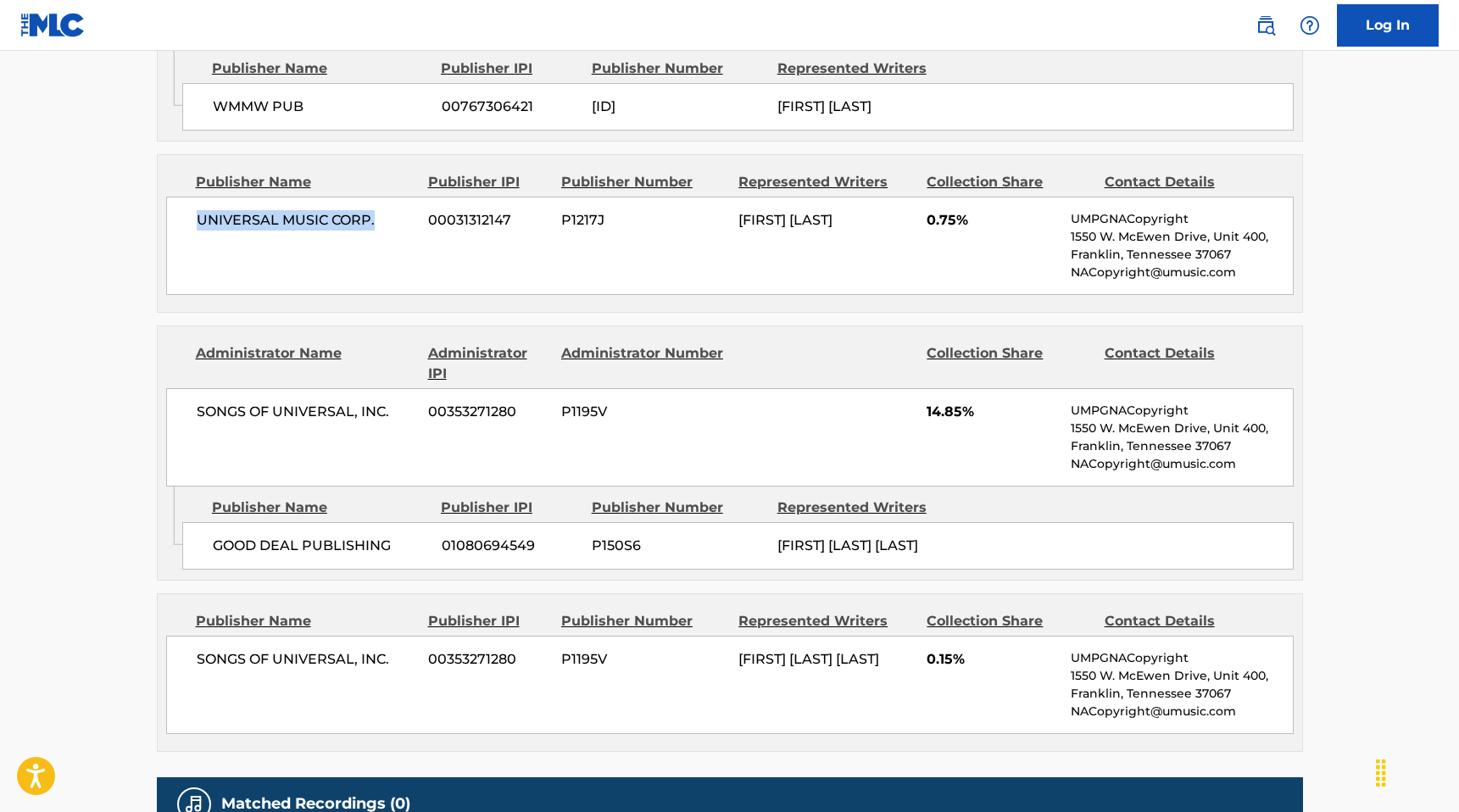 scroll, scrollTop: 1088, scrollLeft: 0, axis: vertical 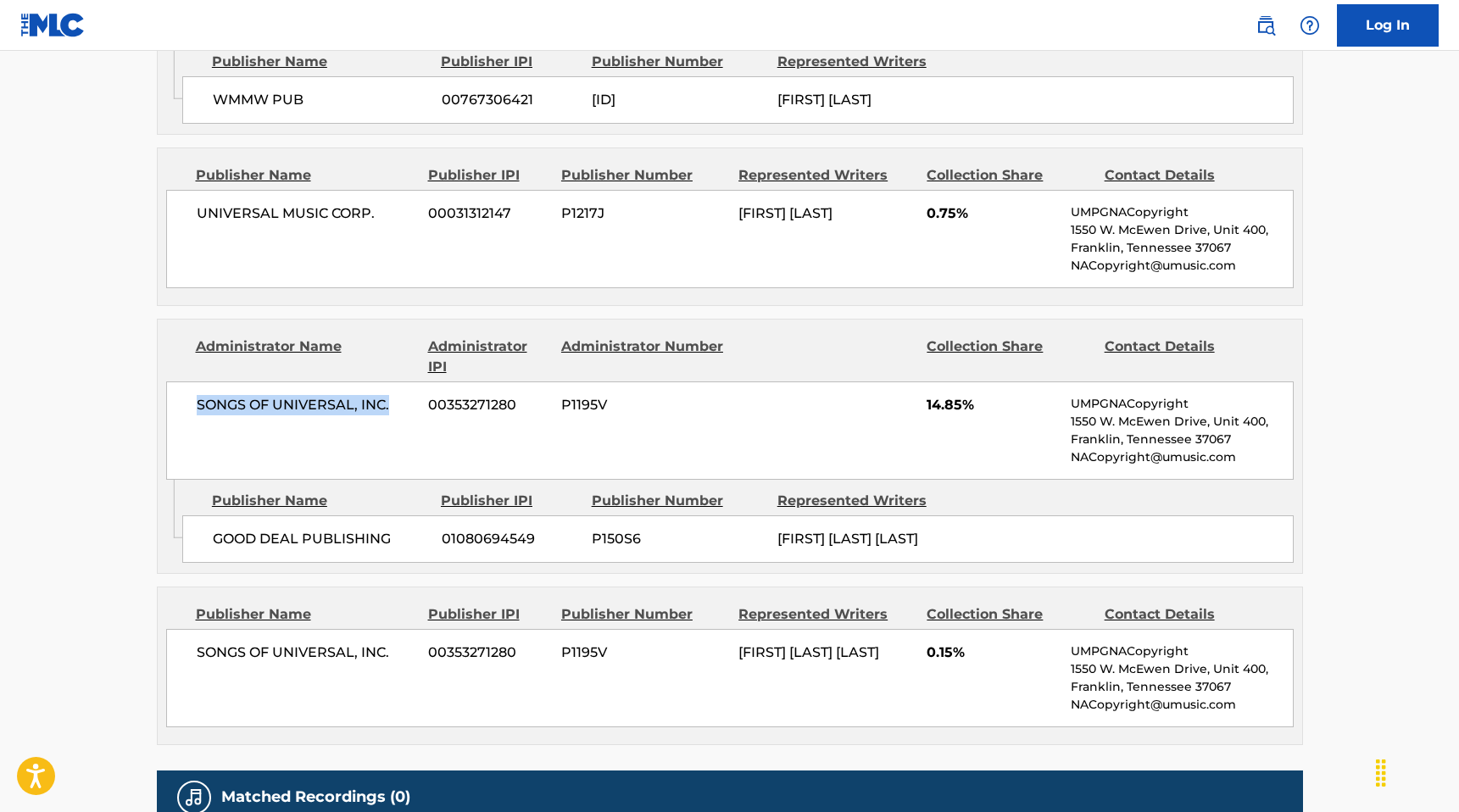 drag, startPoint x: 194, startPoint y: 407, endPoint x: 395, endPoint y: 407, distance: 201 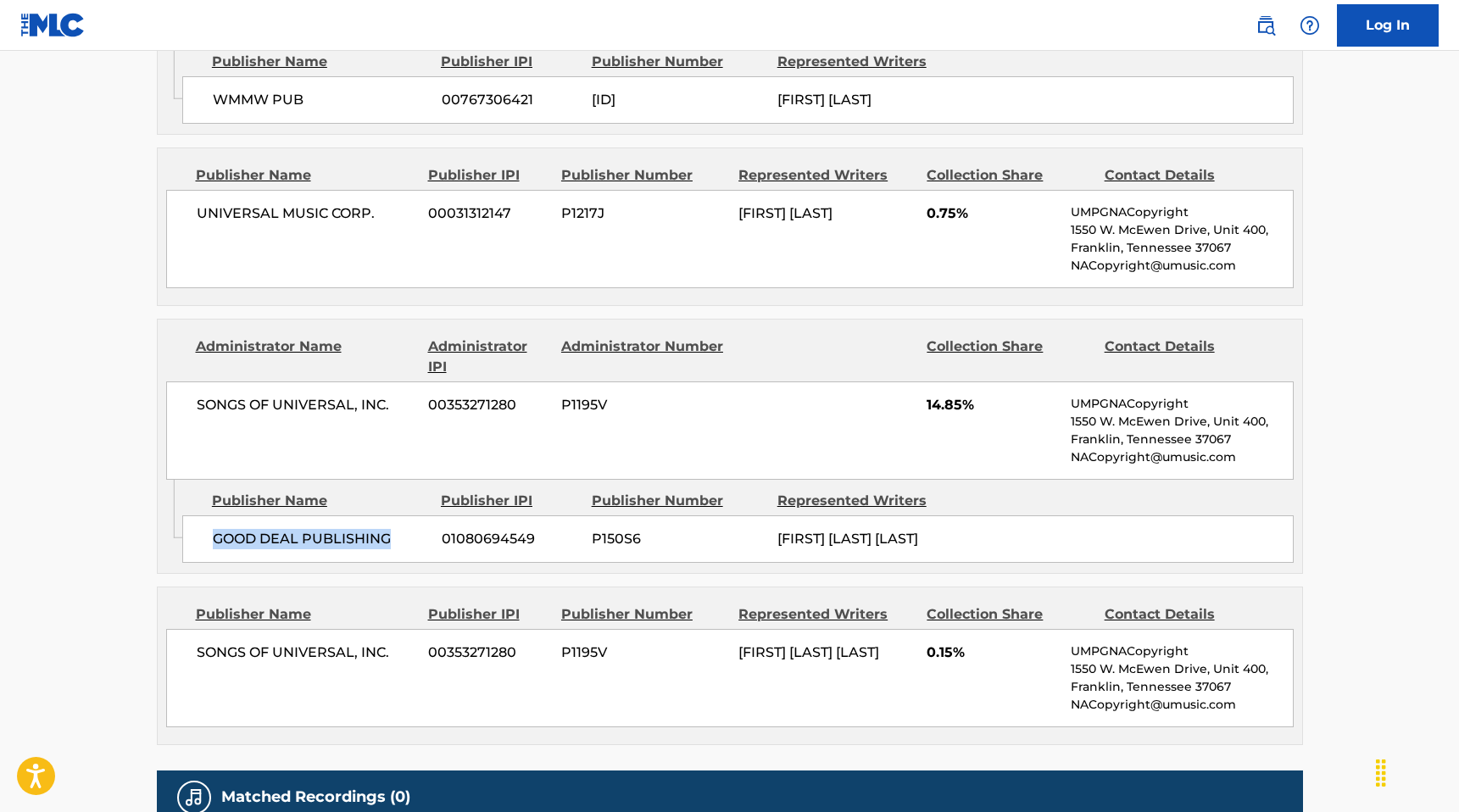 drag, startPoint x: 214, startPoint y: 536, endPoint x: 387, endPoint y: 536, distance: 173 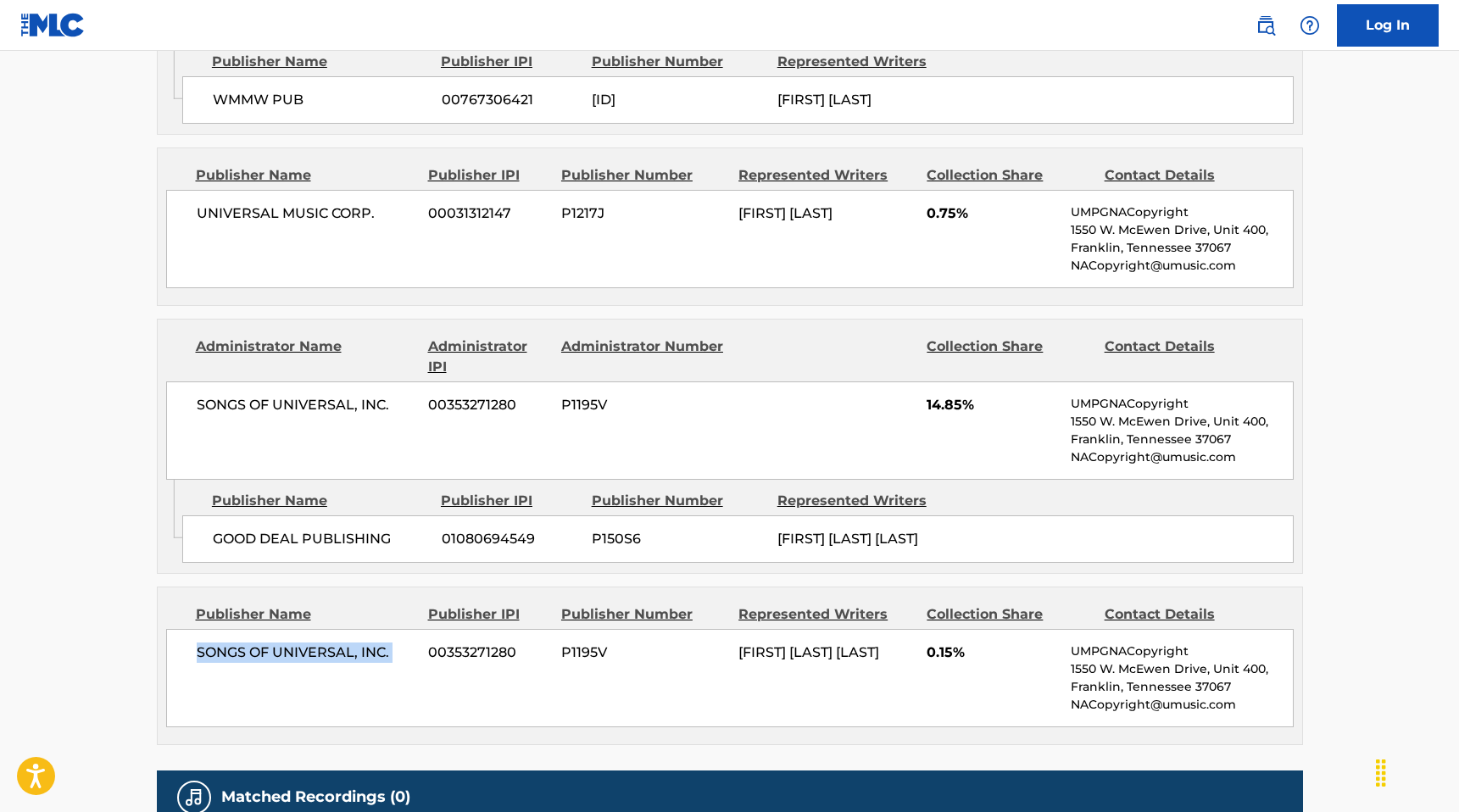 drag, startPoint x: 190, startPoint y: 646, endPoint x: 431, endPoint y: 646, distance: 241 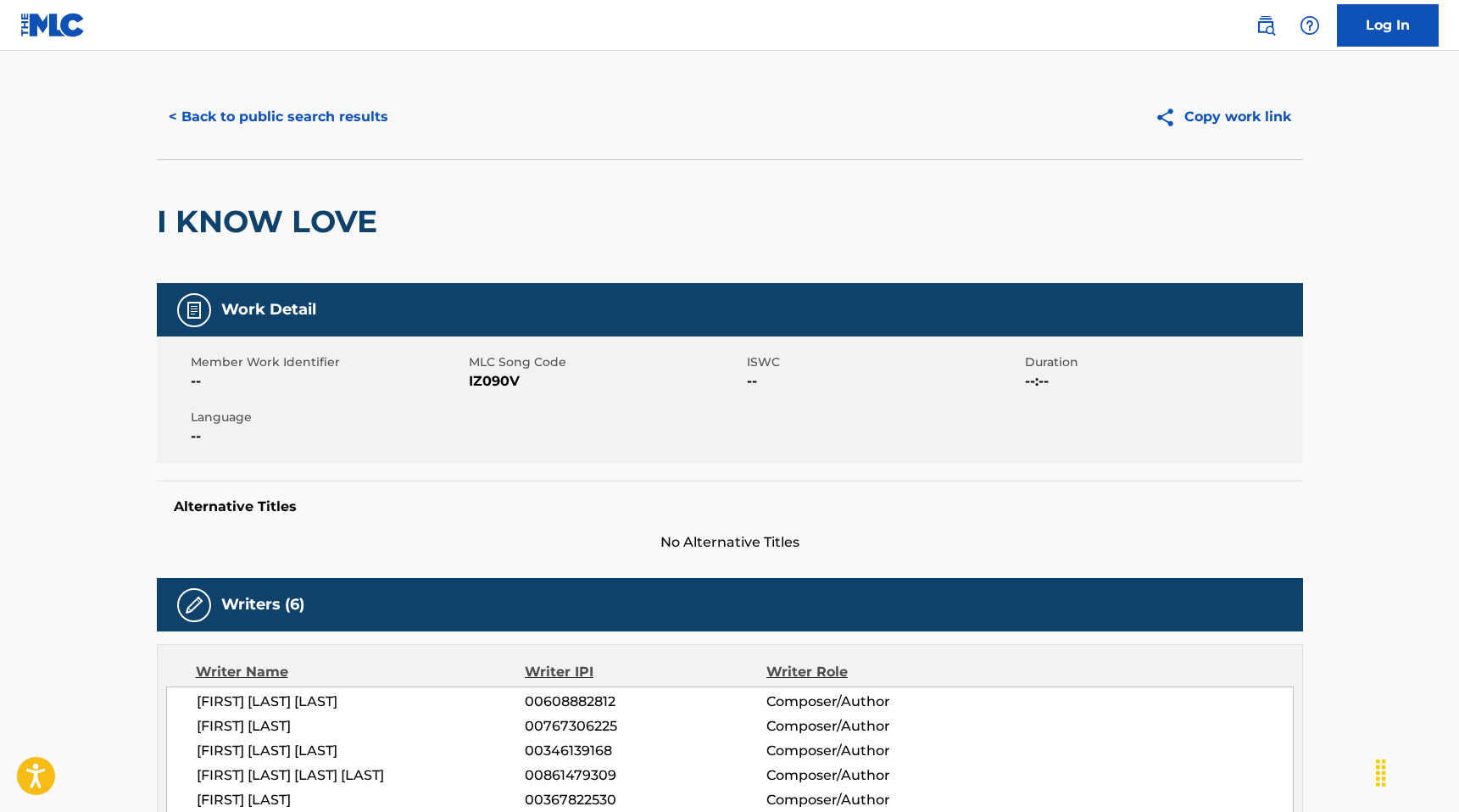 scroll, scrollTop: 0, scrollLeft: 0, axis: both 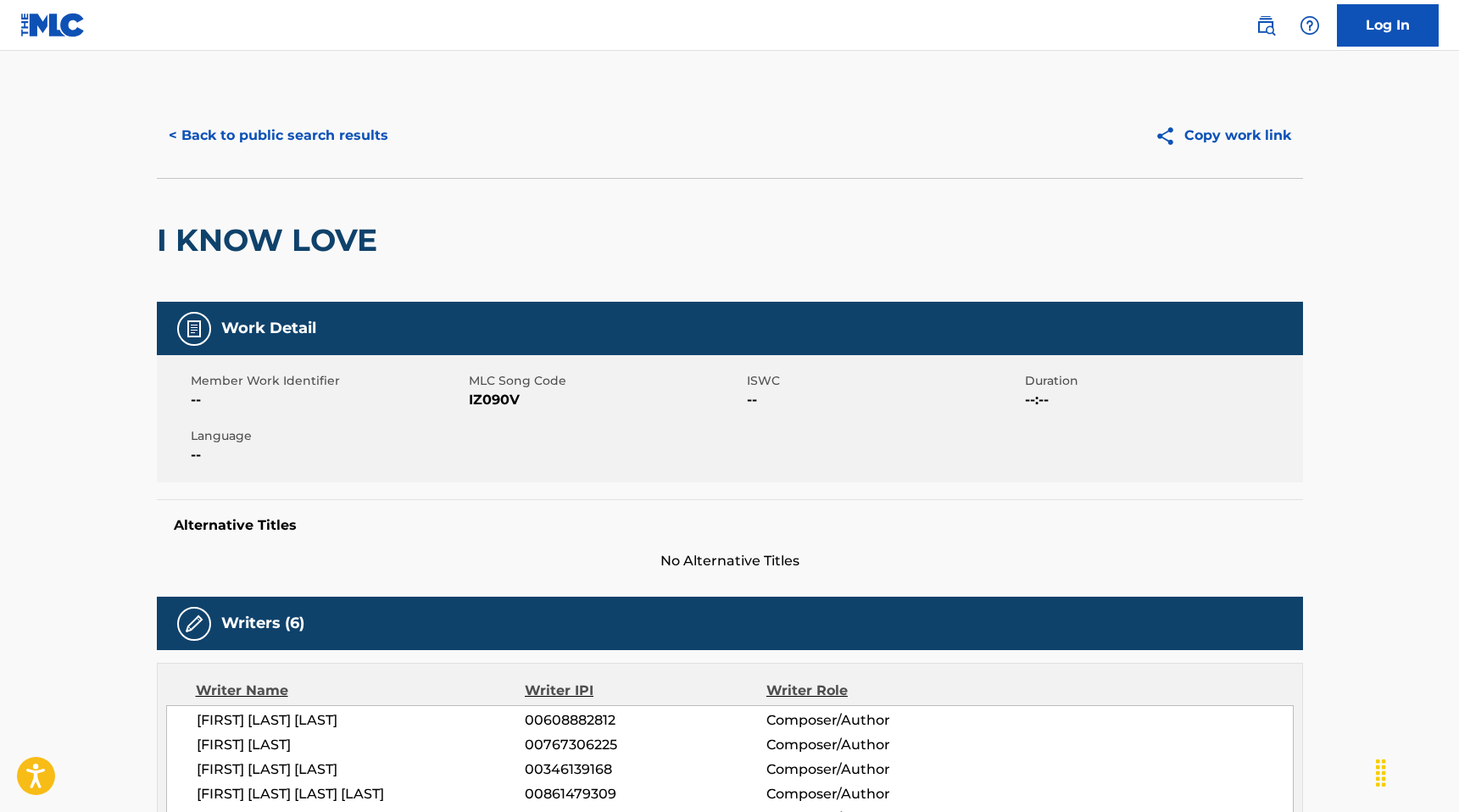click on "< Back to public search results" at bounding box center [278, 136] 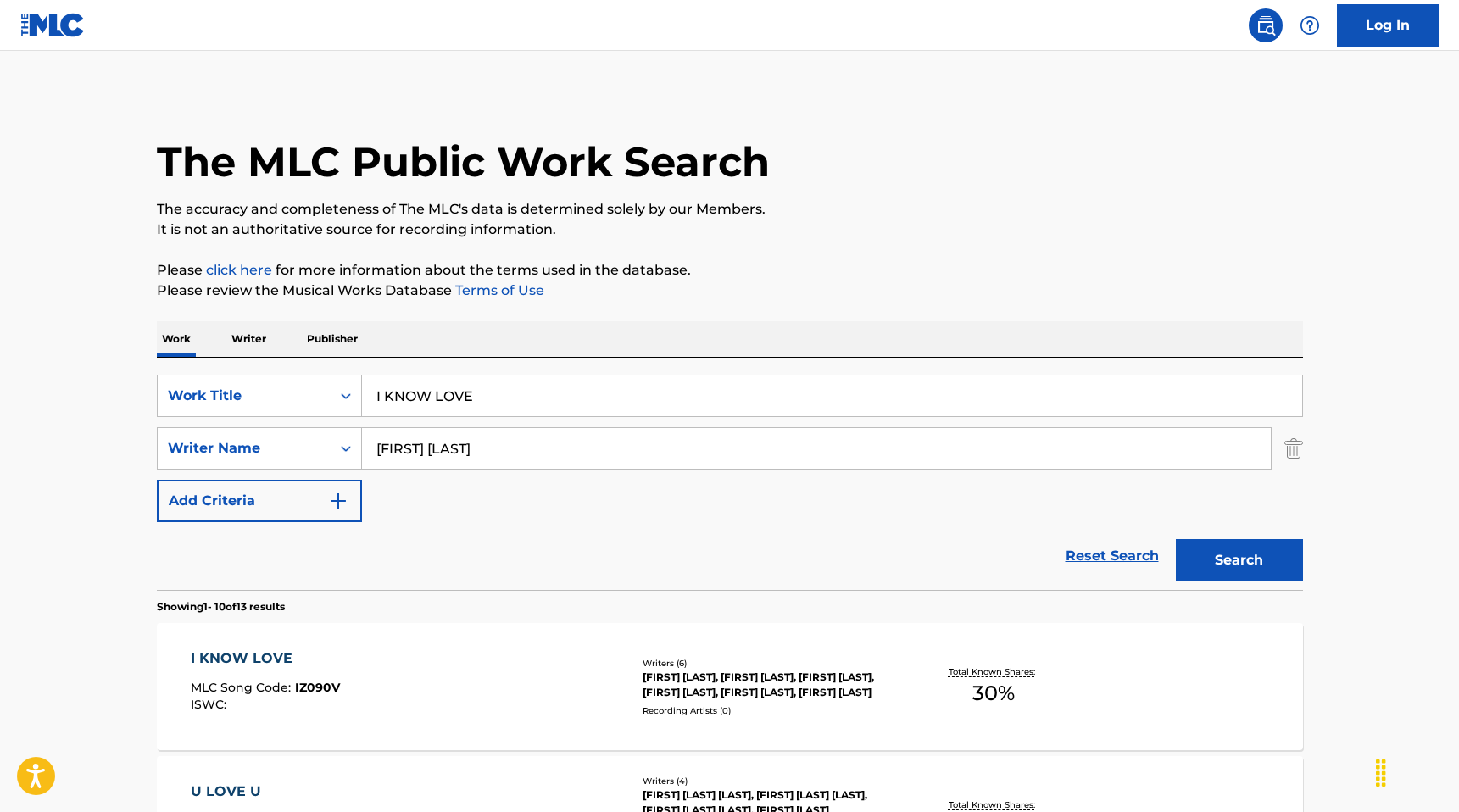scroll, scrollTop: 0, scrollLeft: 0, axis: both 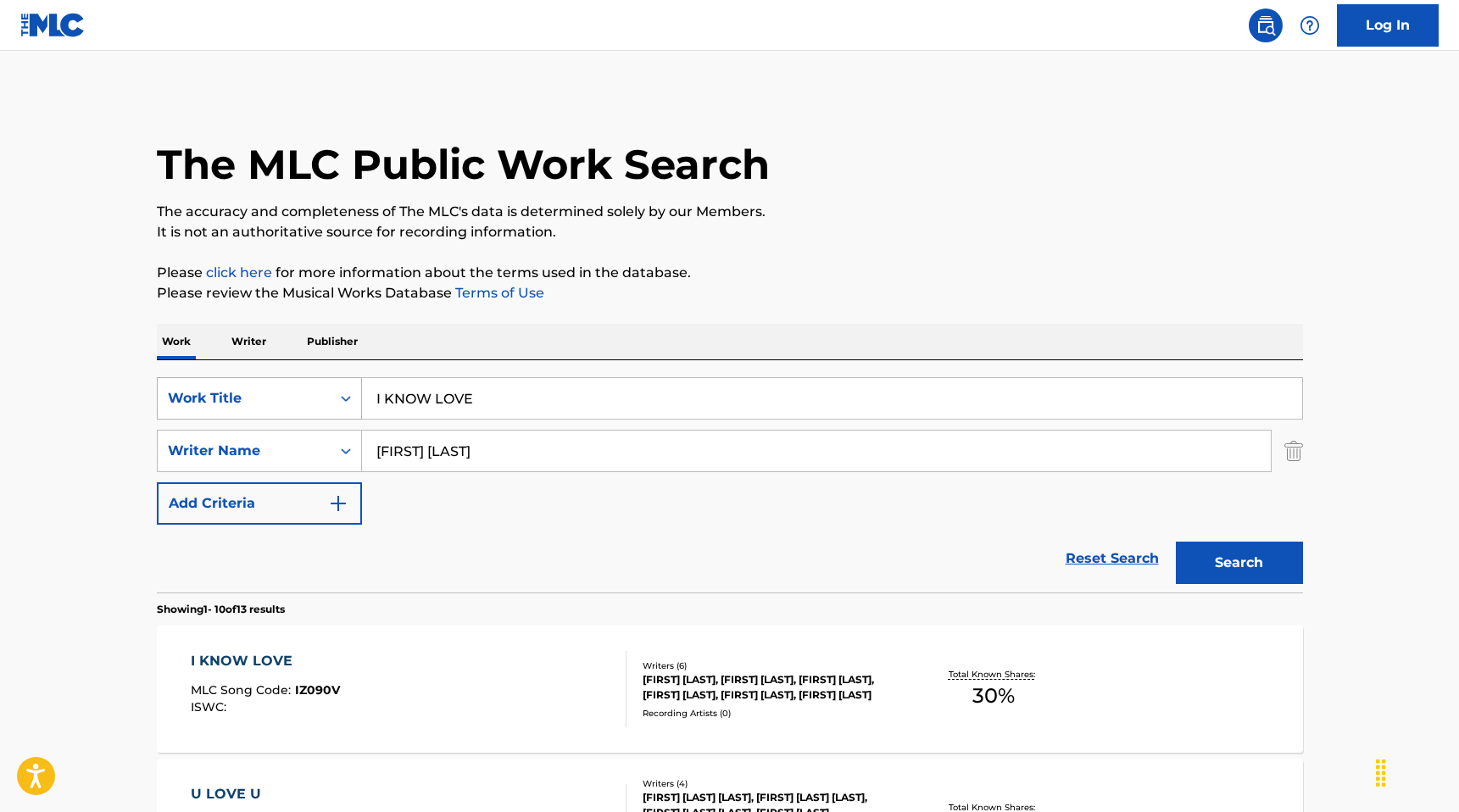 drag, startPoint x: 533, startPoint y: 398, endPoint x: 275, endPoint y: 391, distance: 258.09494 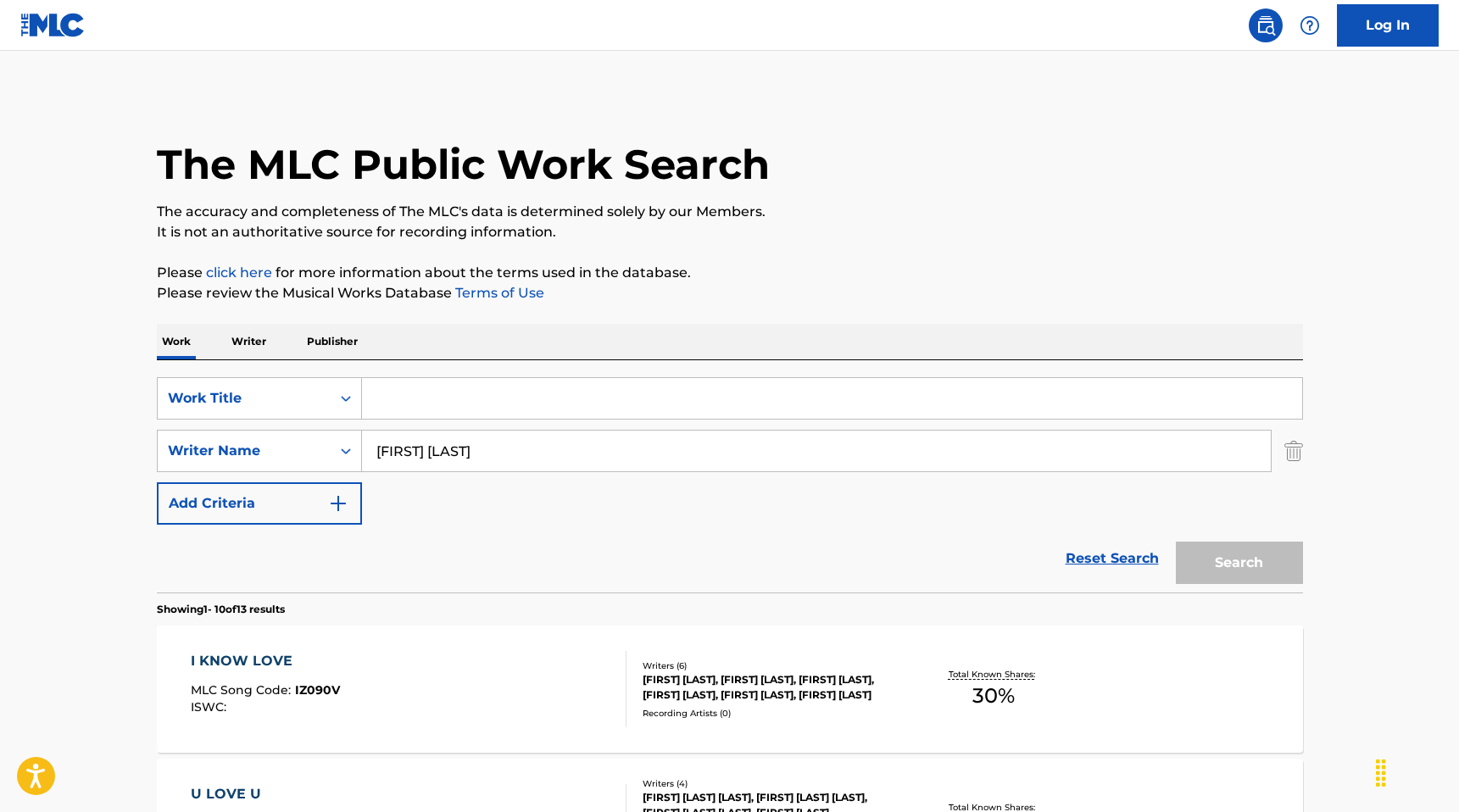 type 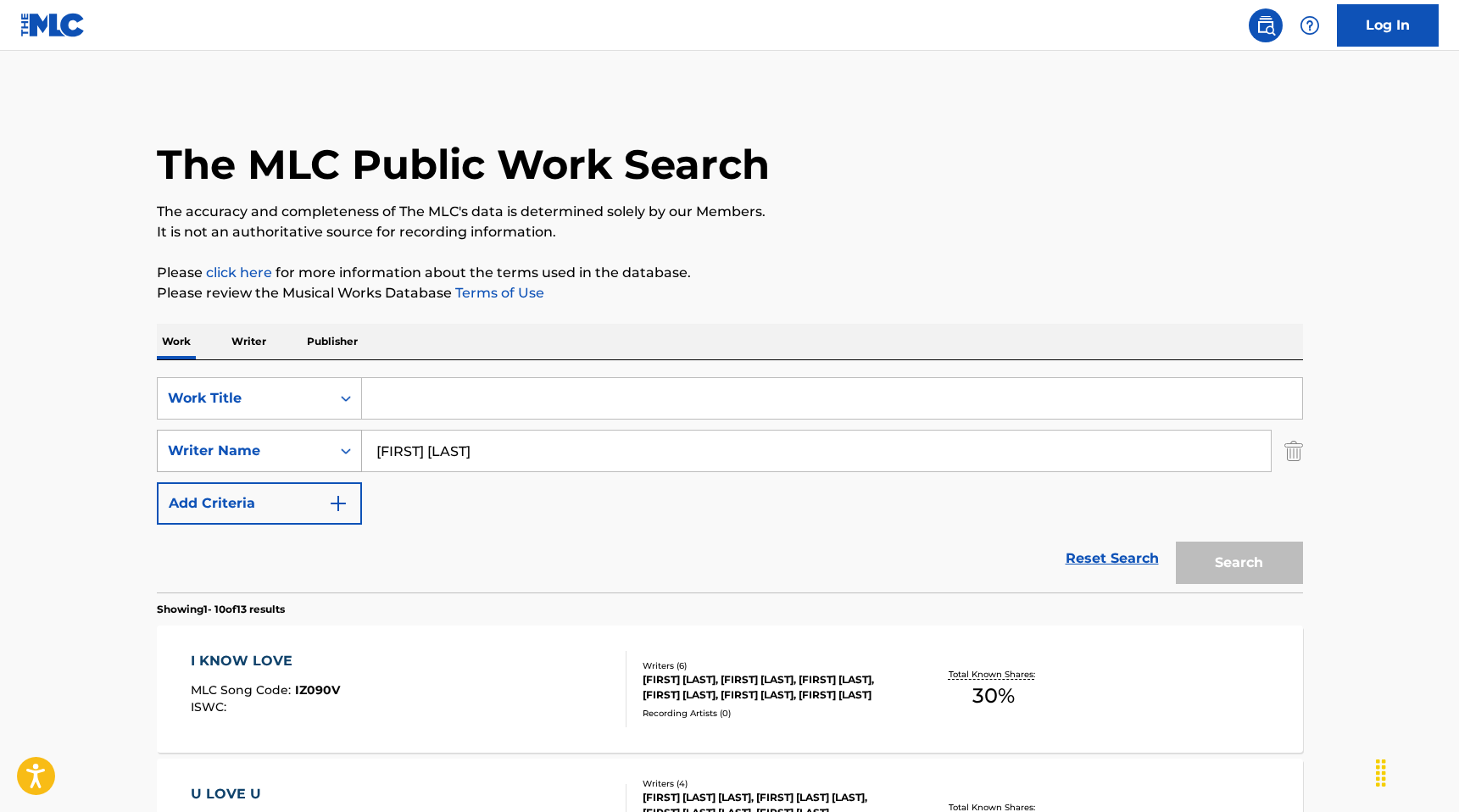 drag, startPoint x: 466, startPoint y: 453, endPoint x: 303, endPoint y: 450, distance: 163.02761 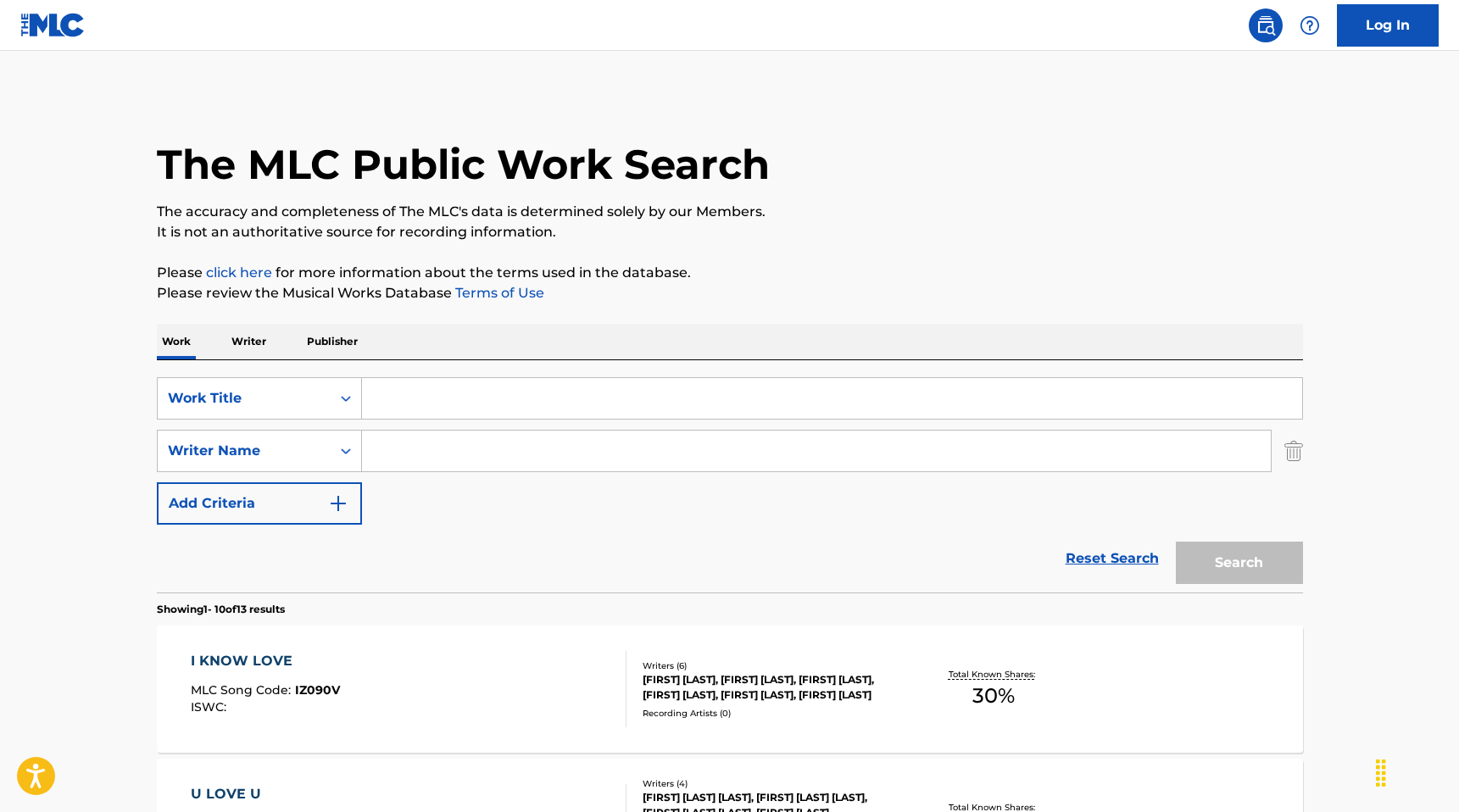 type 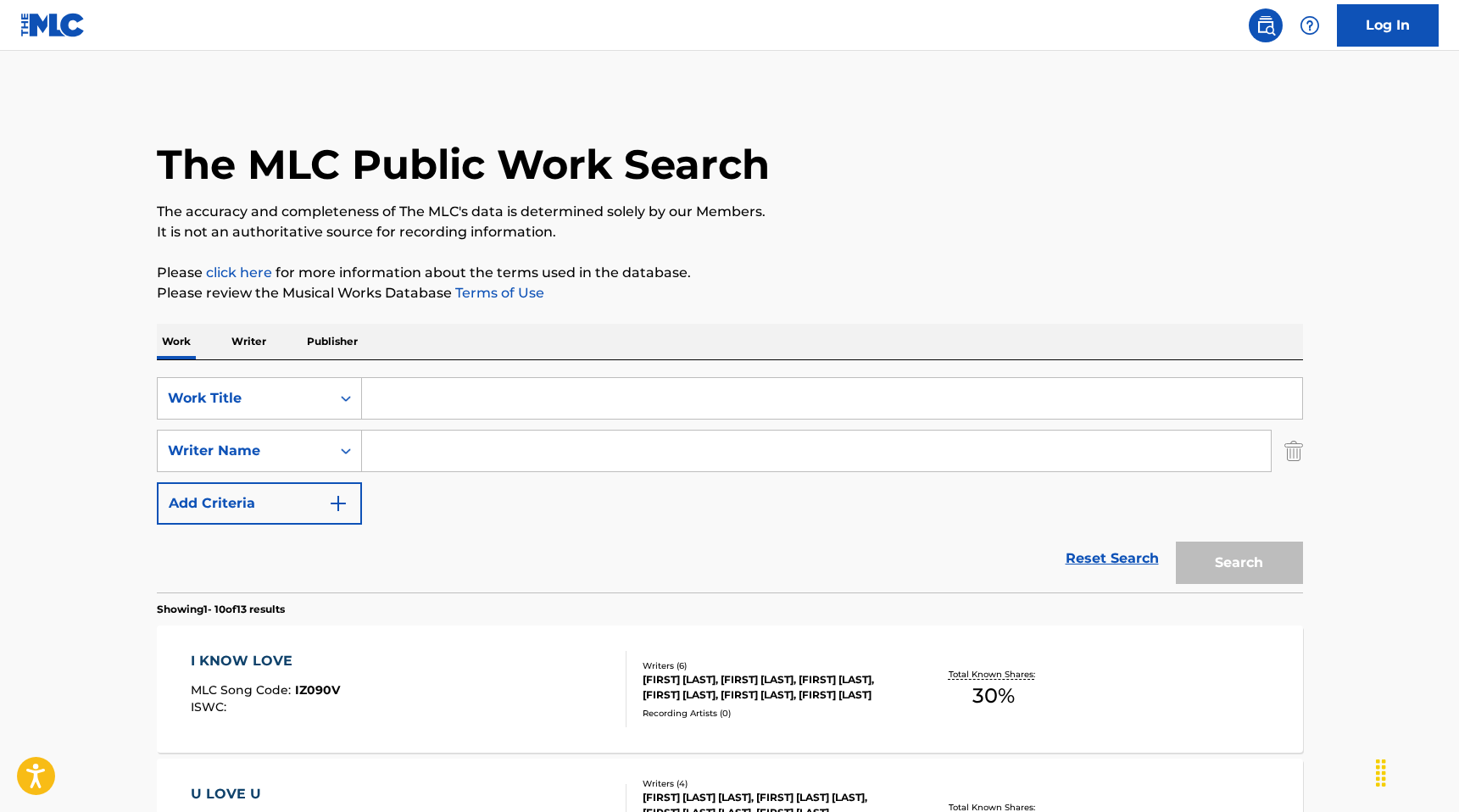 click on "SearchWithCriteria62e5dc17-3644-4ca5-8d5a-272958227ec0 Work Title SearchWithCriteriac3f88b14-fe8a-471f-ac70-5873ffb28907 Writer Name Add Criteria Reset Search Search" at bounding box center [730, 476] 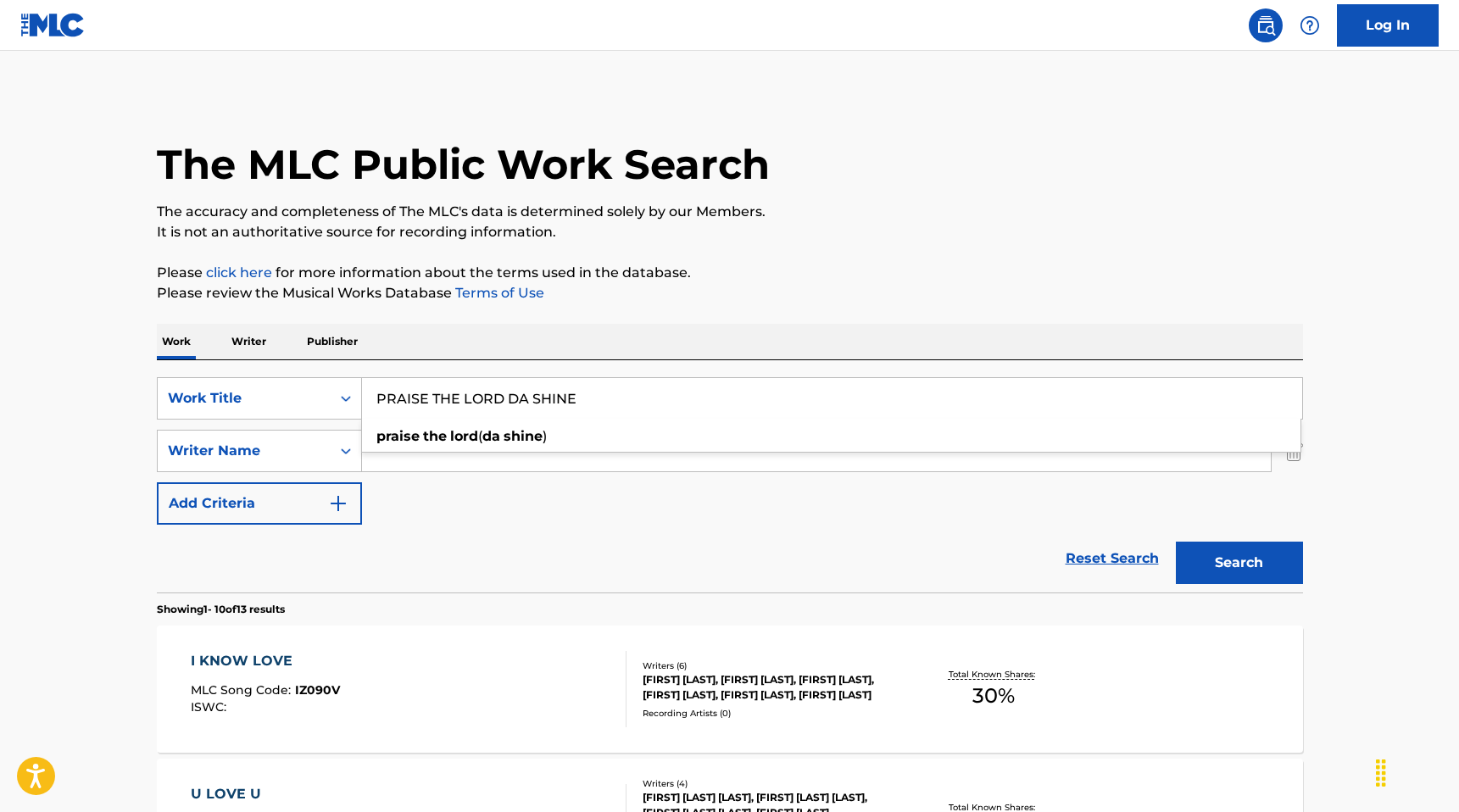 type on "PRAISE THE LORD DA SHINE" 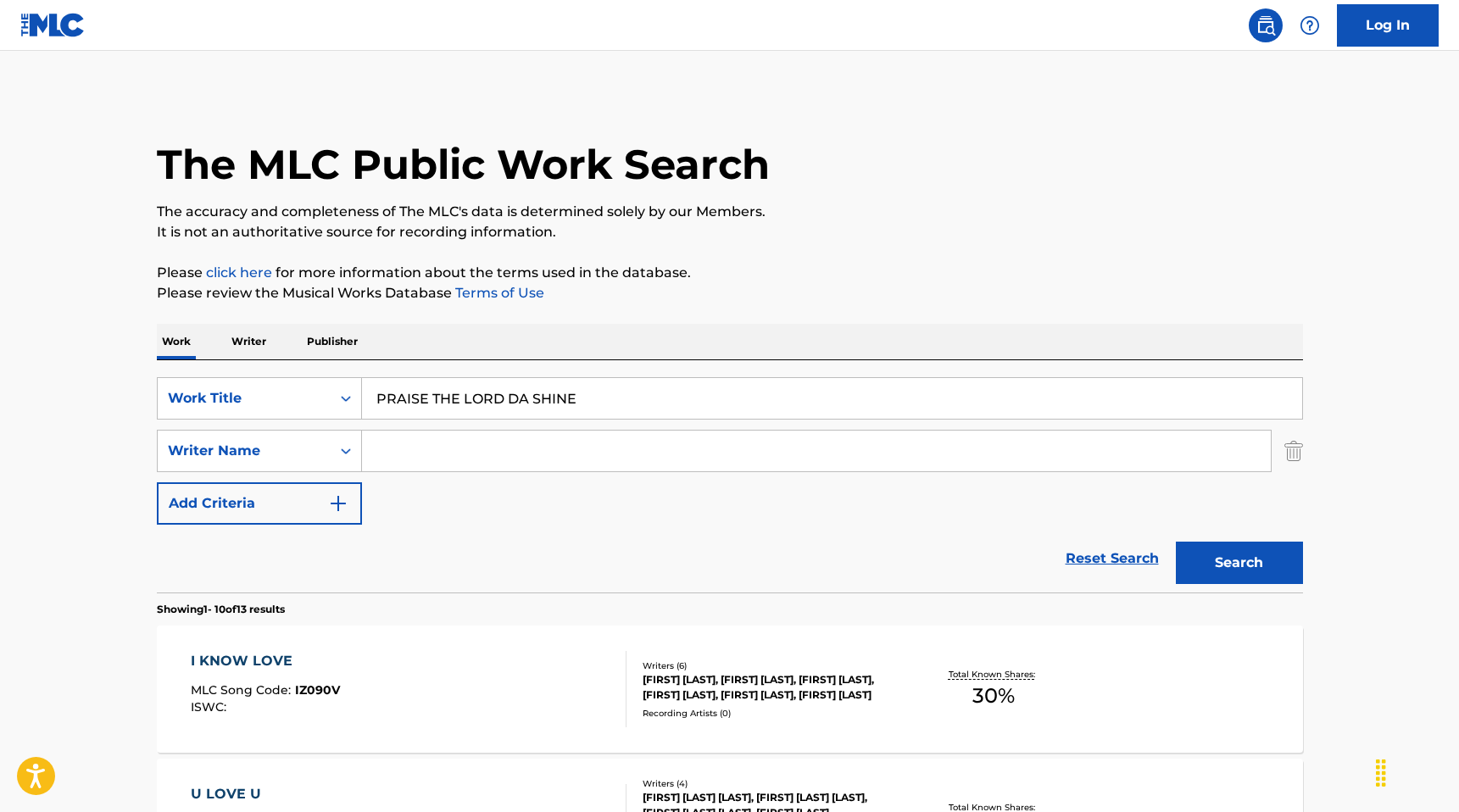 click at bounding box center [816, 451] 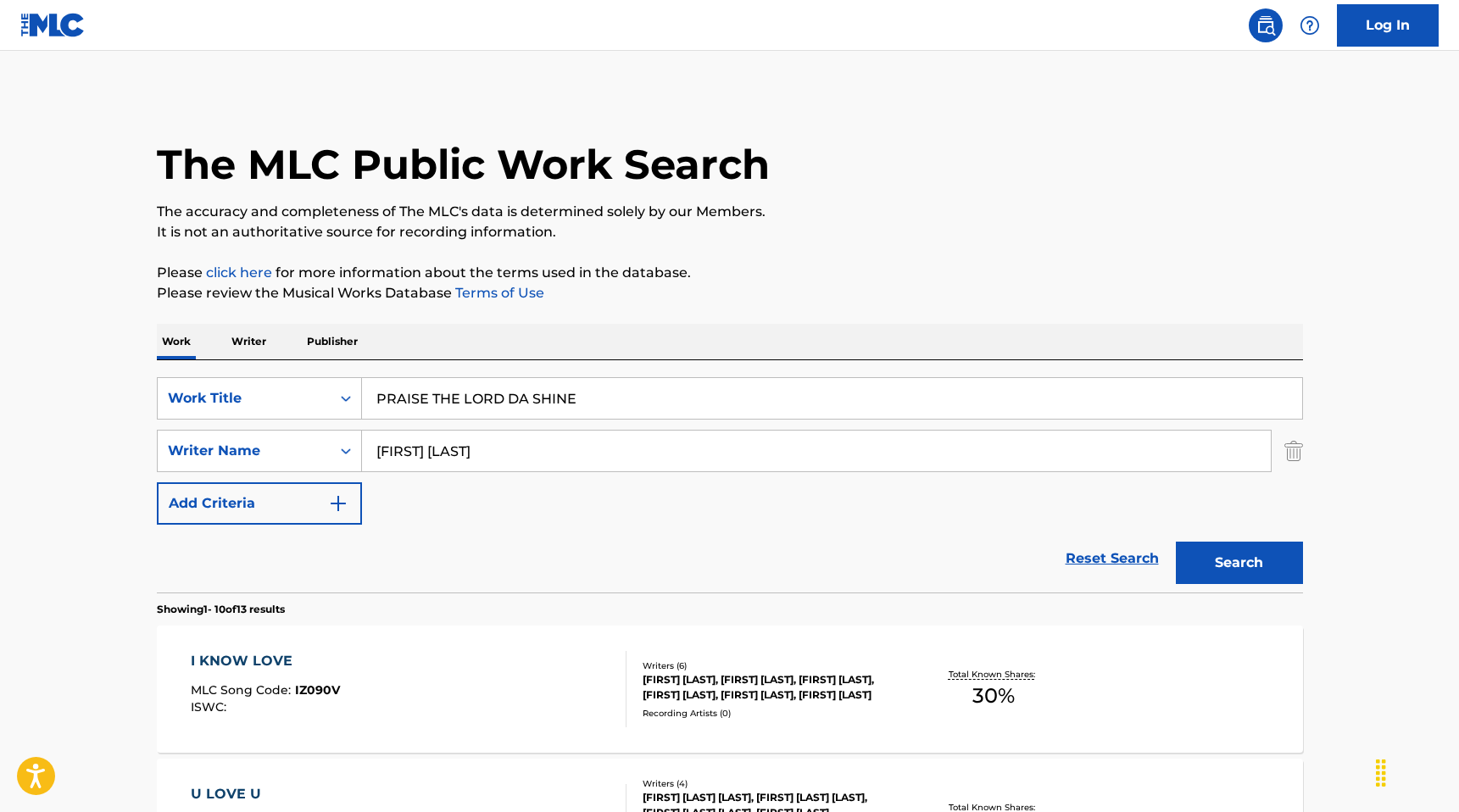 type on "[FIRST] [LAST]" 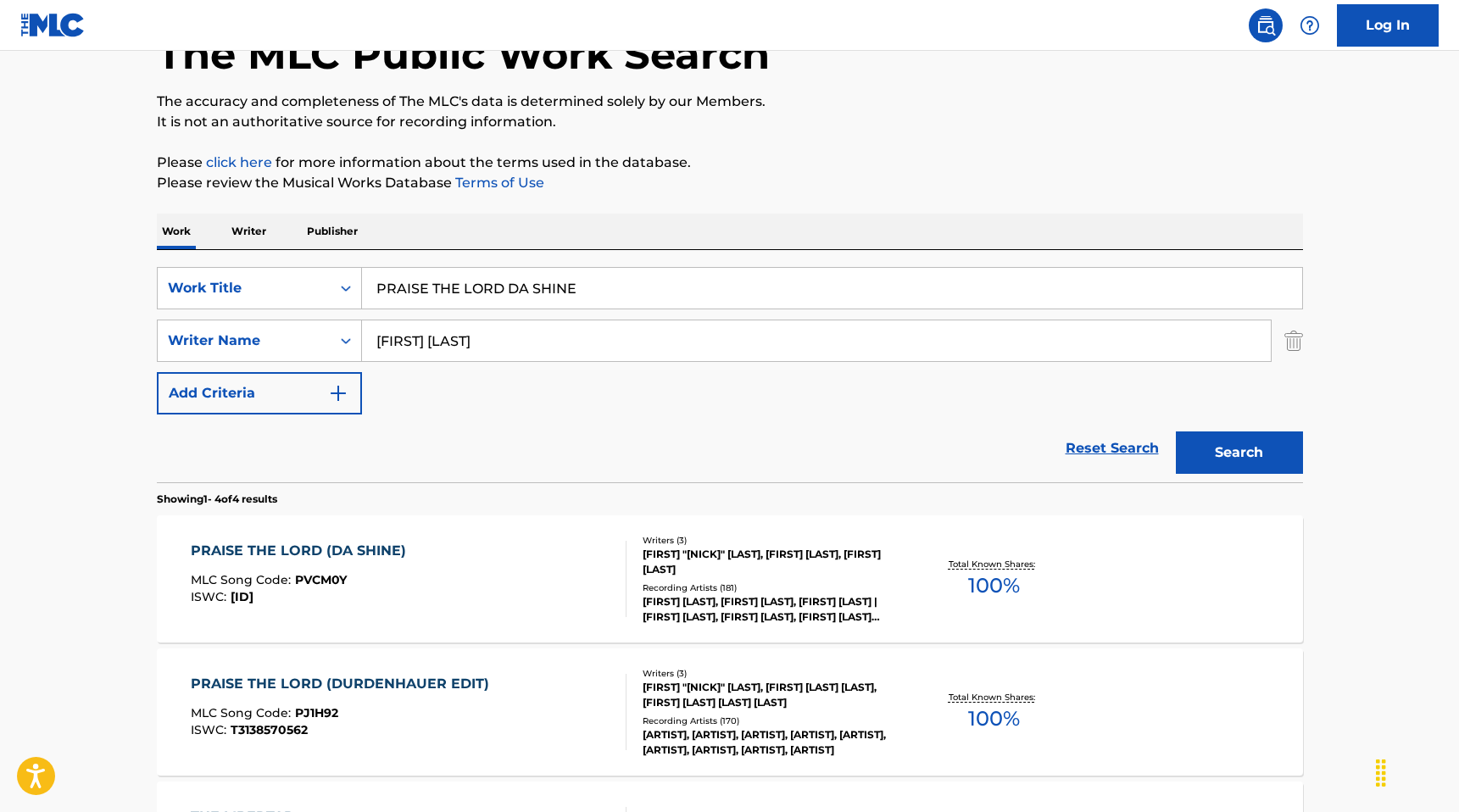 scroll, scrollTop: 120, scrollLeft: 0, axis: vertical 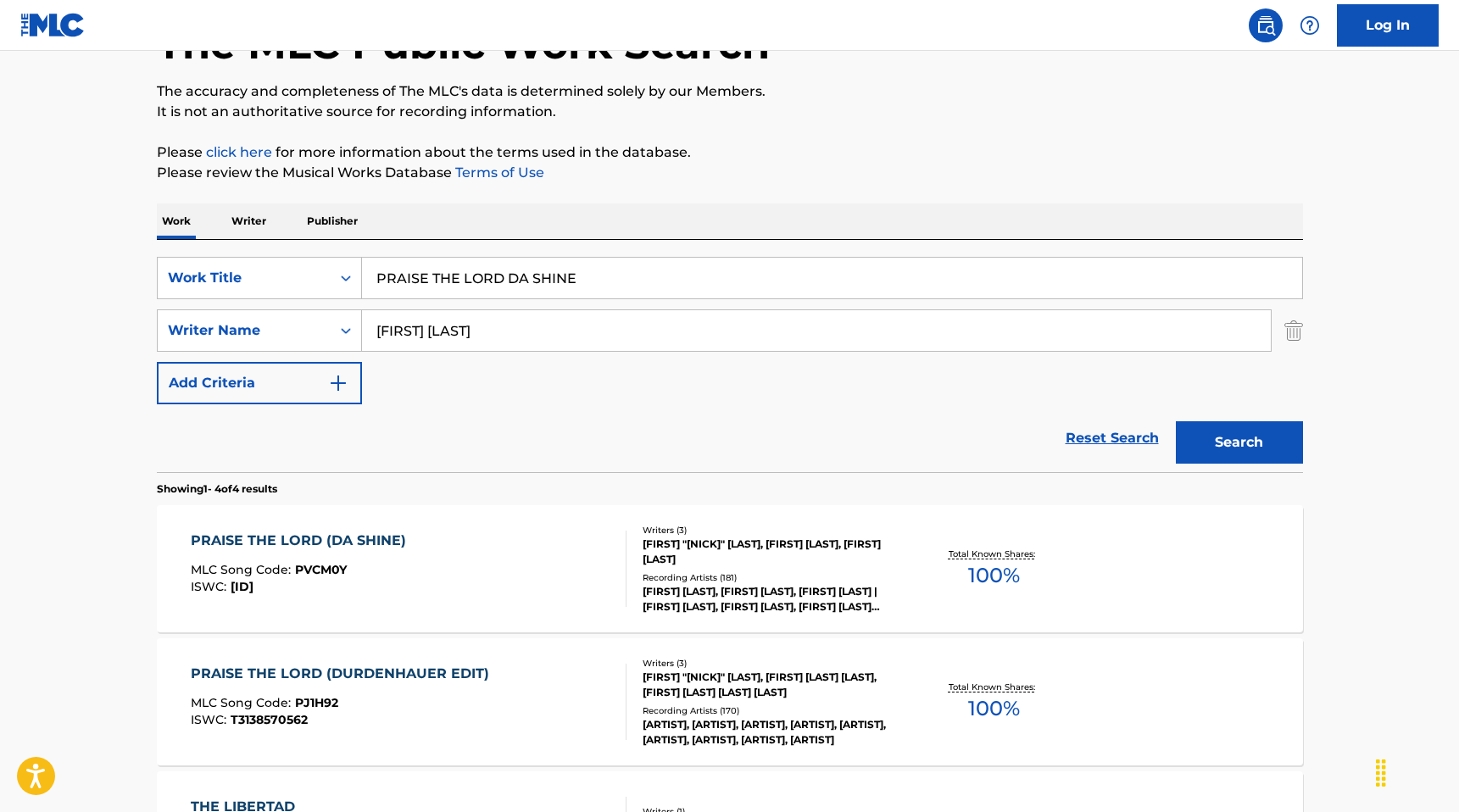 click on "PRAISE THE LORD (DA SHINE)" at bounding box center [303, 541] 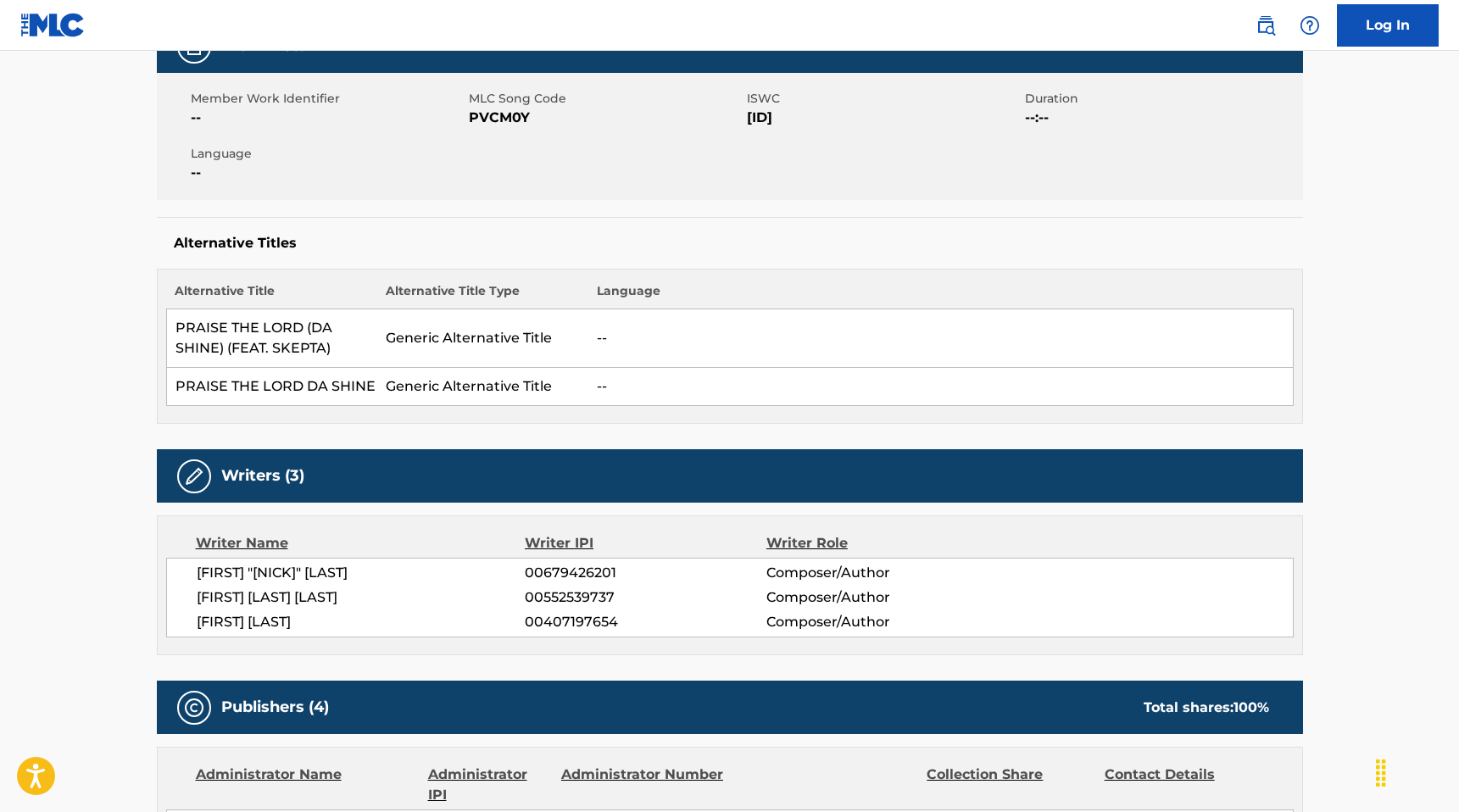 scroll, scrollTop: 433, scrollLeft: 0, axis: vertical 